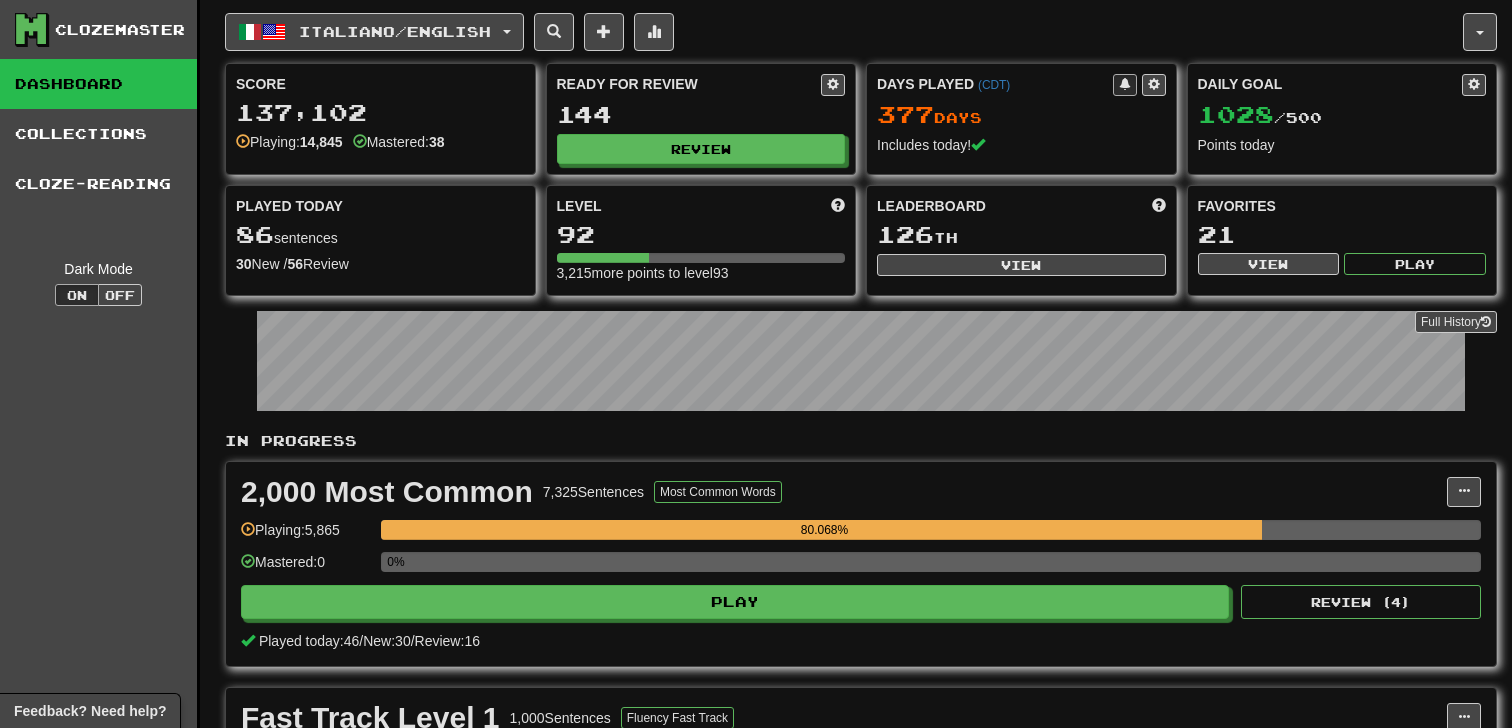scroll, scrollTop: 871, scrollLeft: 0, axis: vertical 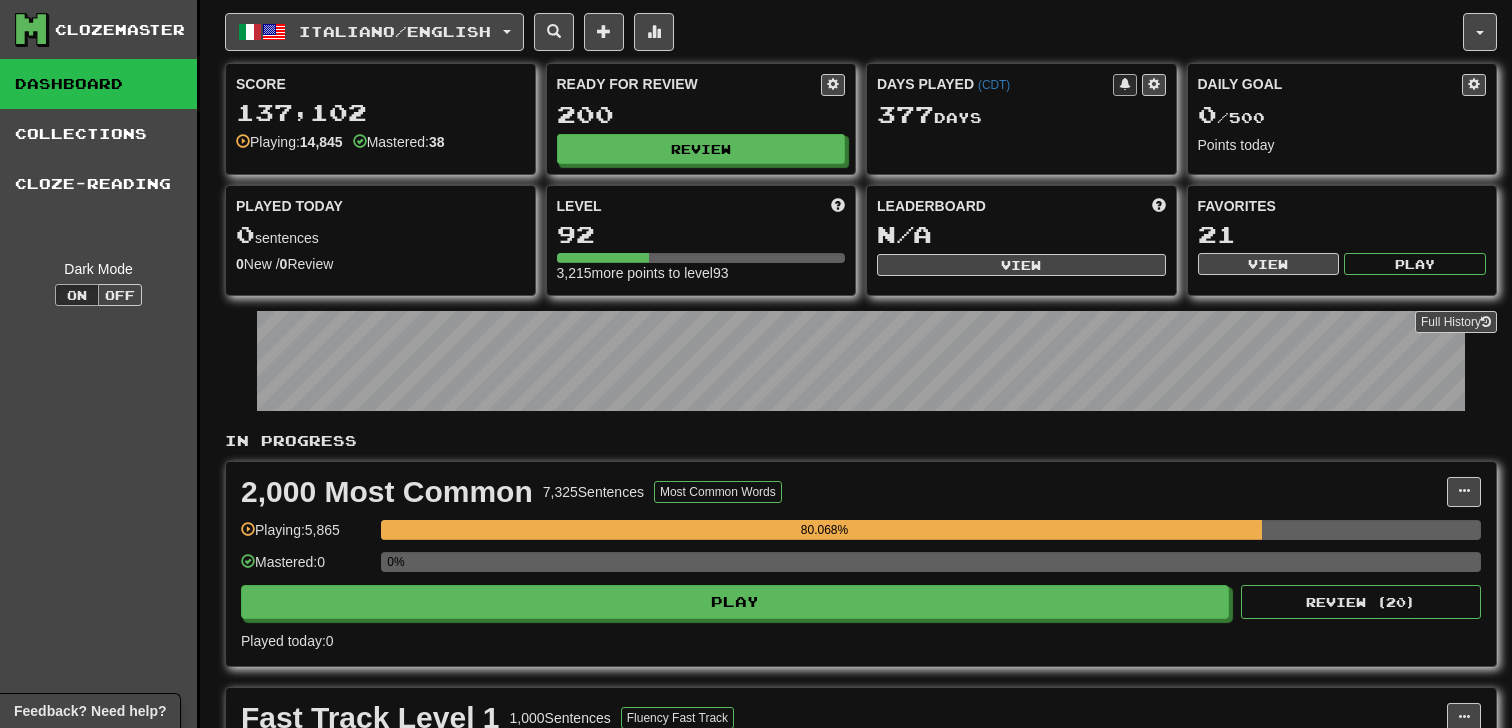 click on "Italiano  /  English Italiano  /  English Days Played:  377   Review:  200 Daily Goal:  0  /  500  Language Pairing Username: nickthatsg Edit  Account  Notifications  Activity Feed  Profile  Leaderboard  Forum  Logout Score 137,102  Playing:  14,845  Mastered:  38 Ready for Review 200   Review Days Played   ( CDT ) 377  Day s Daily Goal 0  /  500 Points today Played Today 0  sentences 0  New /  0  Review Full History  Level 92 3,215  more points to level  93 Leaderboard N/A View Favorites 21 View Play Full History  In Progress 2,000 Most Common 7,325  Sentences Most Common Words Manage Sentences Unpin from Dashboard  Playing:  5,865 80.068%  Mastered:  0 0% Play Review ( 20 ) Played today:  0 Fast Track Level 1 1,000  Sentences Fluency Fast Track Manage Sentences Unpin from Dashboard  Playing:  263 26.3%  Mastered:  9 0.9% Play Review ( 20 ) Played today:  0 Future 1,429  Sentences Grammar Challenge Manage Sentences Unpin from Dashboard  Playing:  110 7.698%  Mastered:  0 0% Play Review ( 20 ) Played today:" at bounding box center [861, 956] 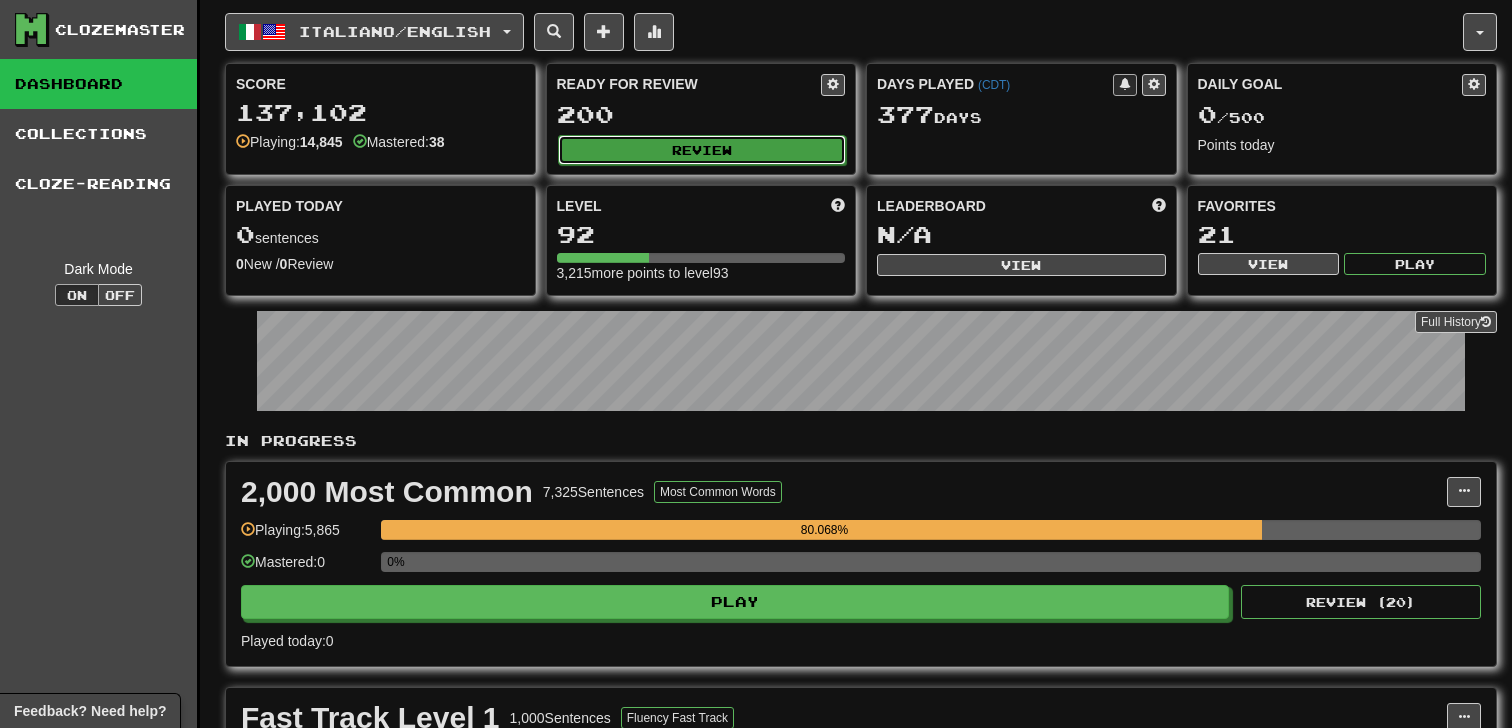 click on "Review" at bounding box center [702, 150] 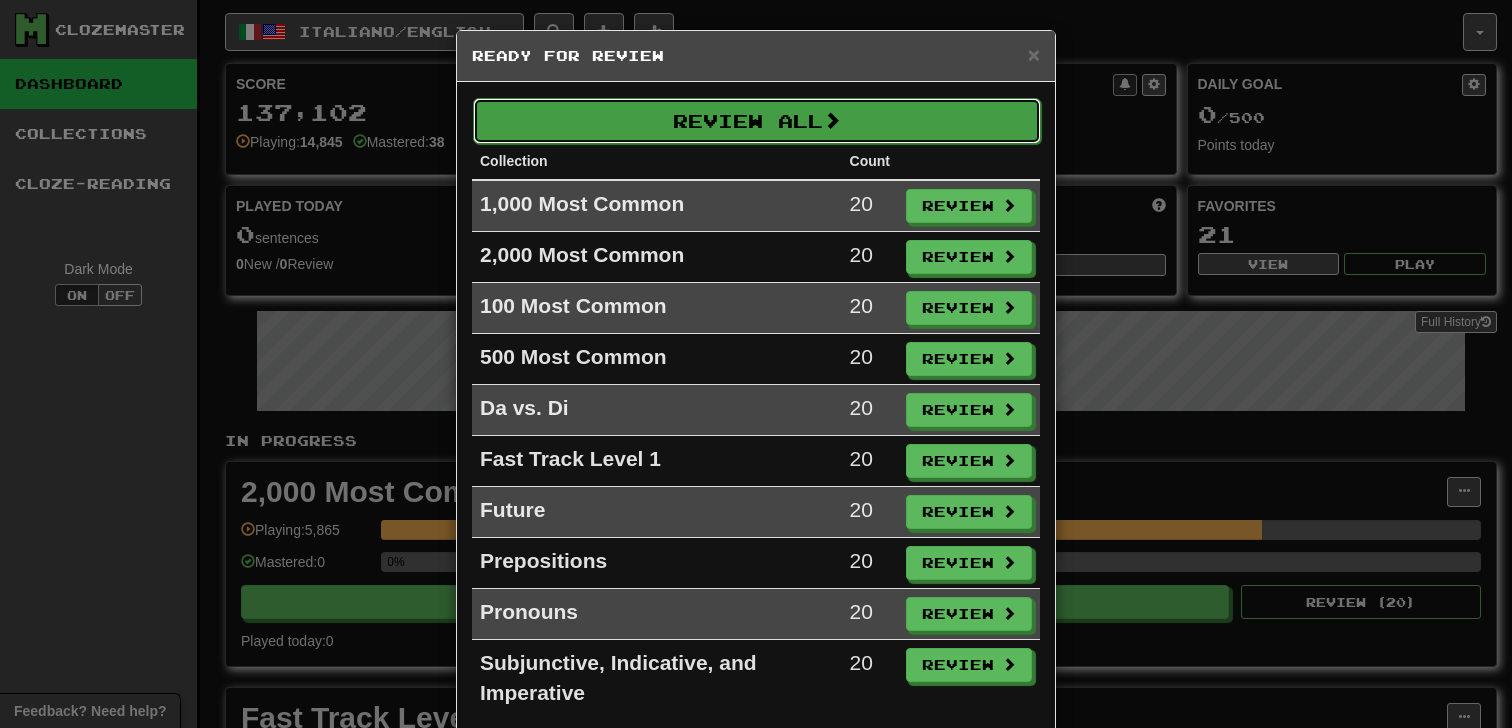 click on "Review All" at bounding box center [757, 121] 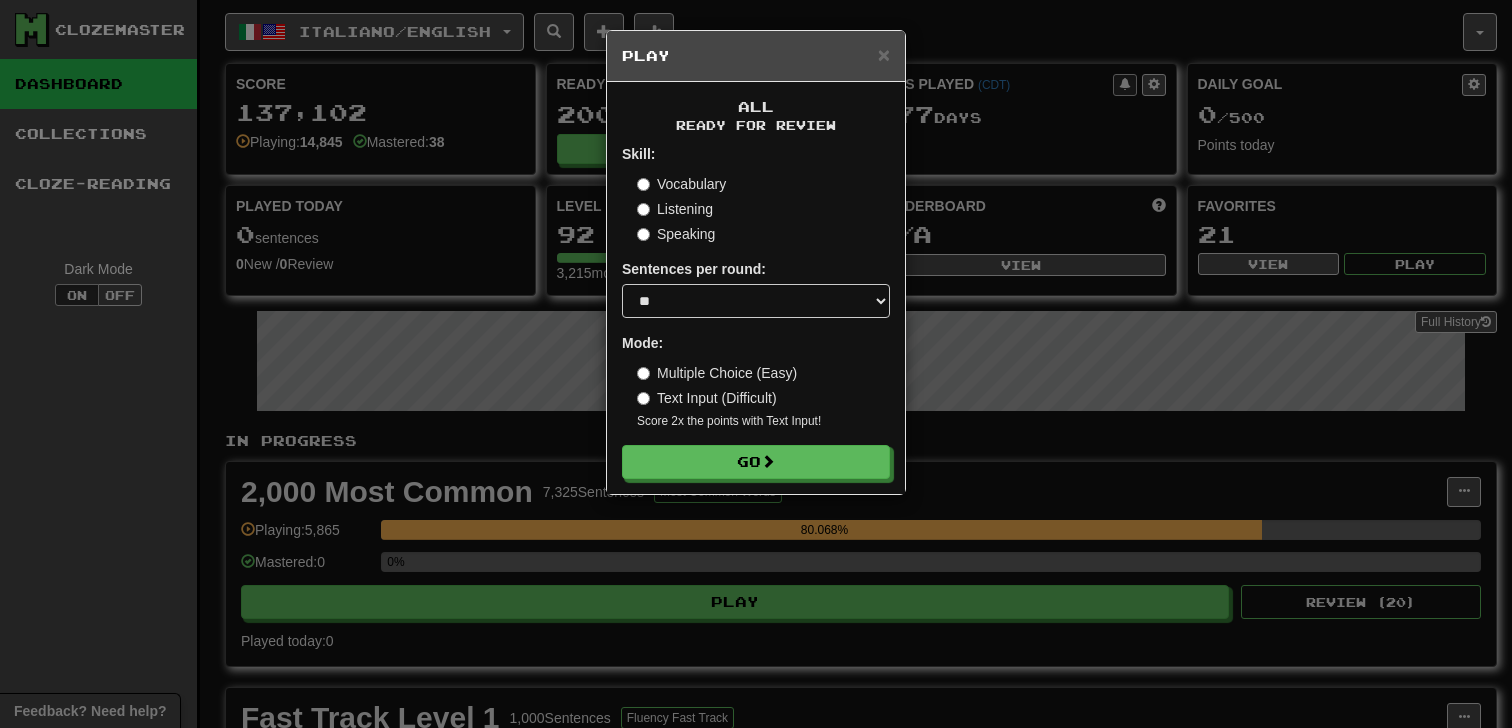 click on "Ready for Review" at bounding box center (756, 125) 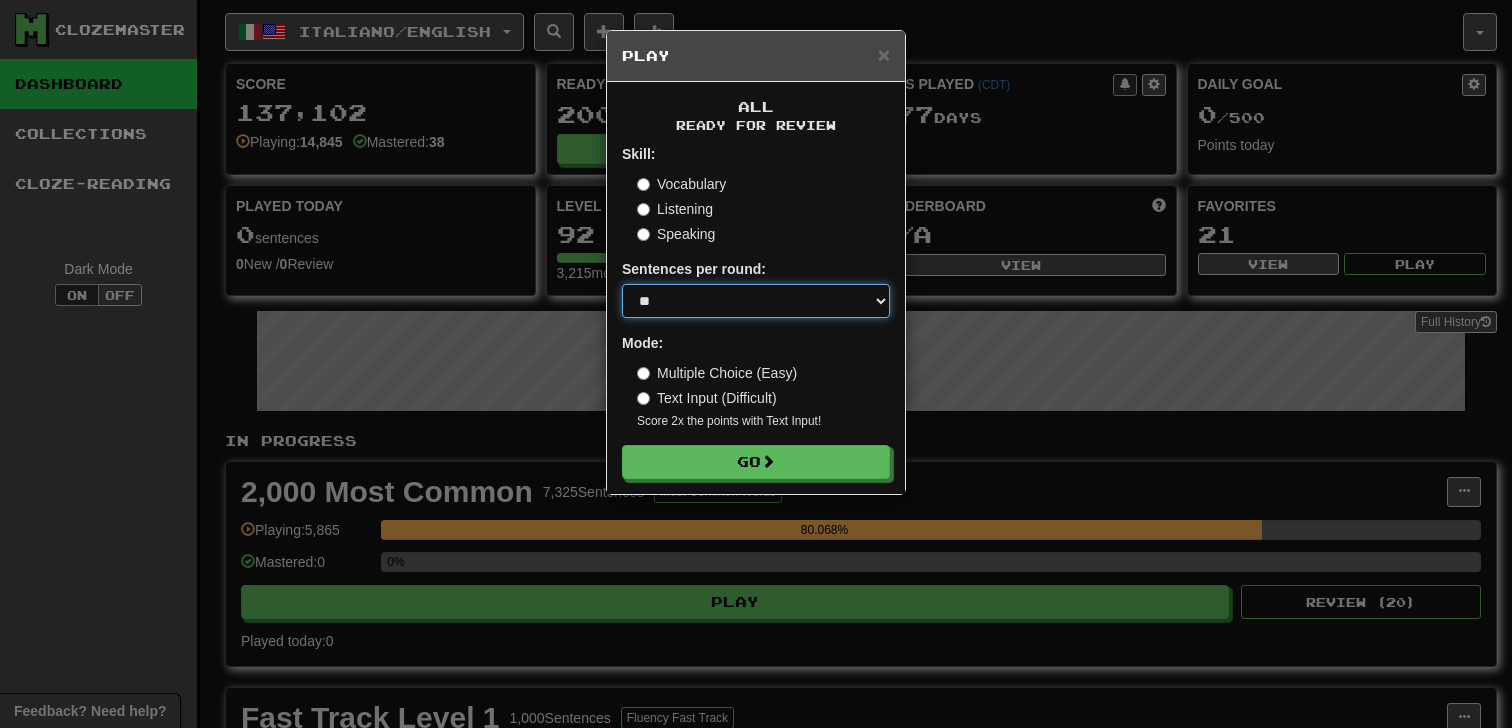 click on "* ** ** ** ** ** *** ********" at bounding box center [756, 301] 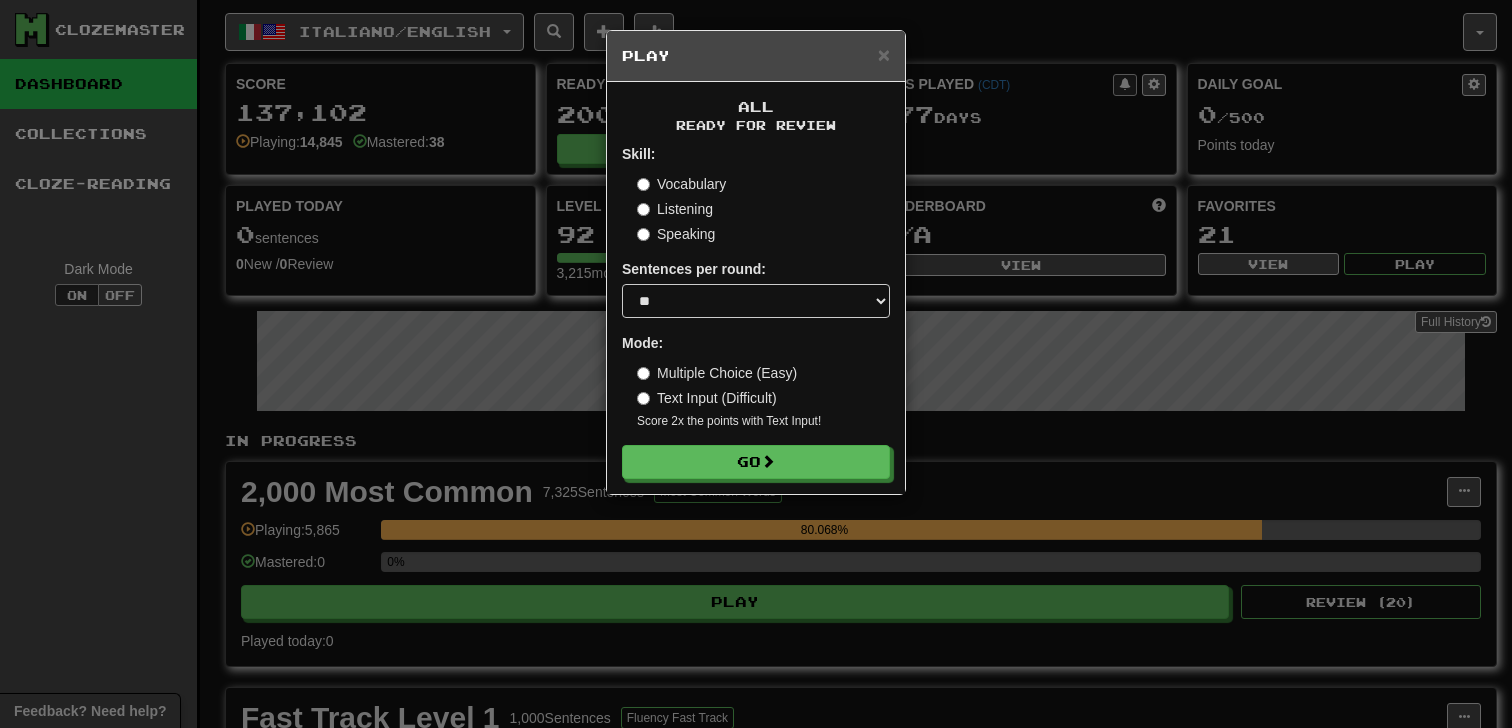 click on "Skill: Vocabulary Listening Speaking Sentences per round: * ** ** ** ** ** *** ******** Mode: Multiple Choice (Easy) Text Input (Difficult) Score 2x the points with Text Input ! Go" at bounding box center [756, 311] 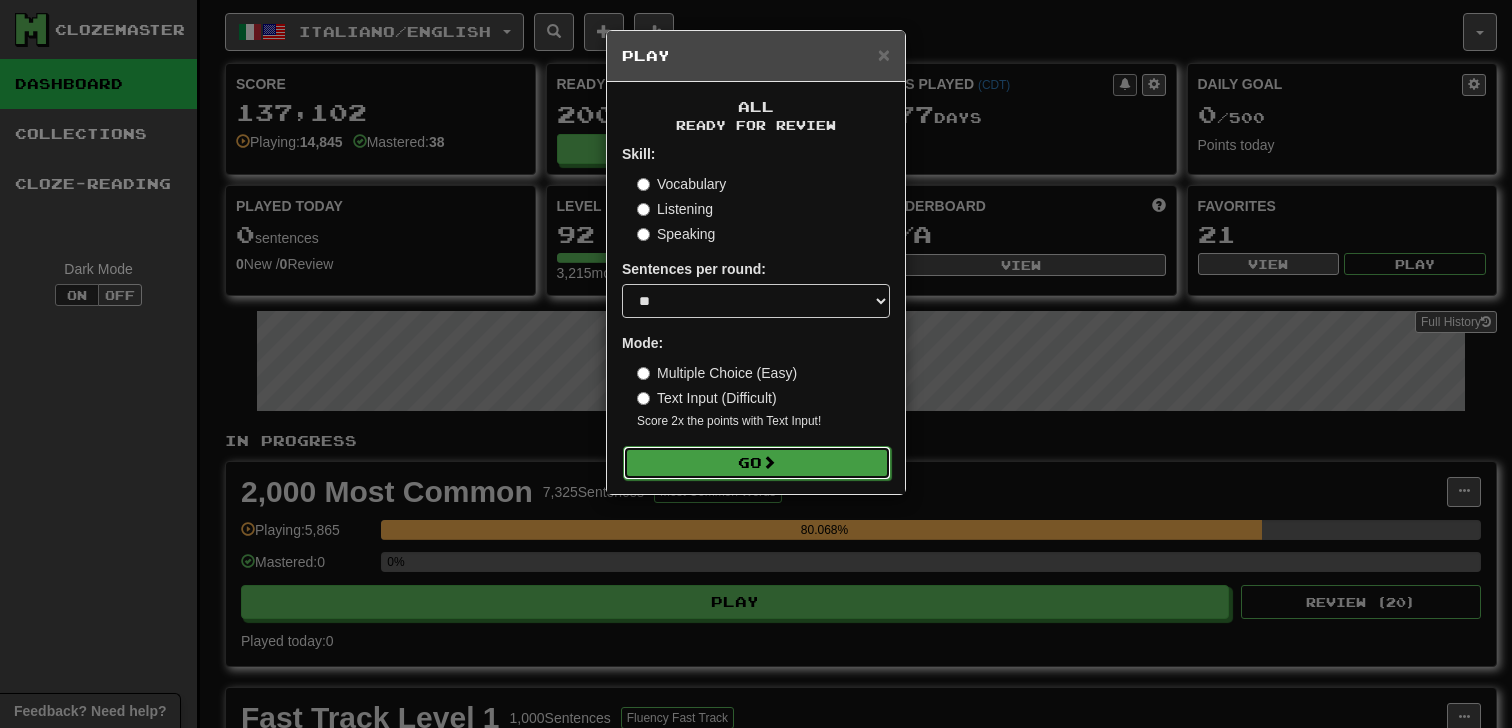 click on "Go" at bounding box center [757, 463] 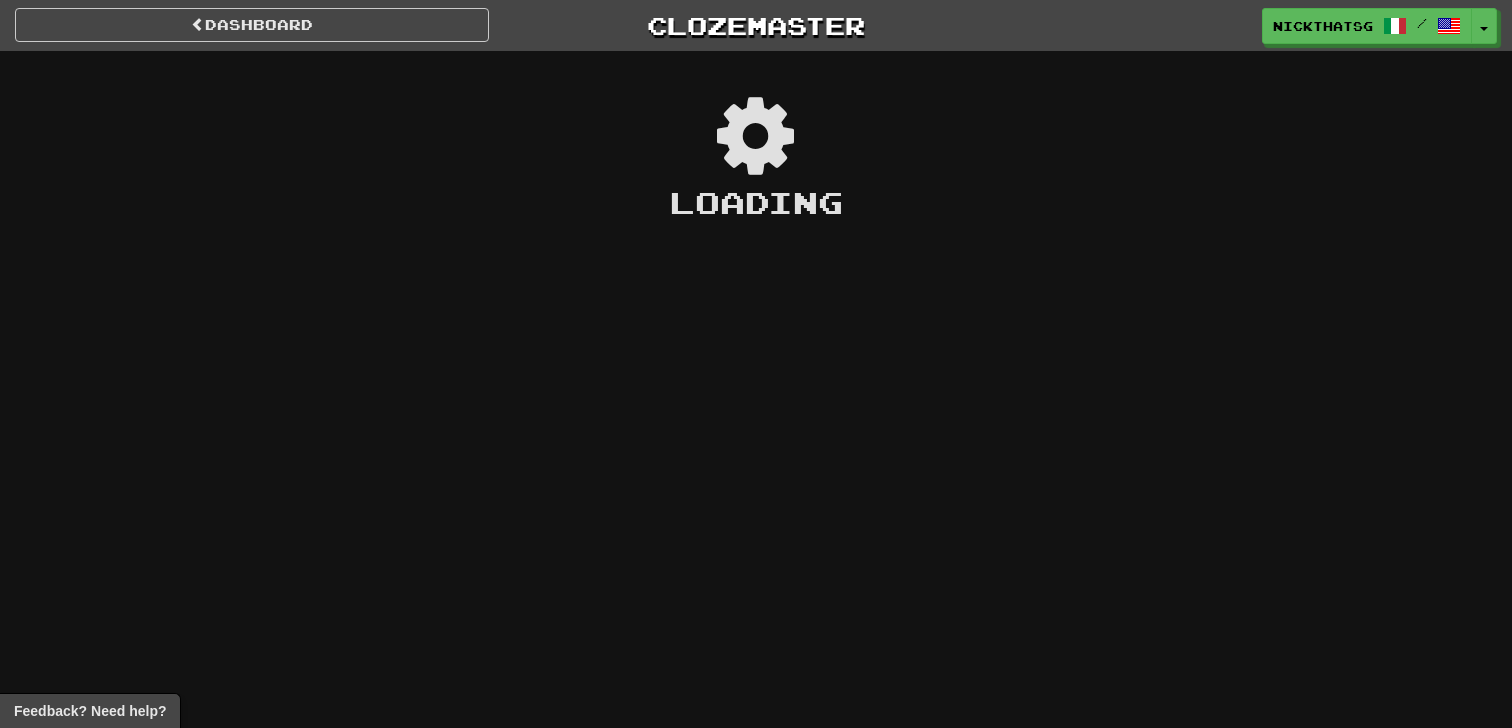 scroll, scrollTop: 0, scrollLeft: 0, axis: both 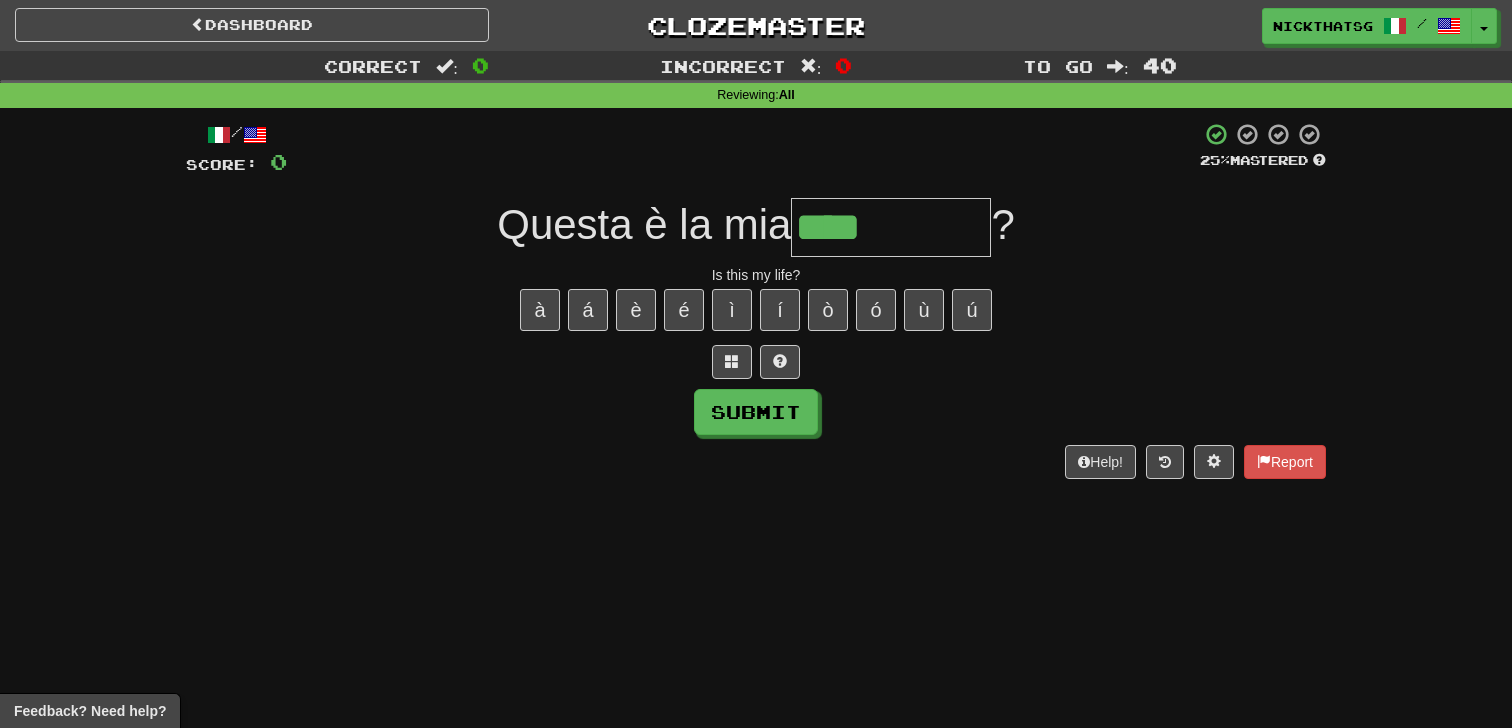 type on "****" 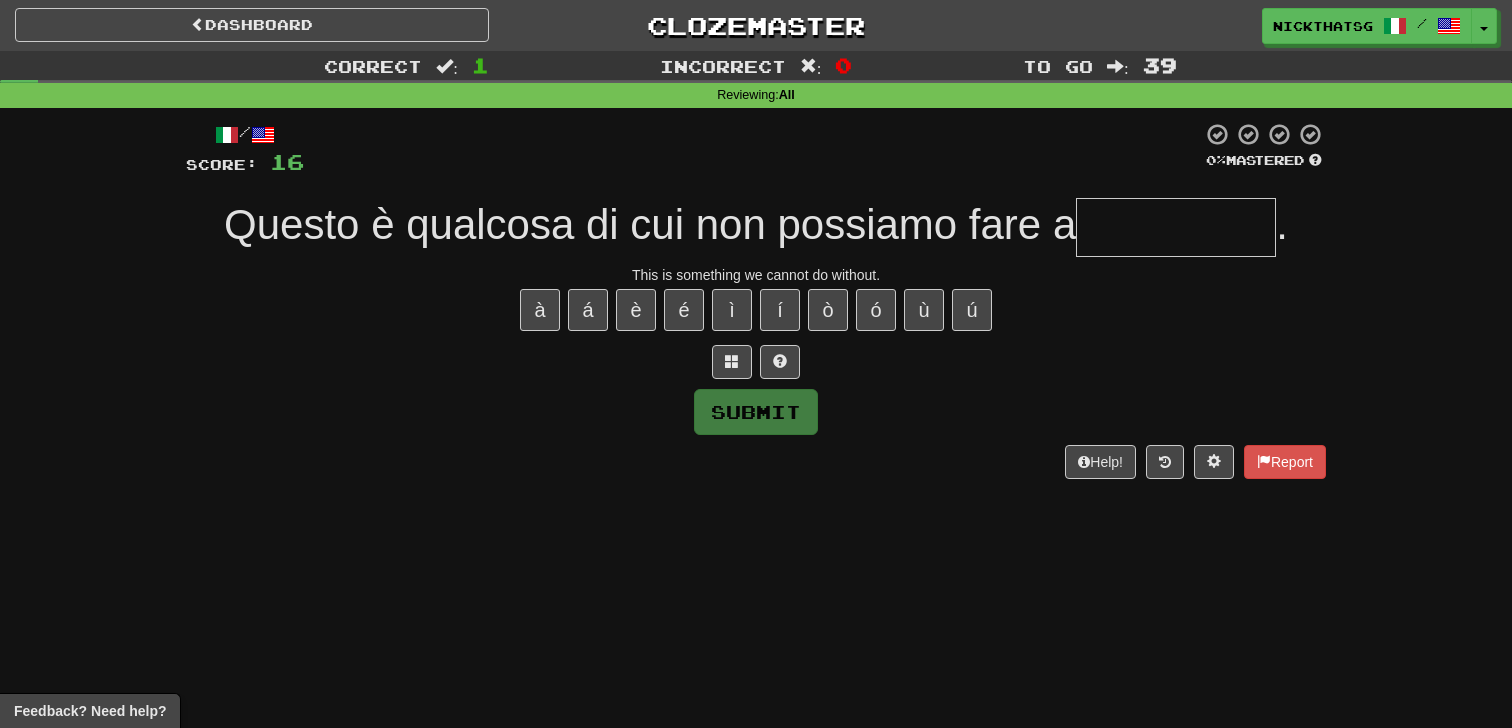 type on "*" 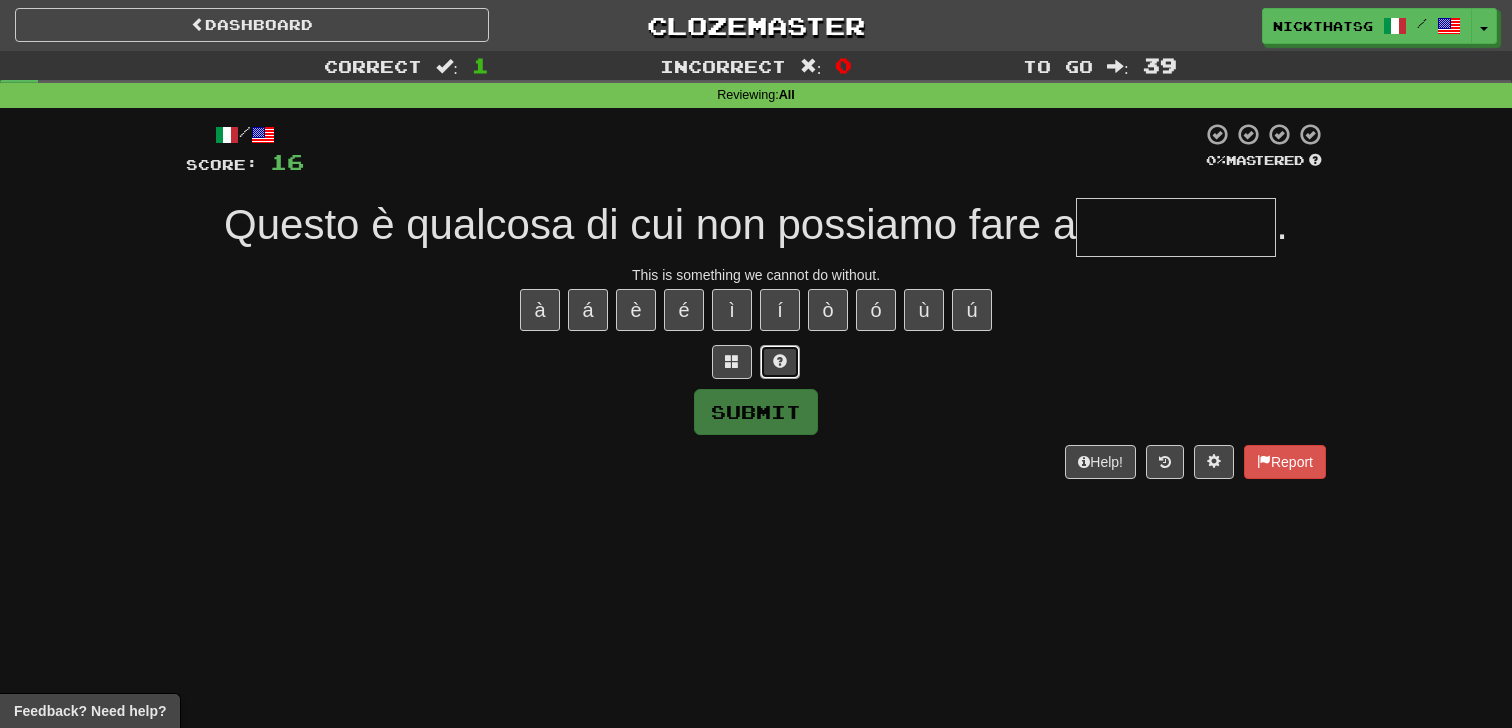 click at bounding box center (780, 361) 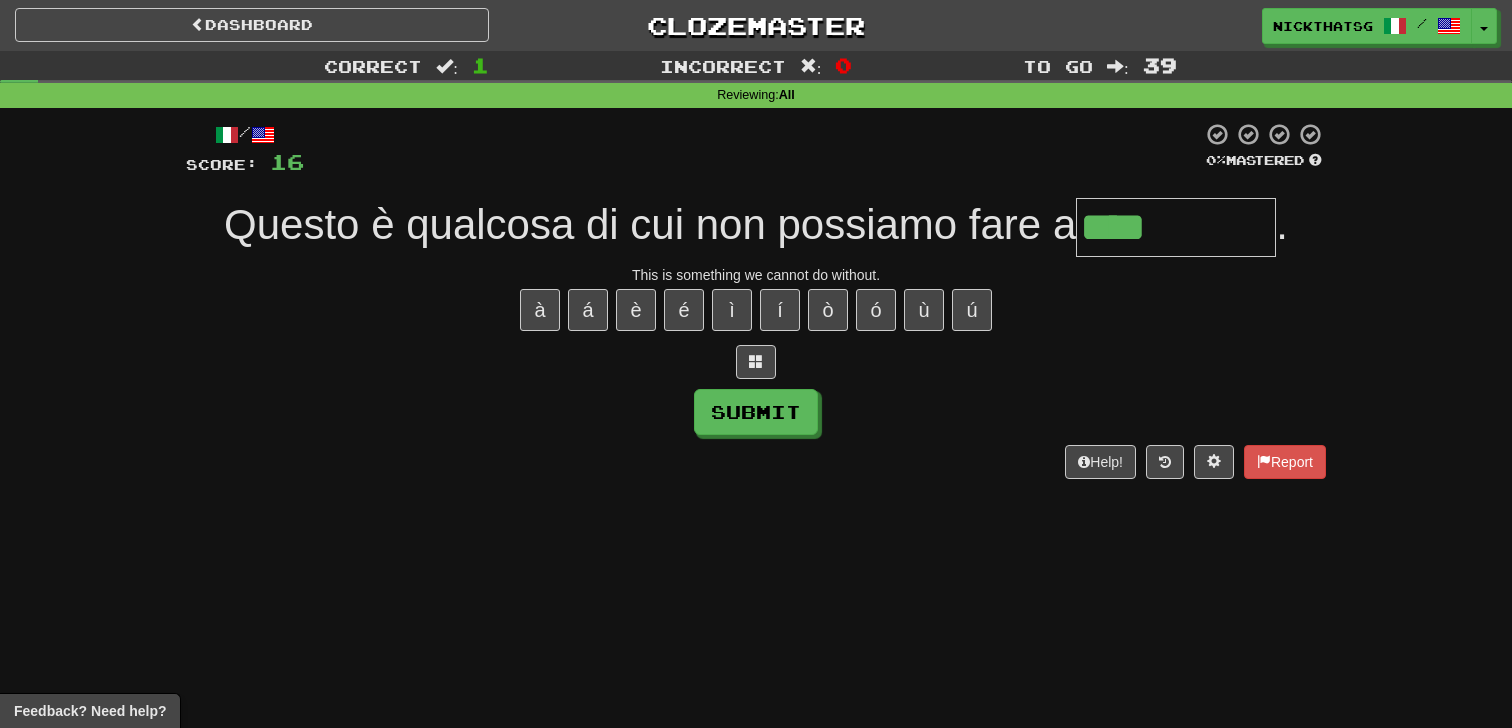 type on "****" 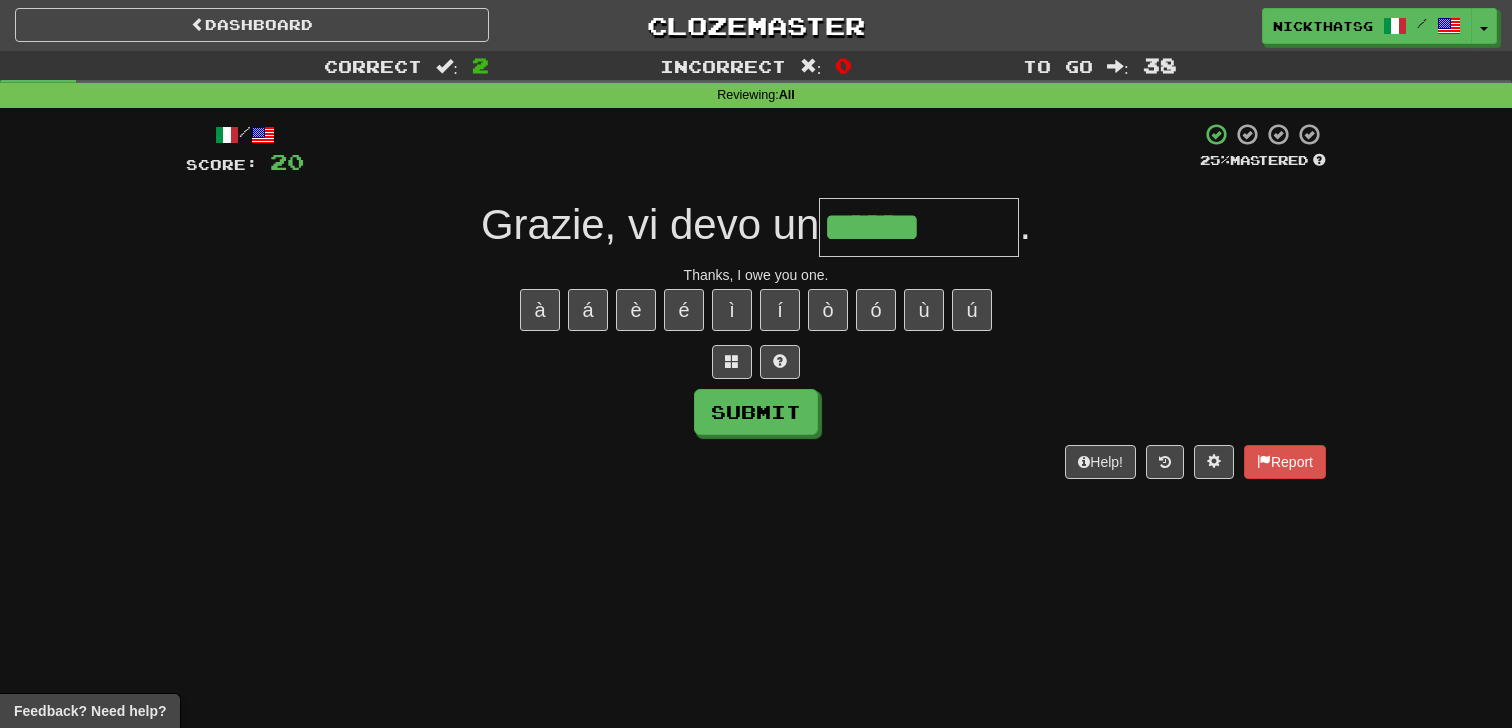 type on "******" 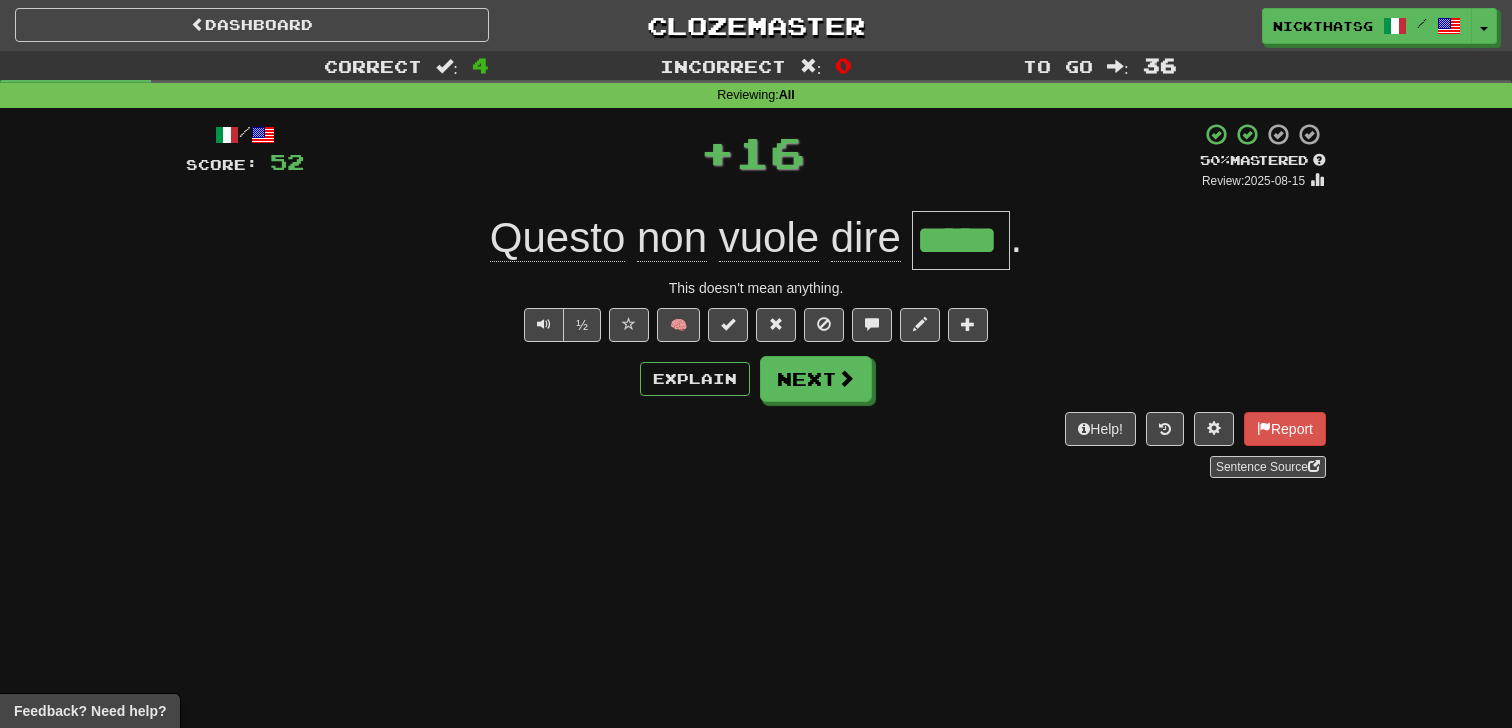 type on "*" 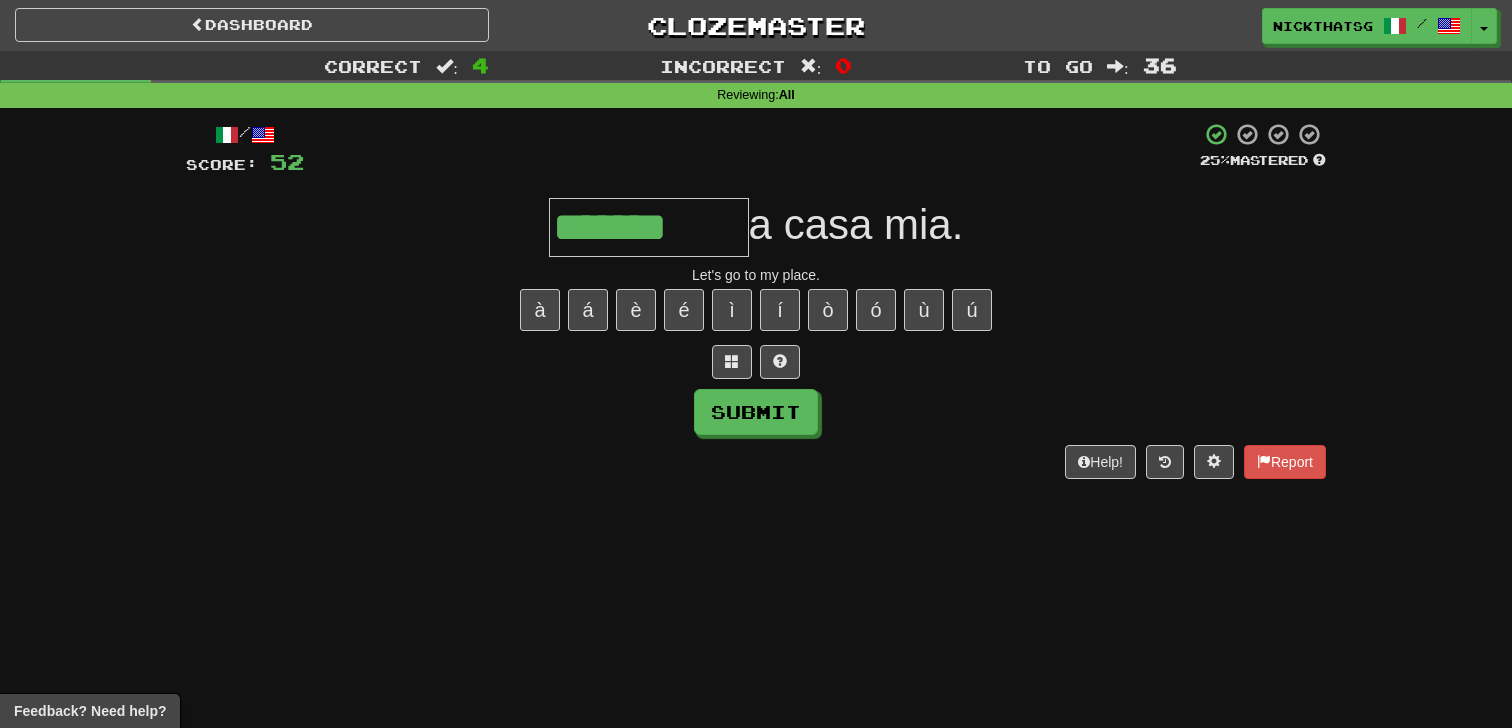 type on "*******" 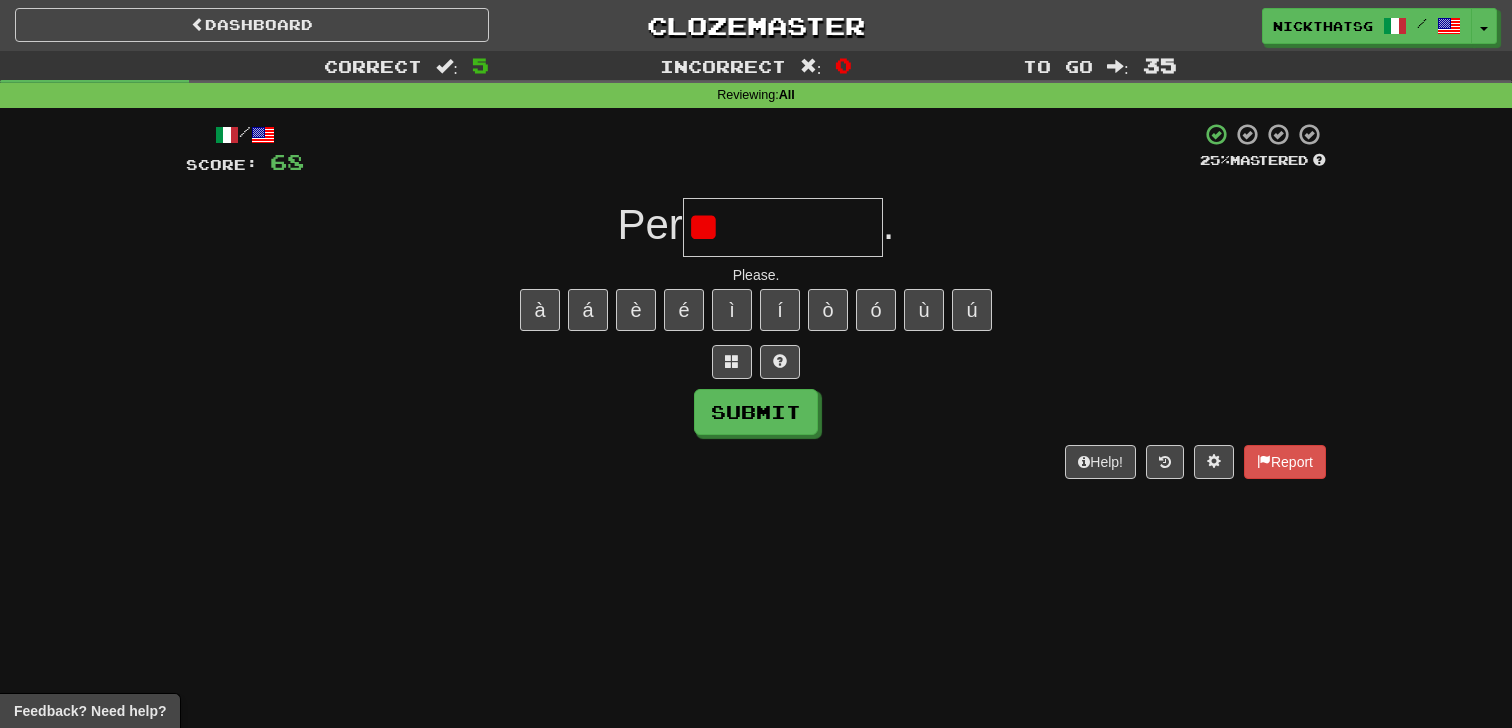 type on "*" 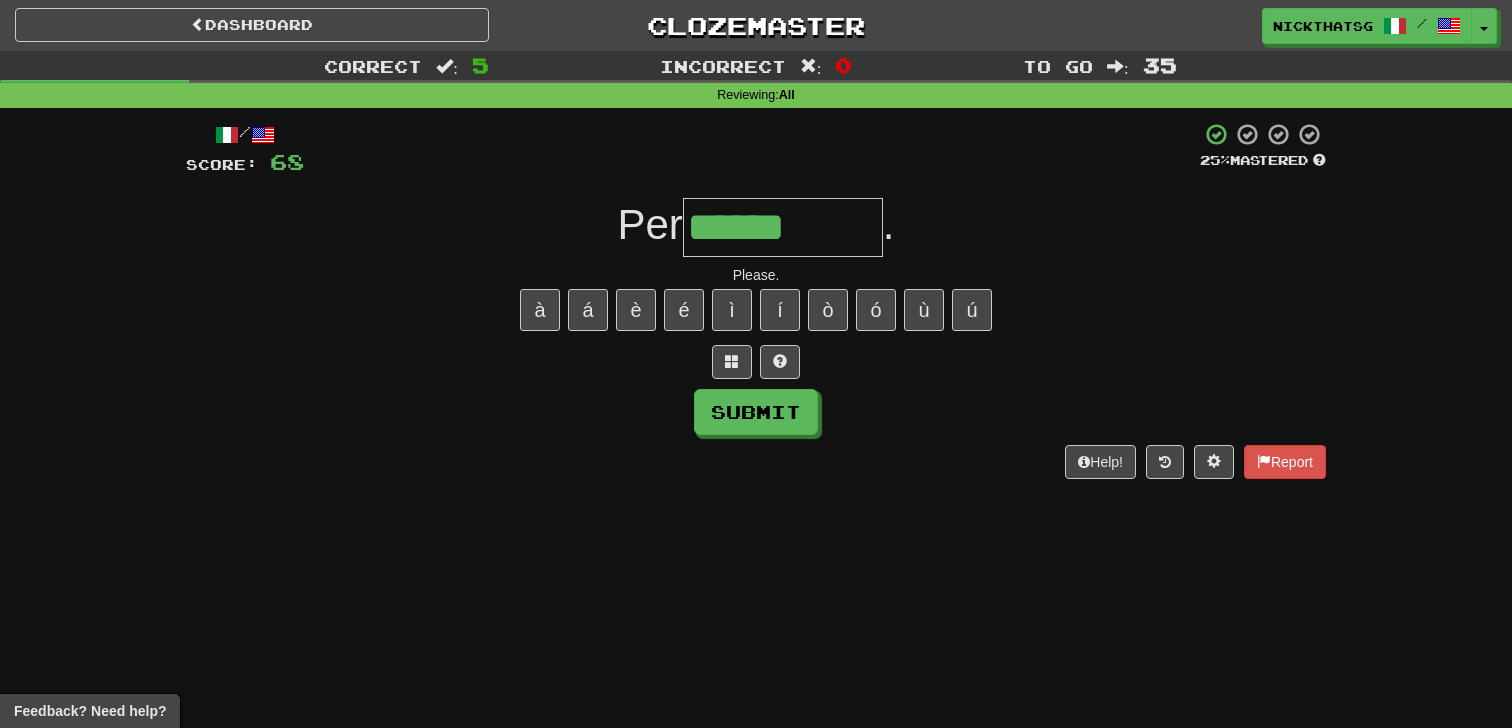 type on "******" 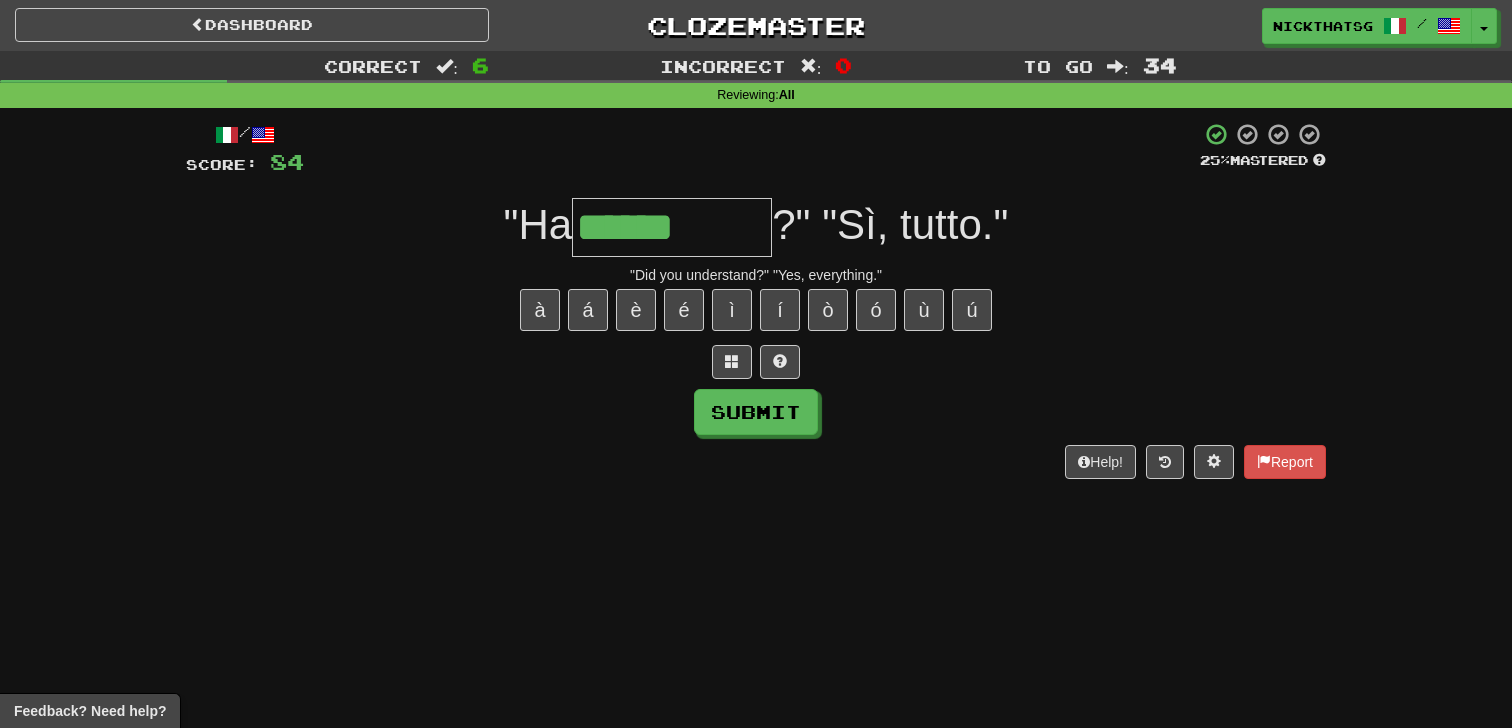 type on "******" 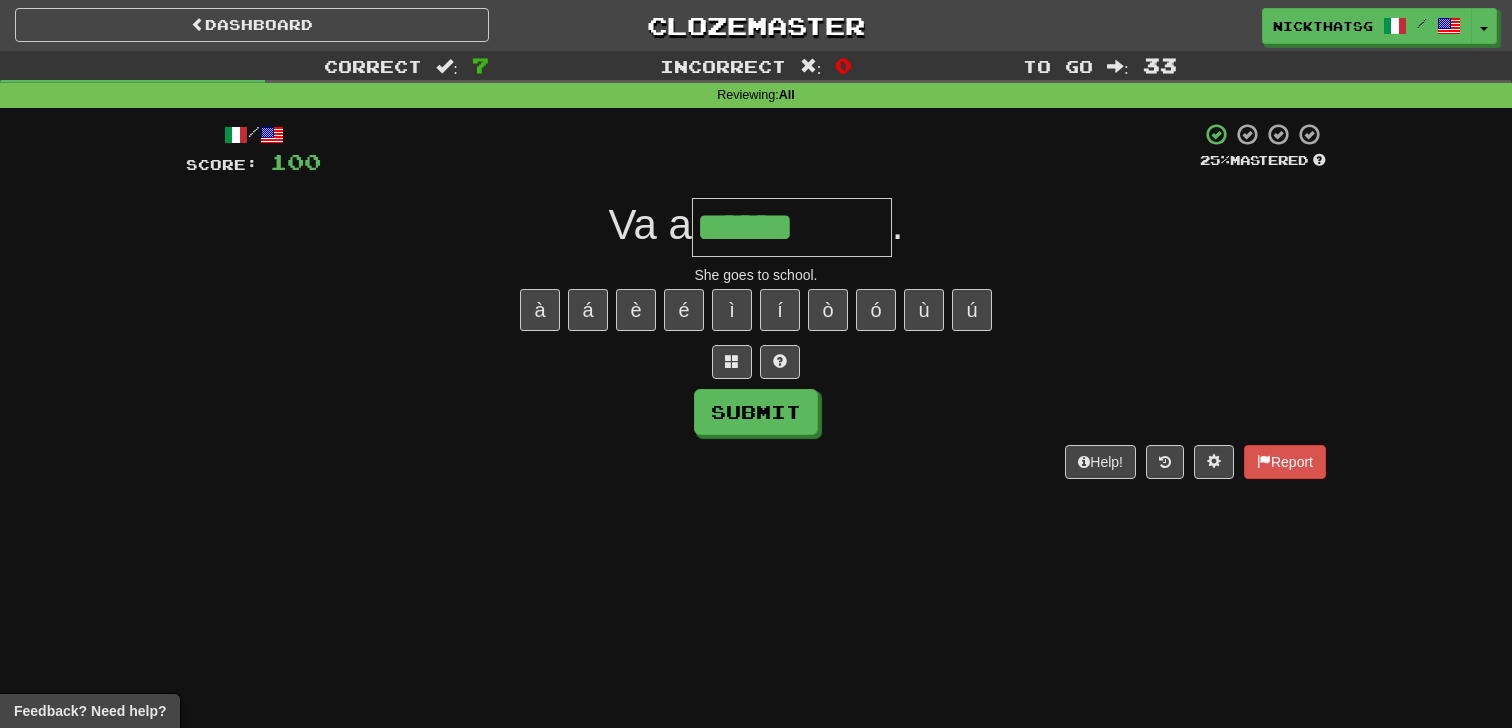 type on "******" 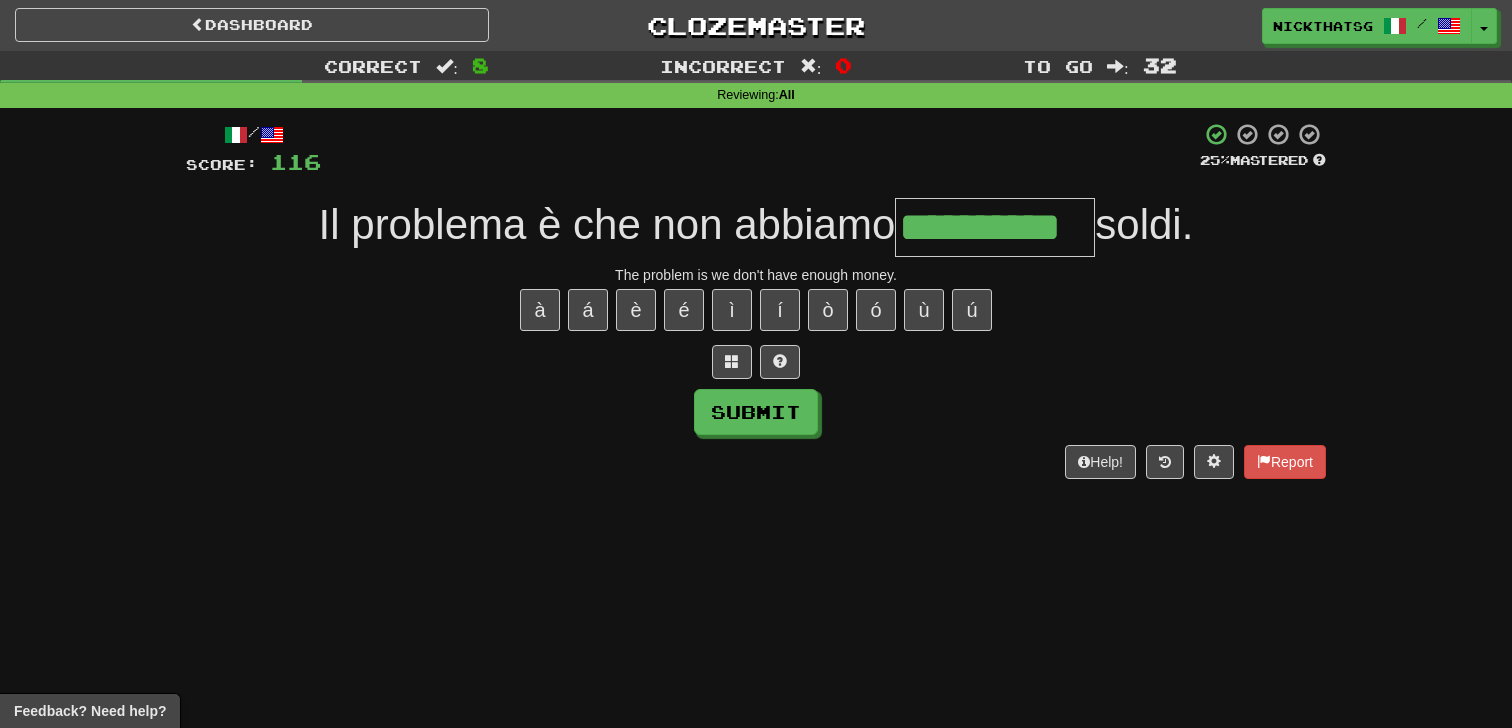 scroll, scrollTop: 0, scrollLeft: 25, axis: horizontal 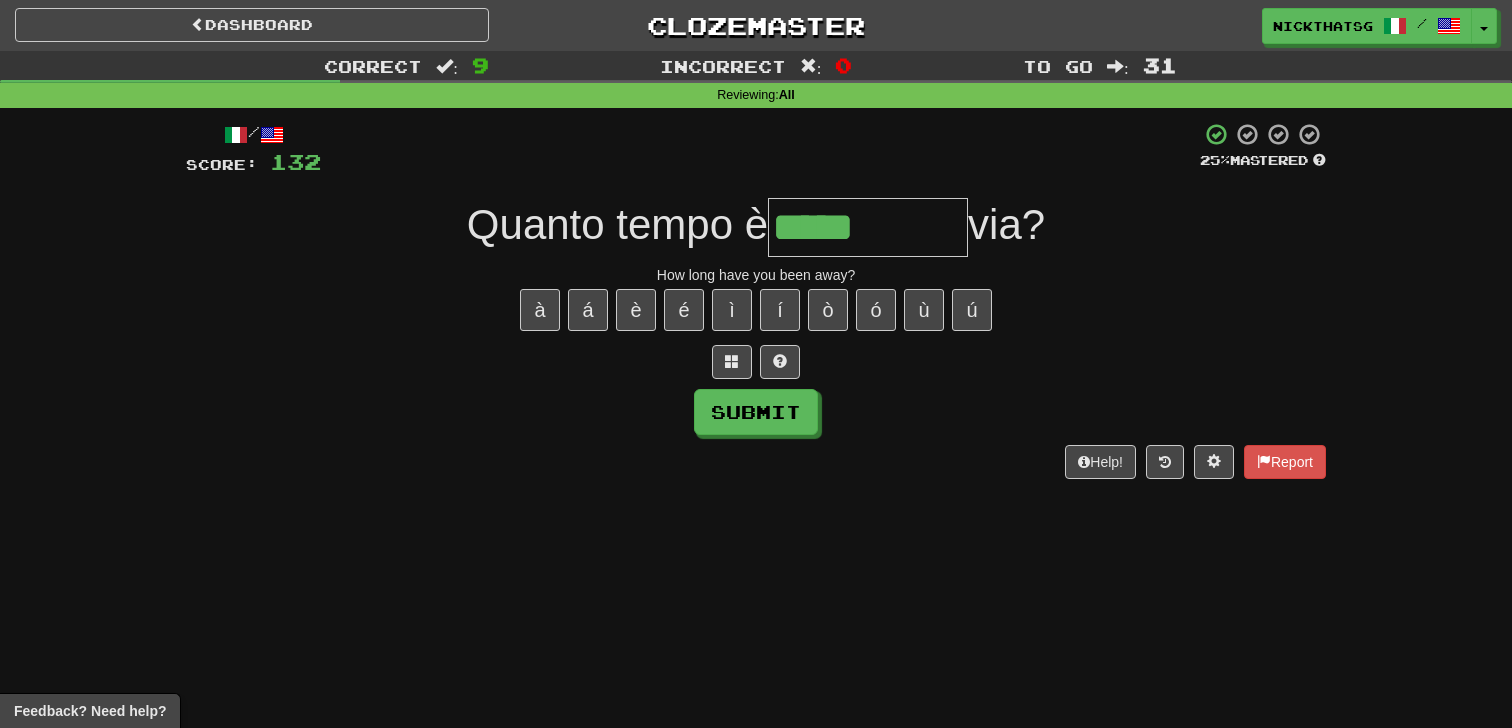 type on "*****" 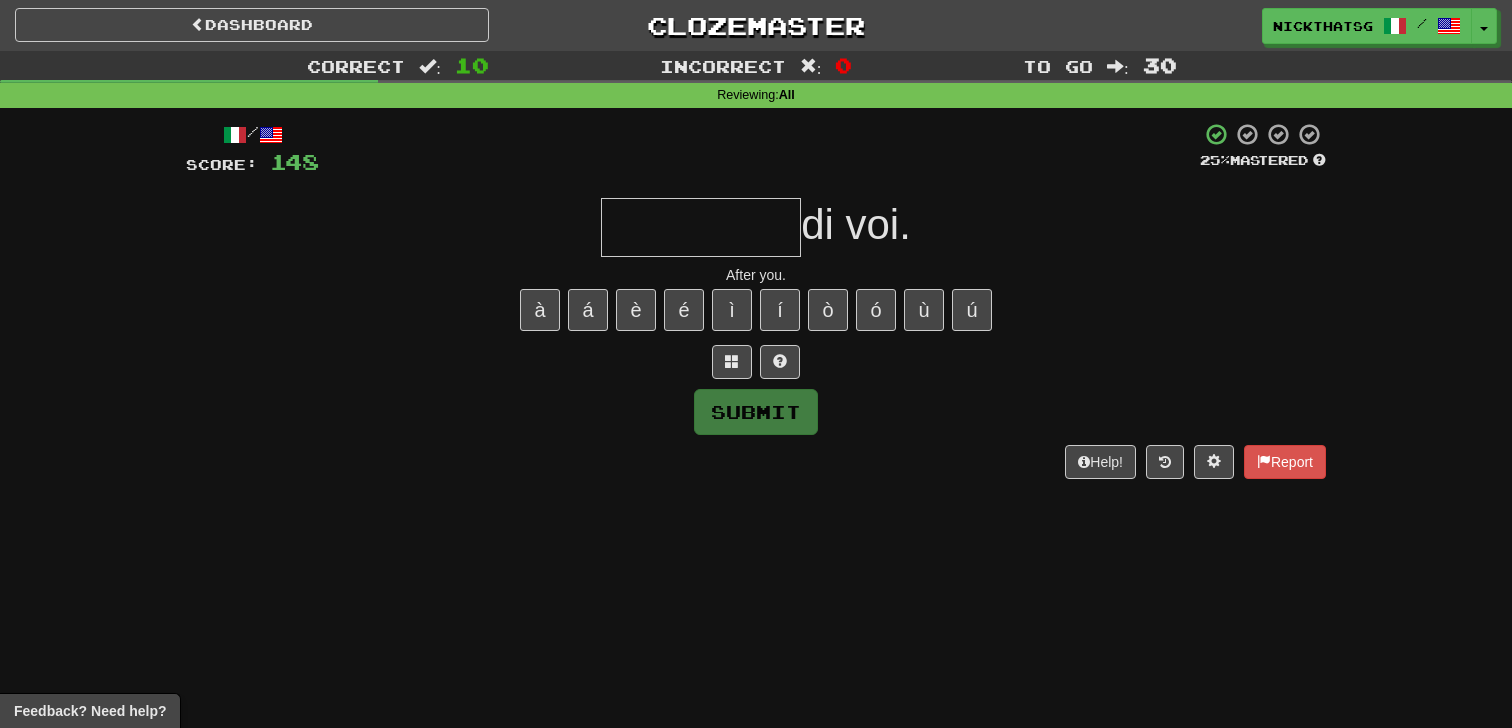 type on "*" 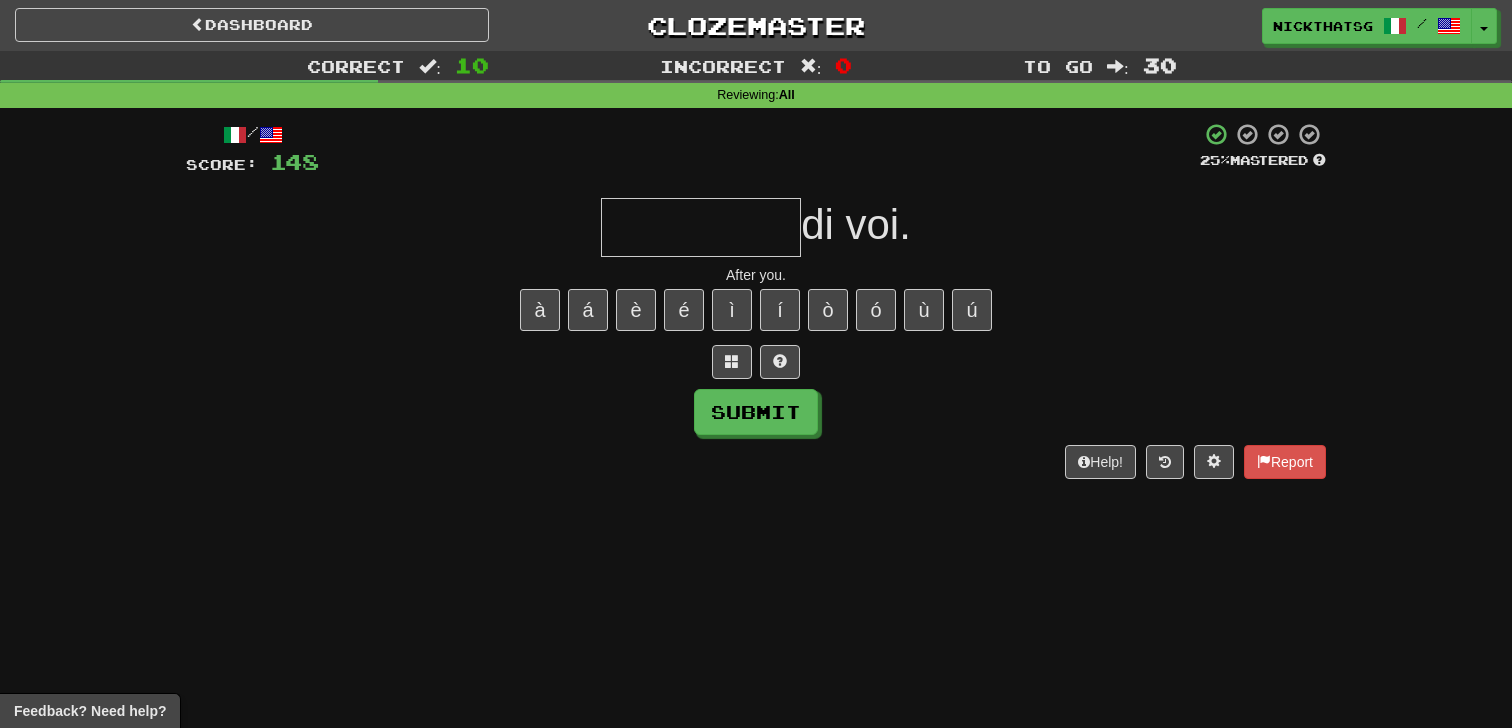 type on "*" 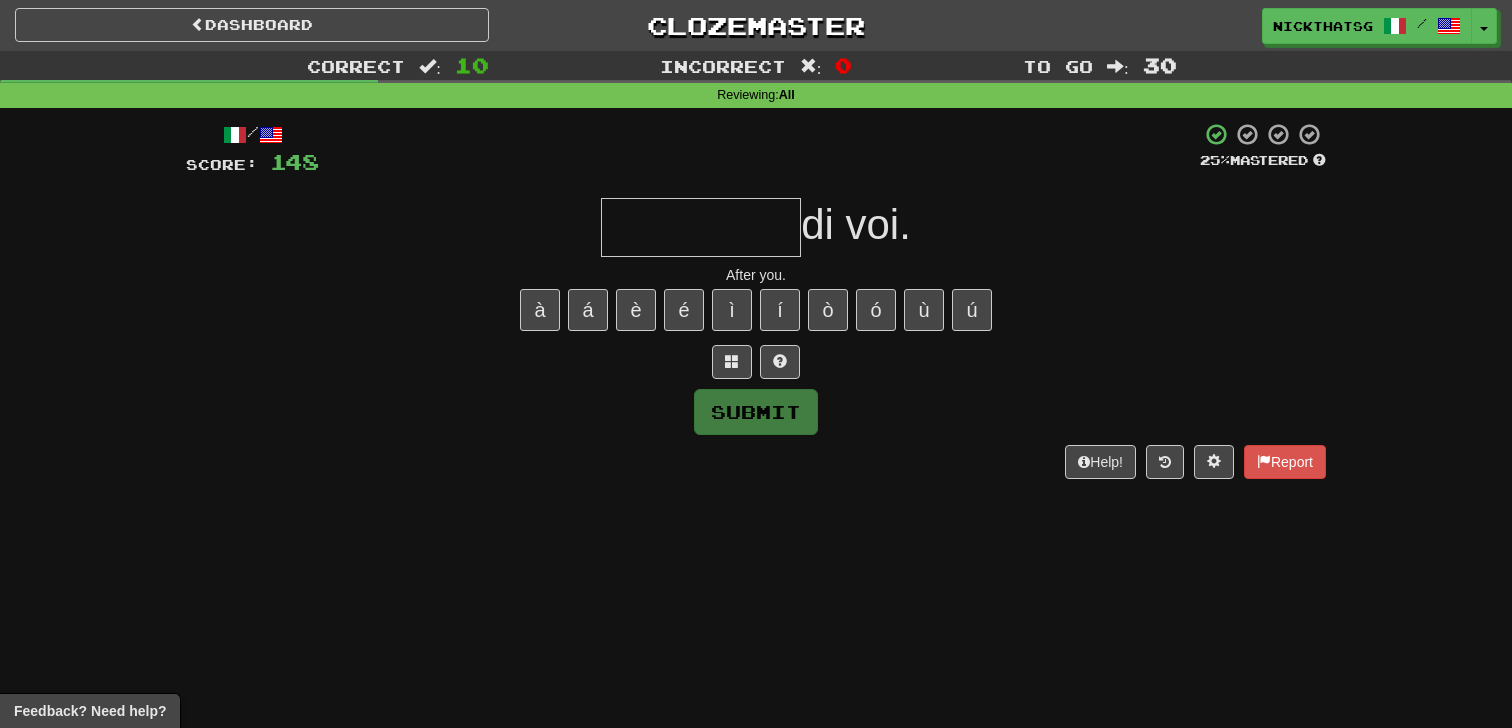 type on "*" 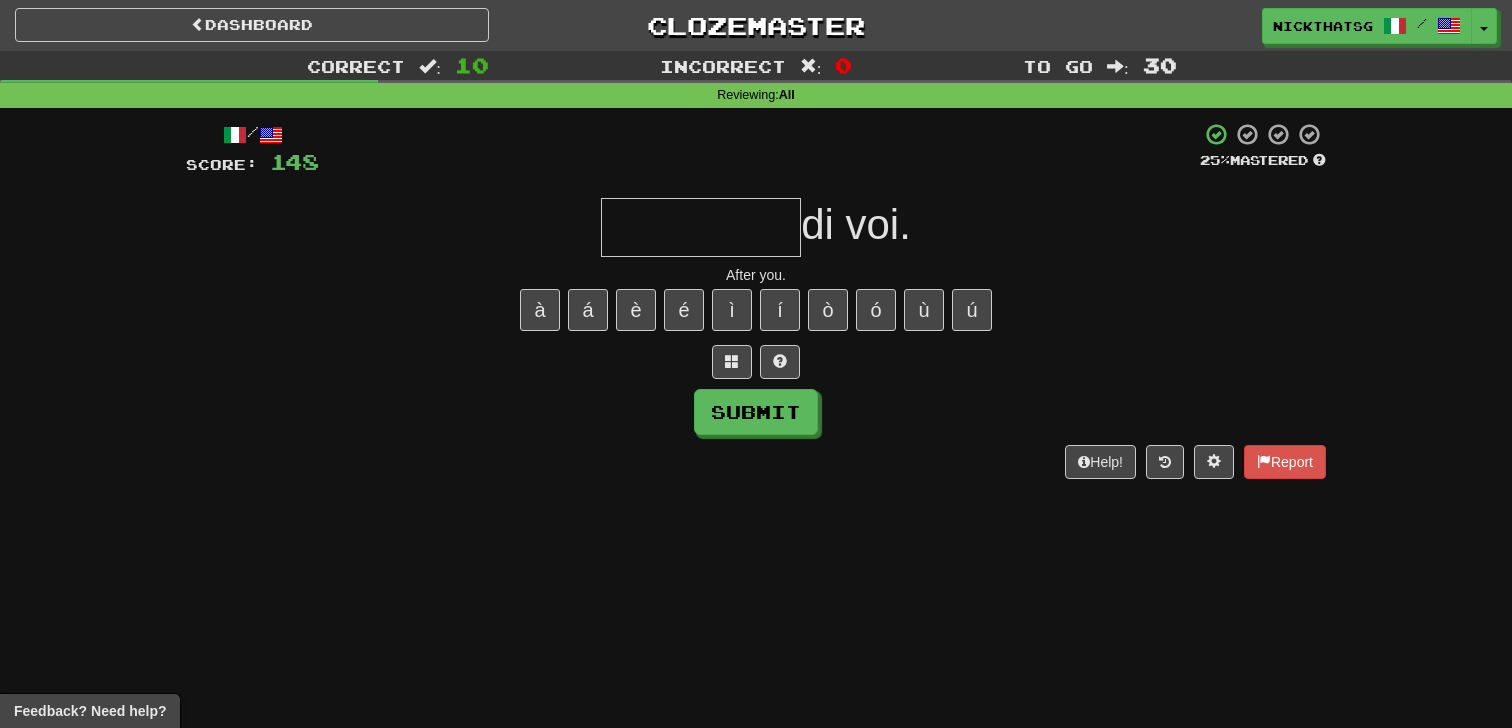 type on "*" 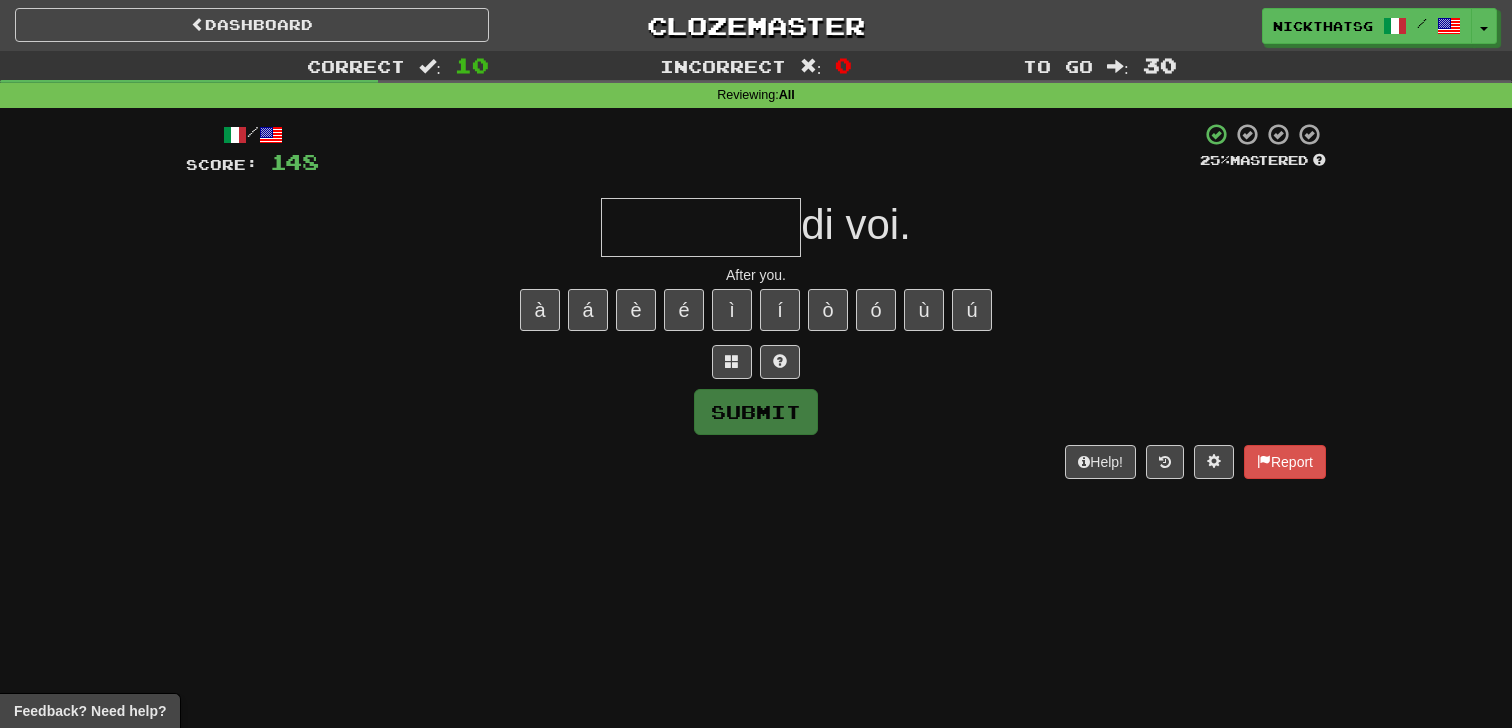 type on "*" 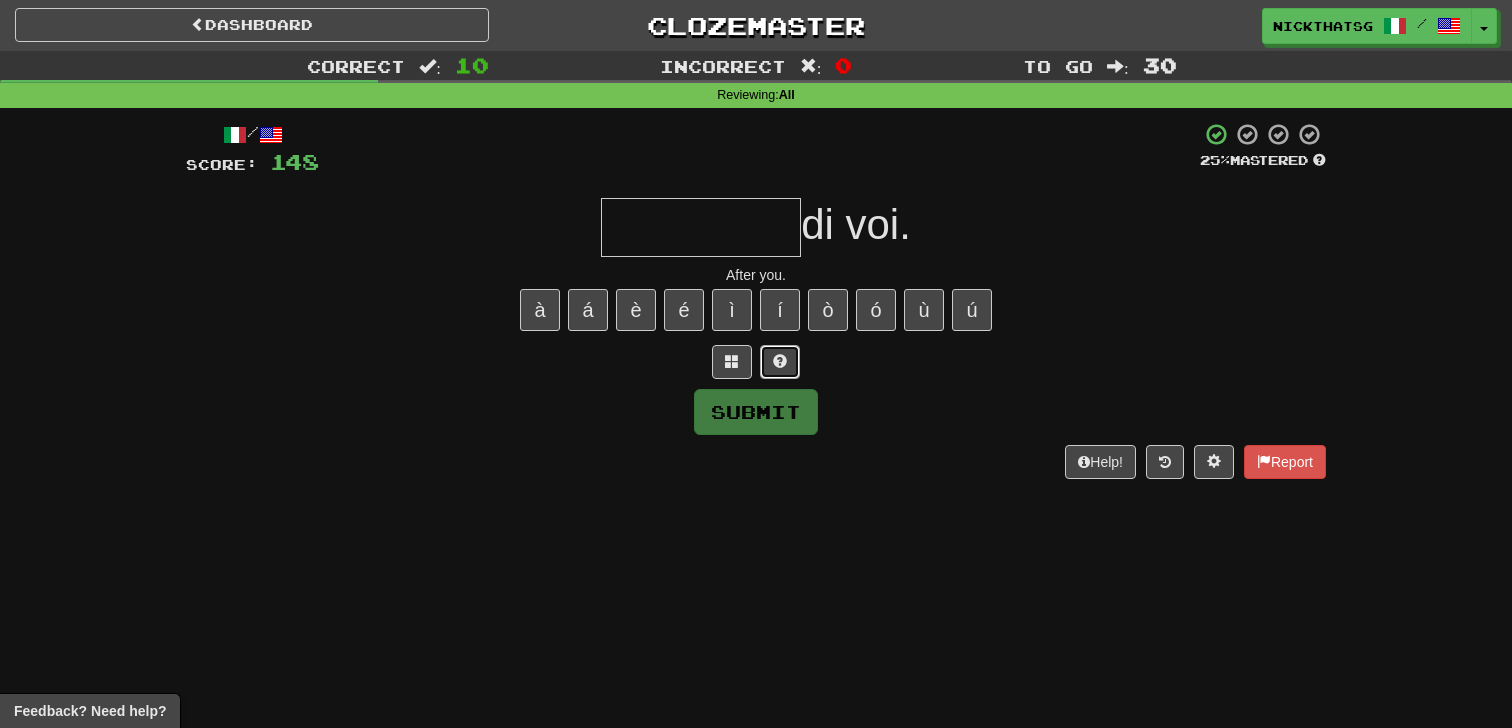 click at bounding box center (780, 362) 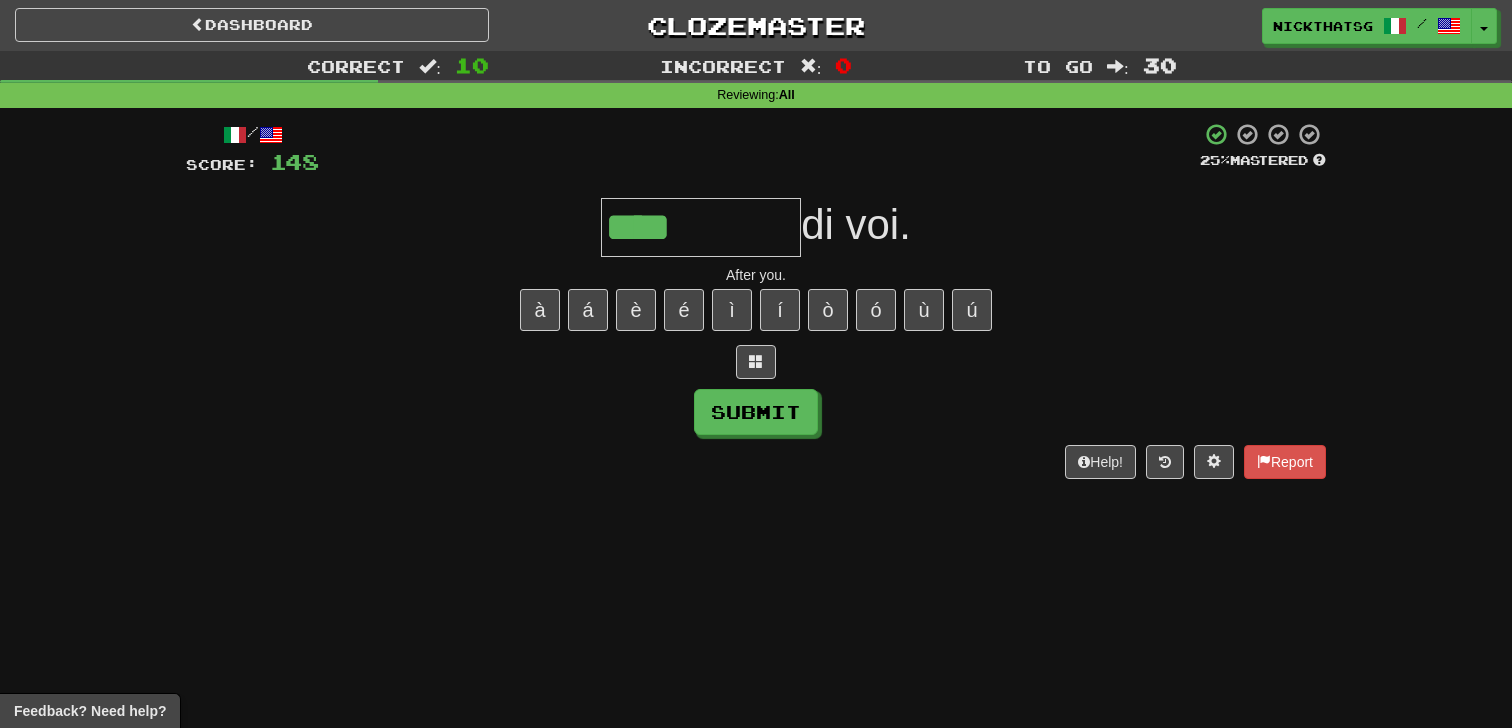 type on "****" 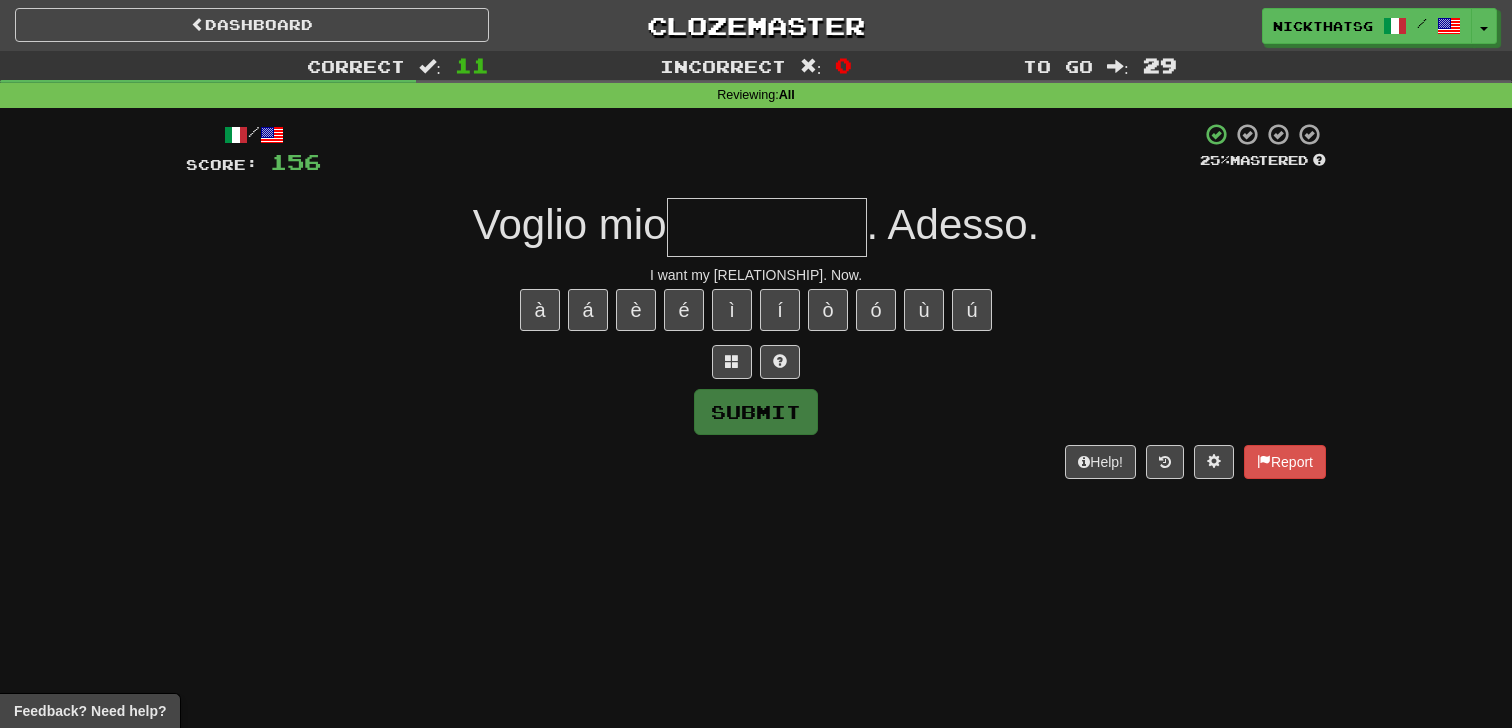 type on "*" 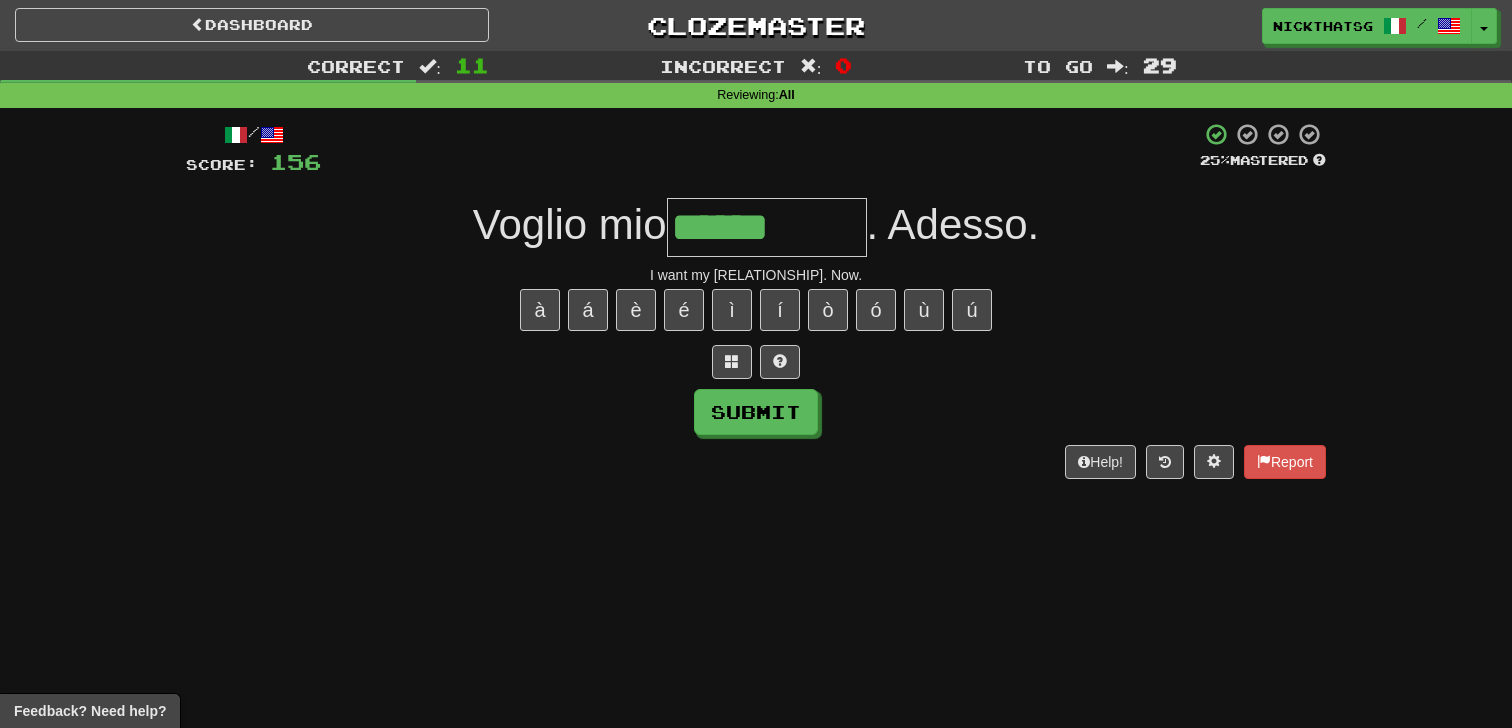 type on "******" 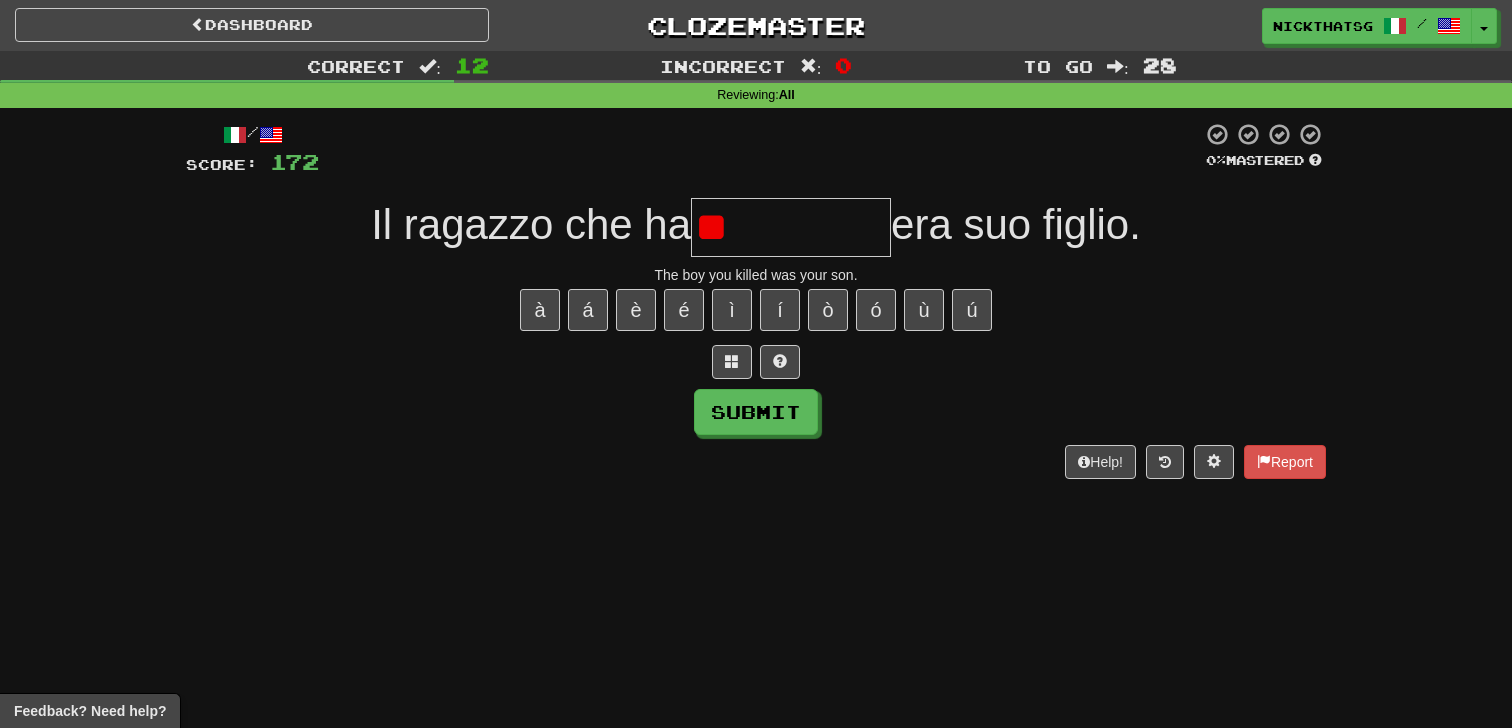 type on "*" 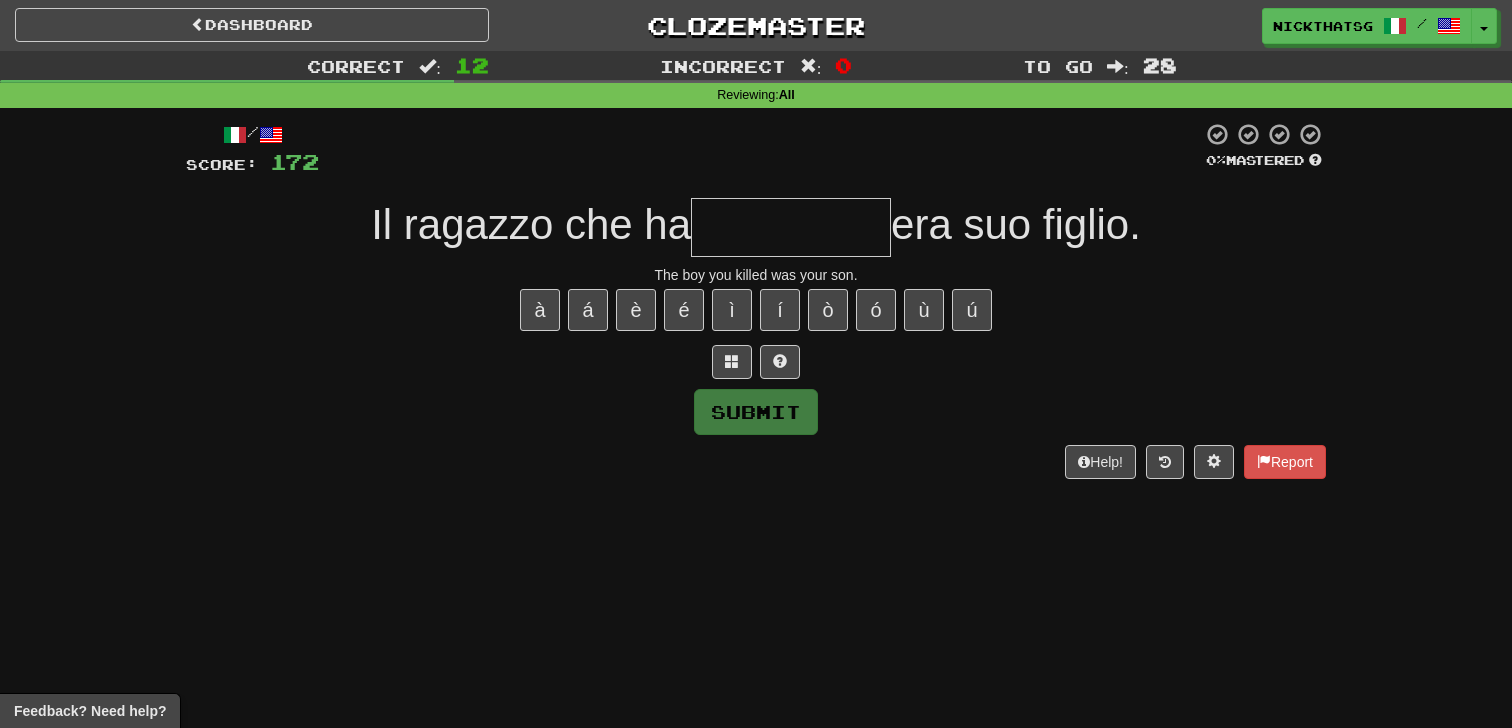 type on "*" 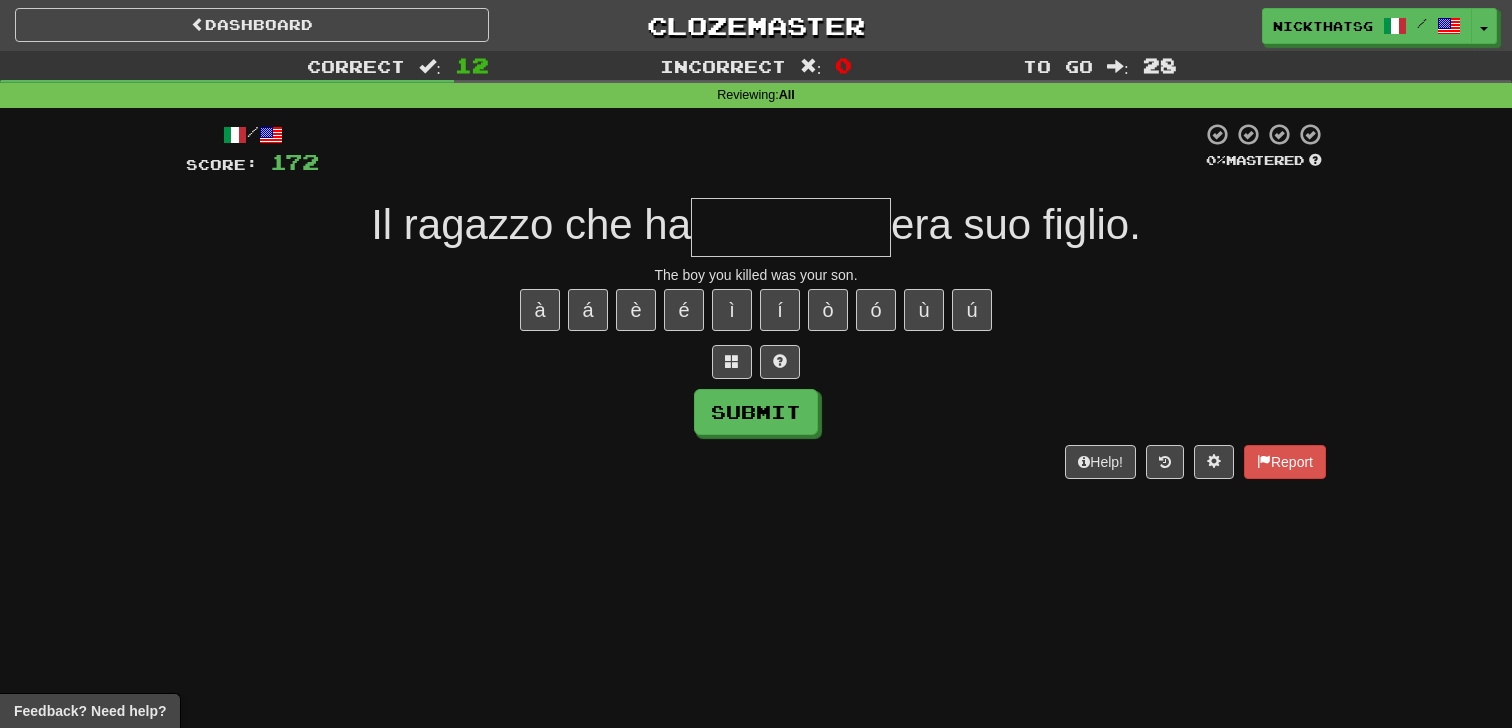 type on "*" 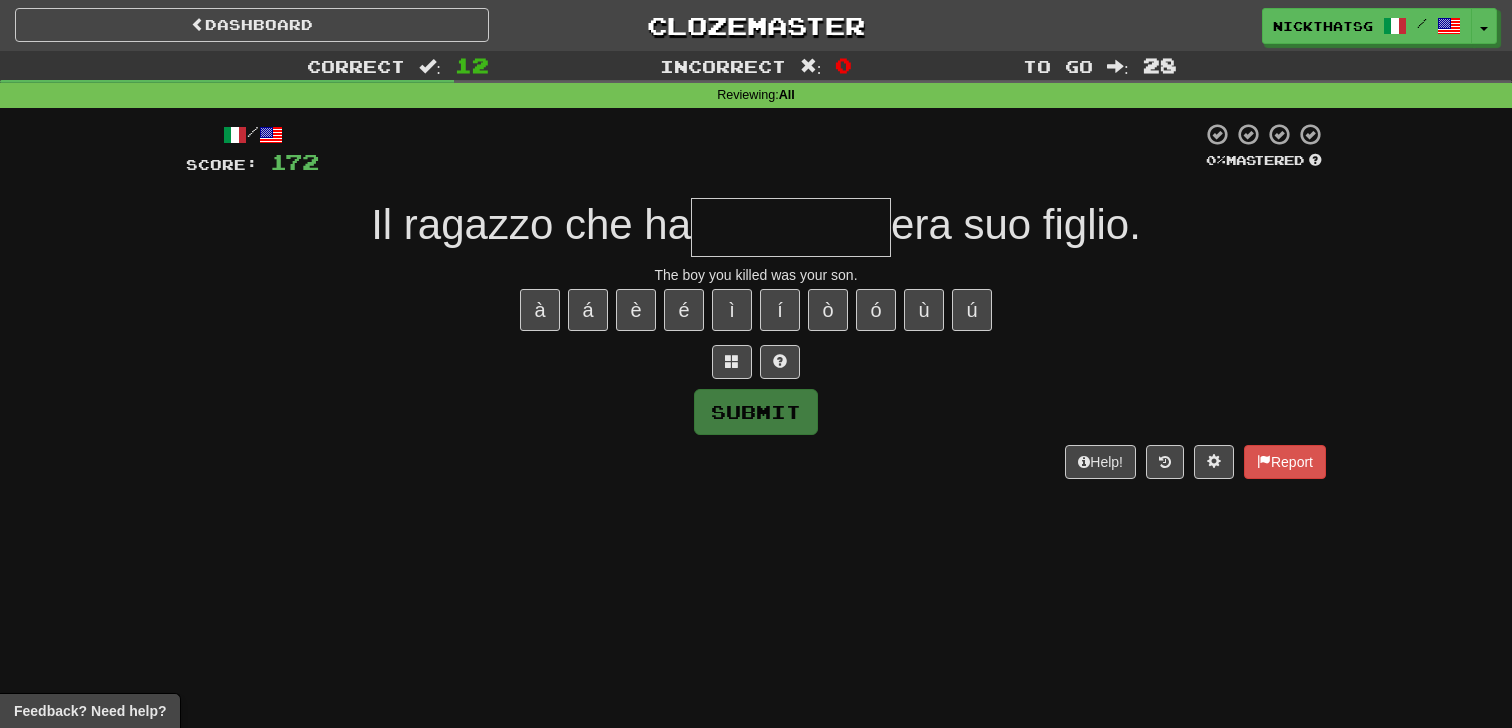 type on "*" 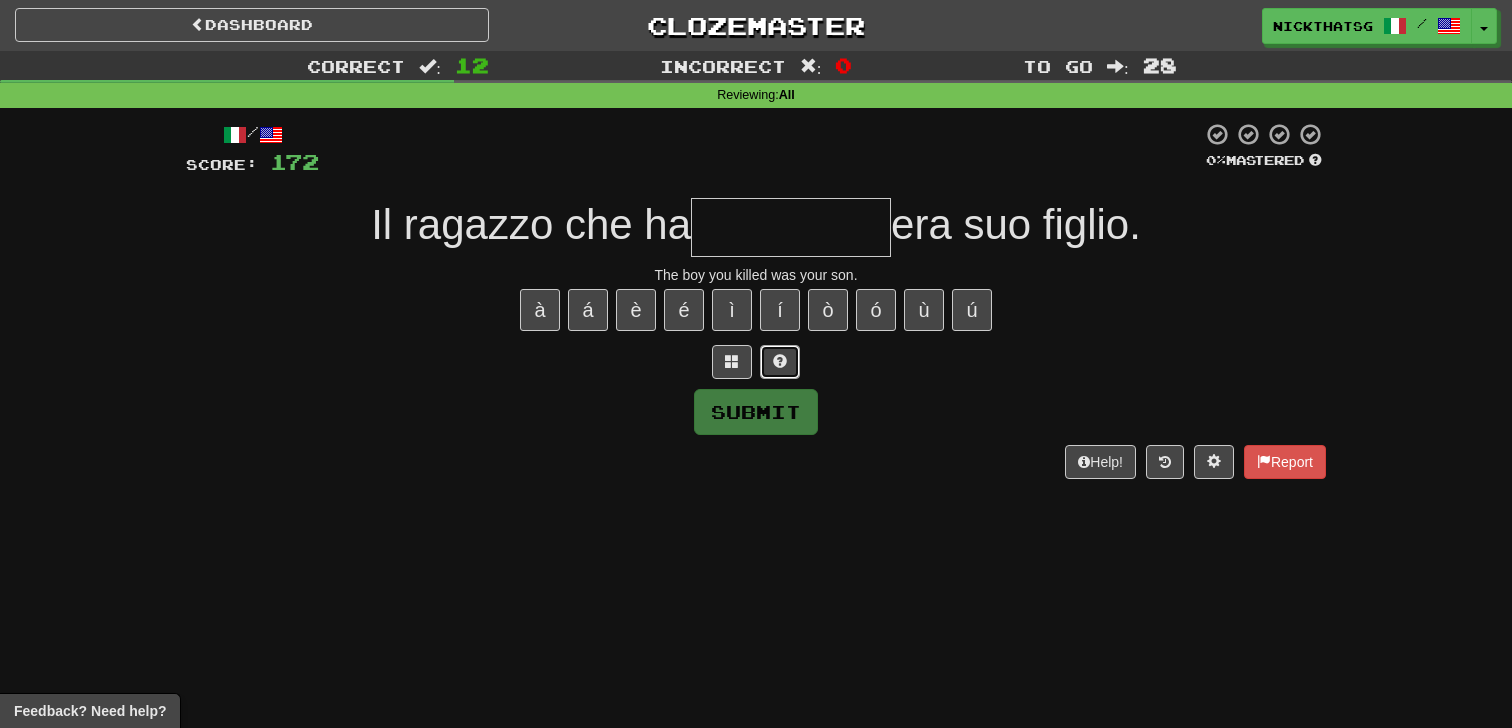 click at bounding box center [780, 362] 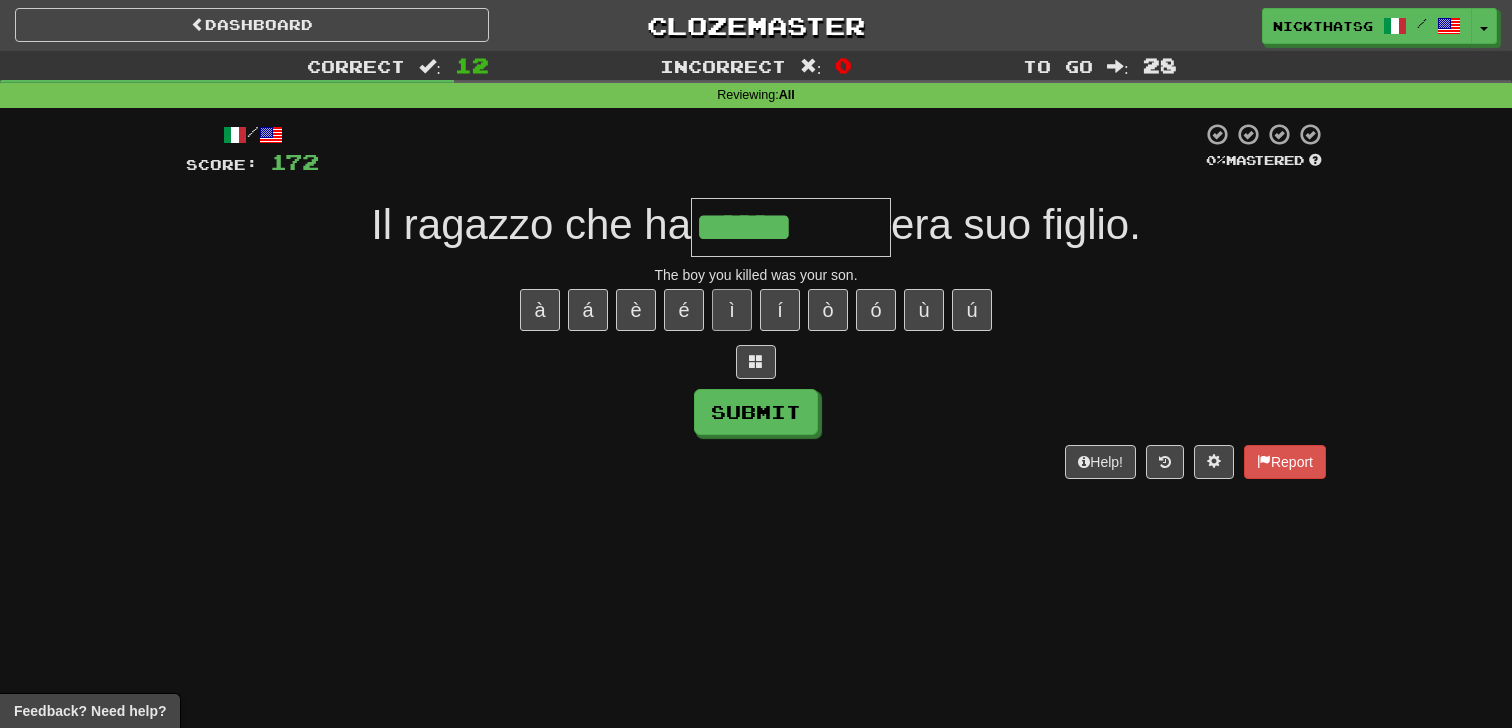 type on "******" 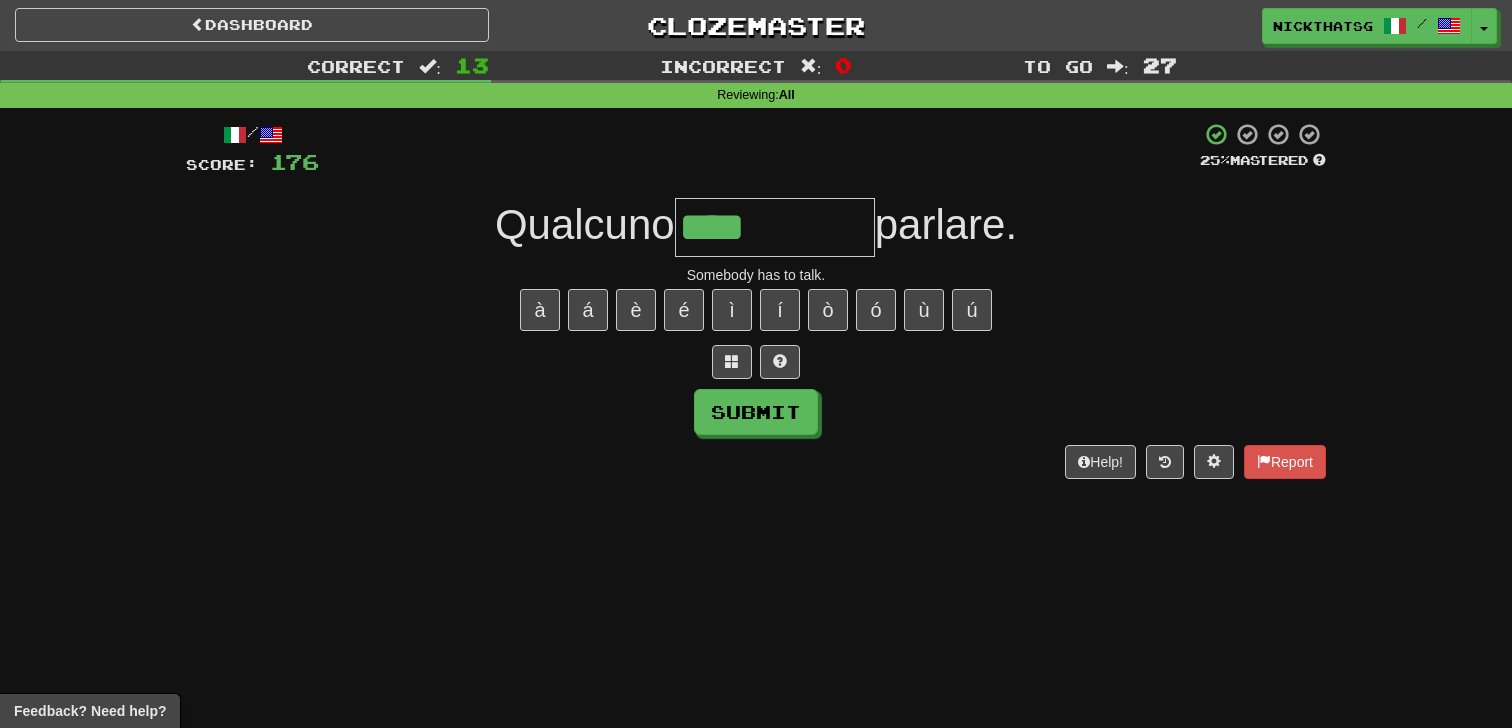 type on "****" 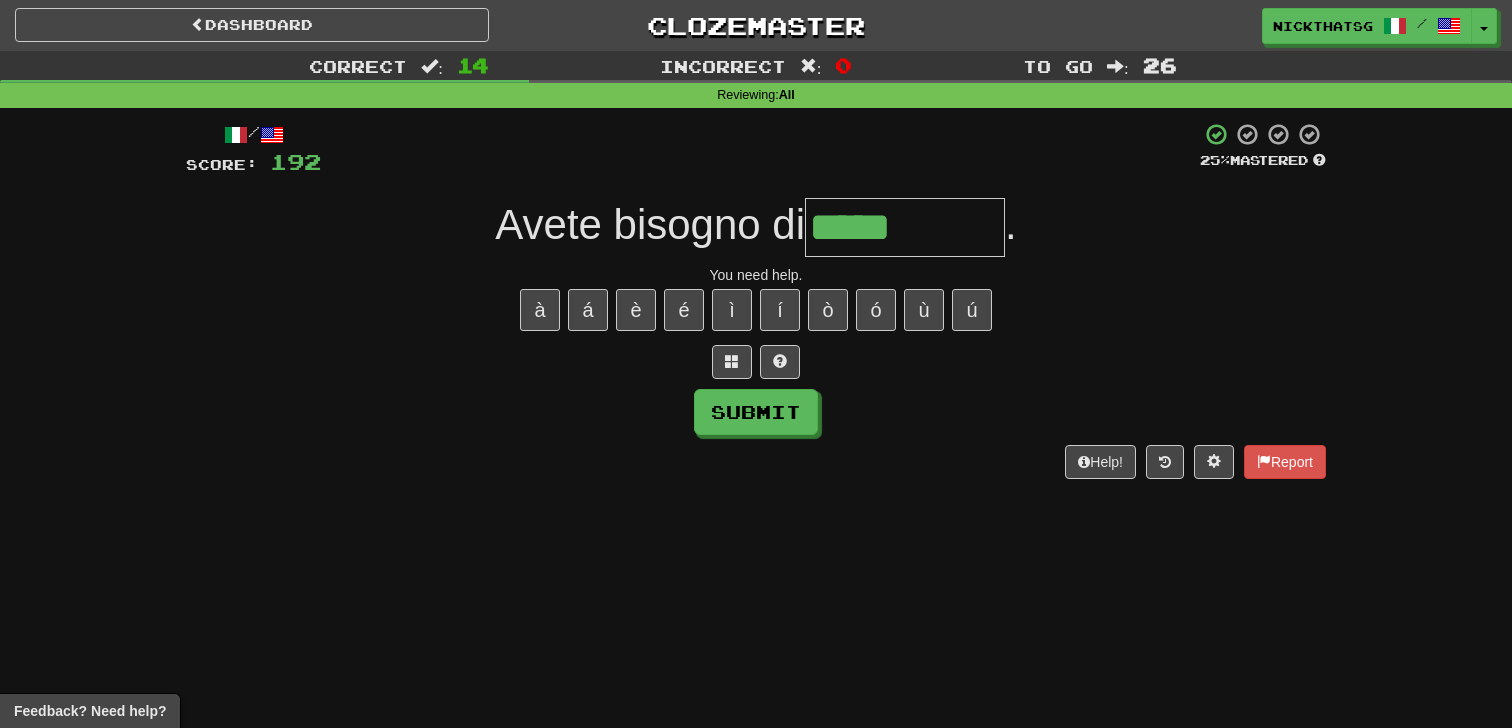 type on "*****" 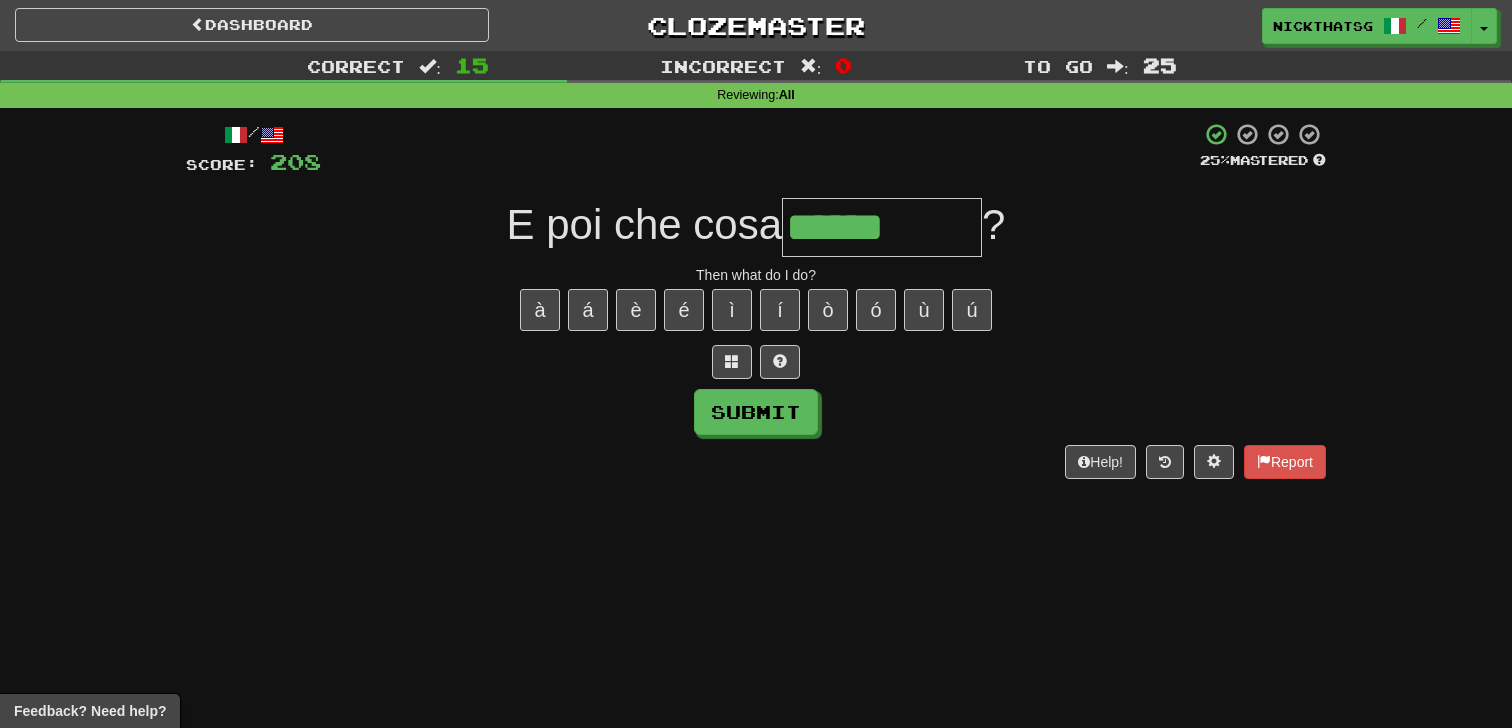 type on "******" 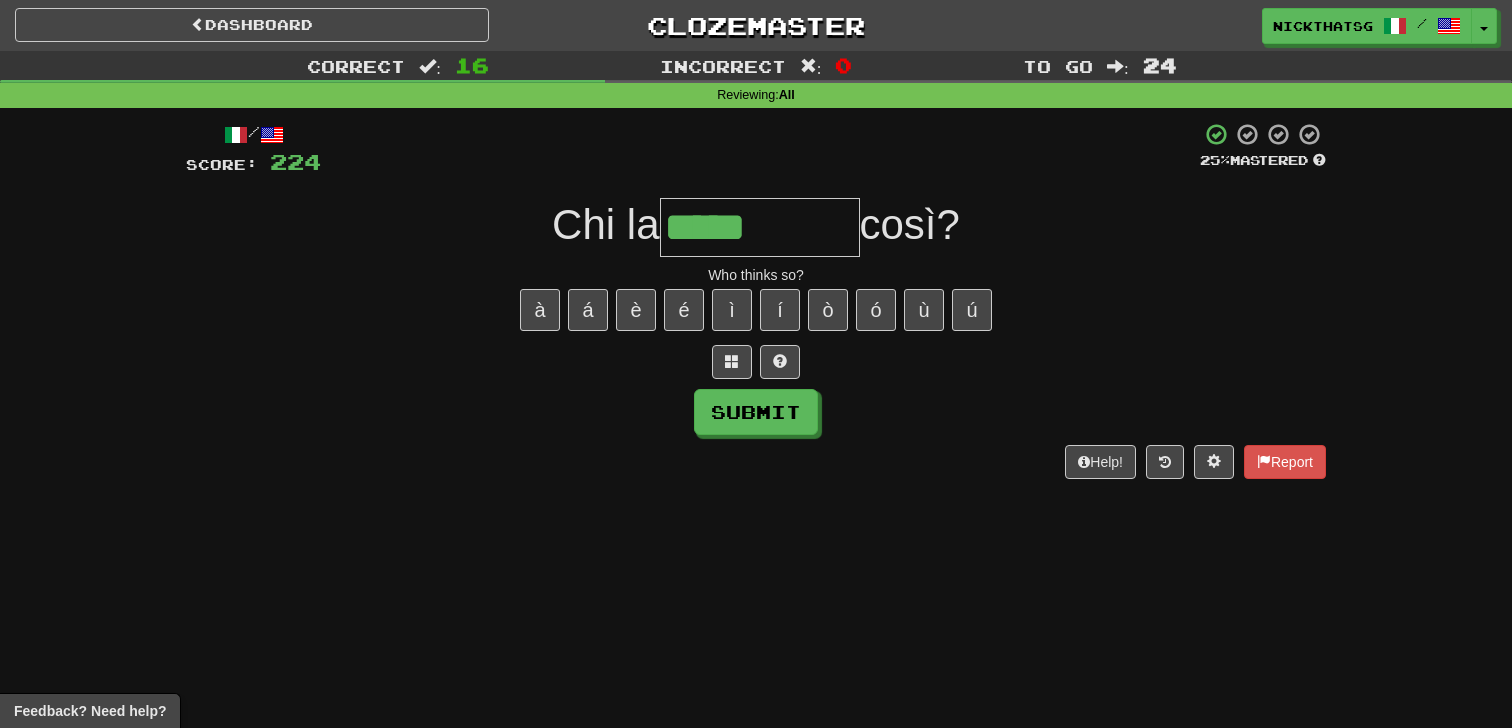 type on "*****" 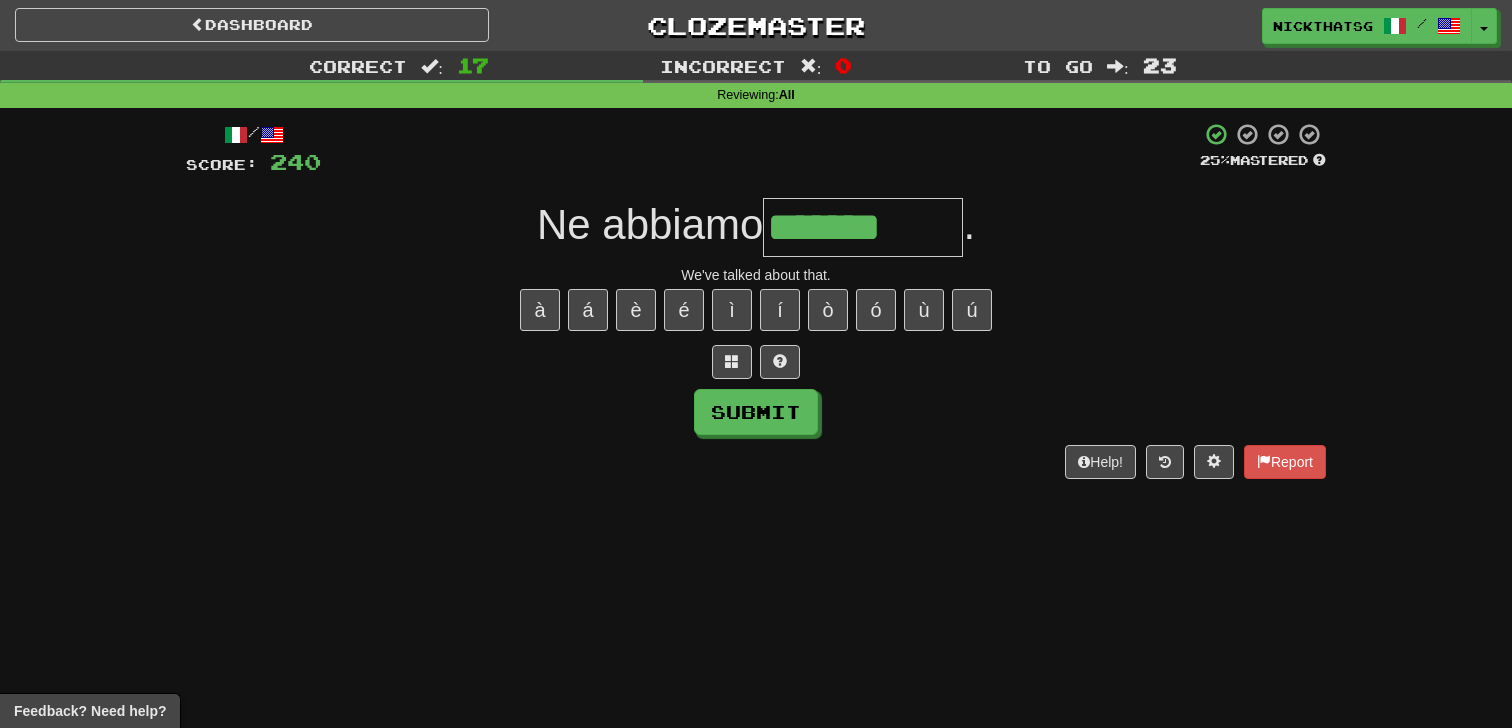 type on "*******" 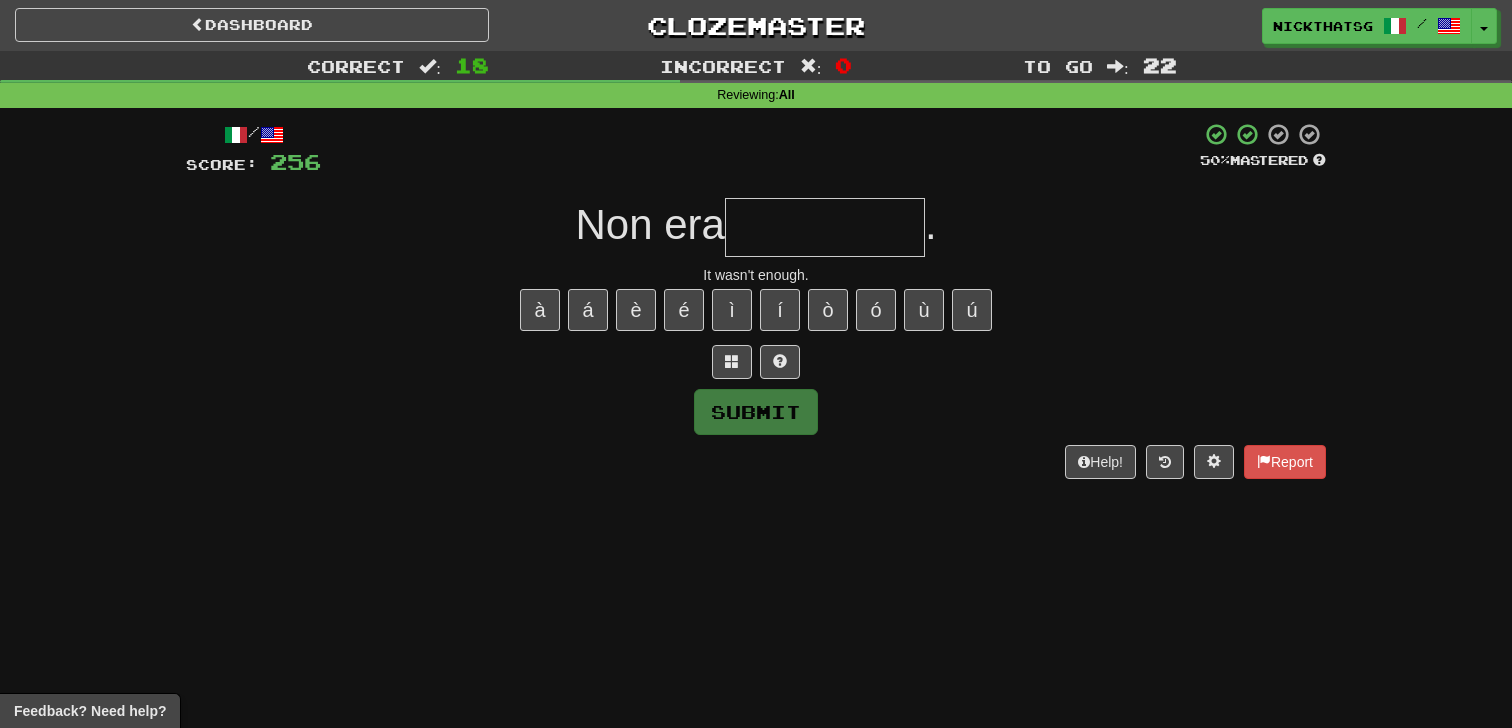 type on "*" 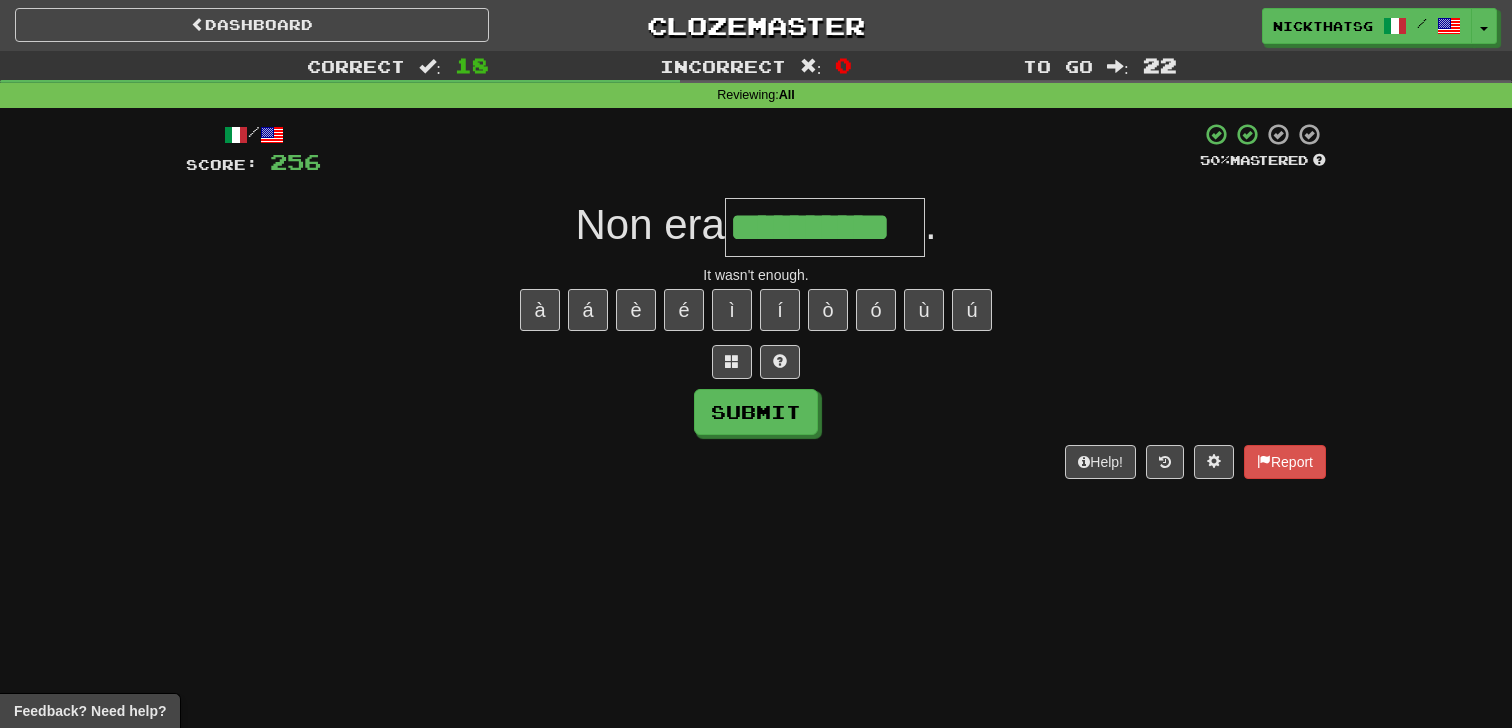 scroll, scrollTop: 0, scrollLeft: 25, axis: horizontal 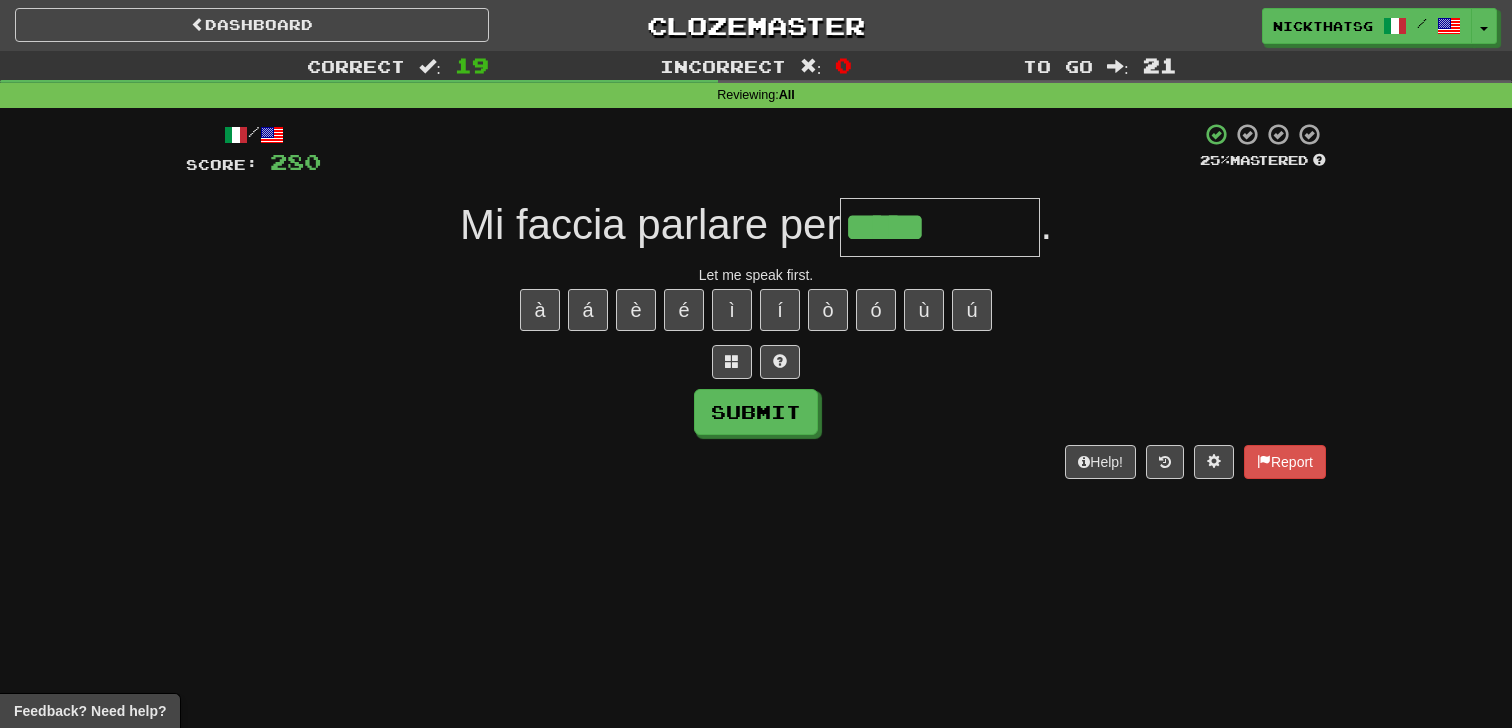 type on "*****" 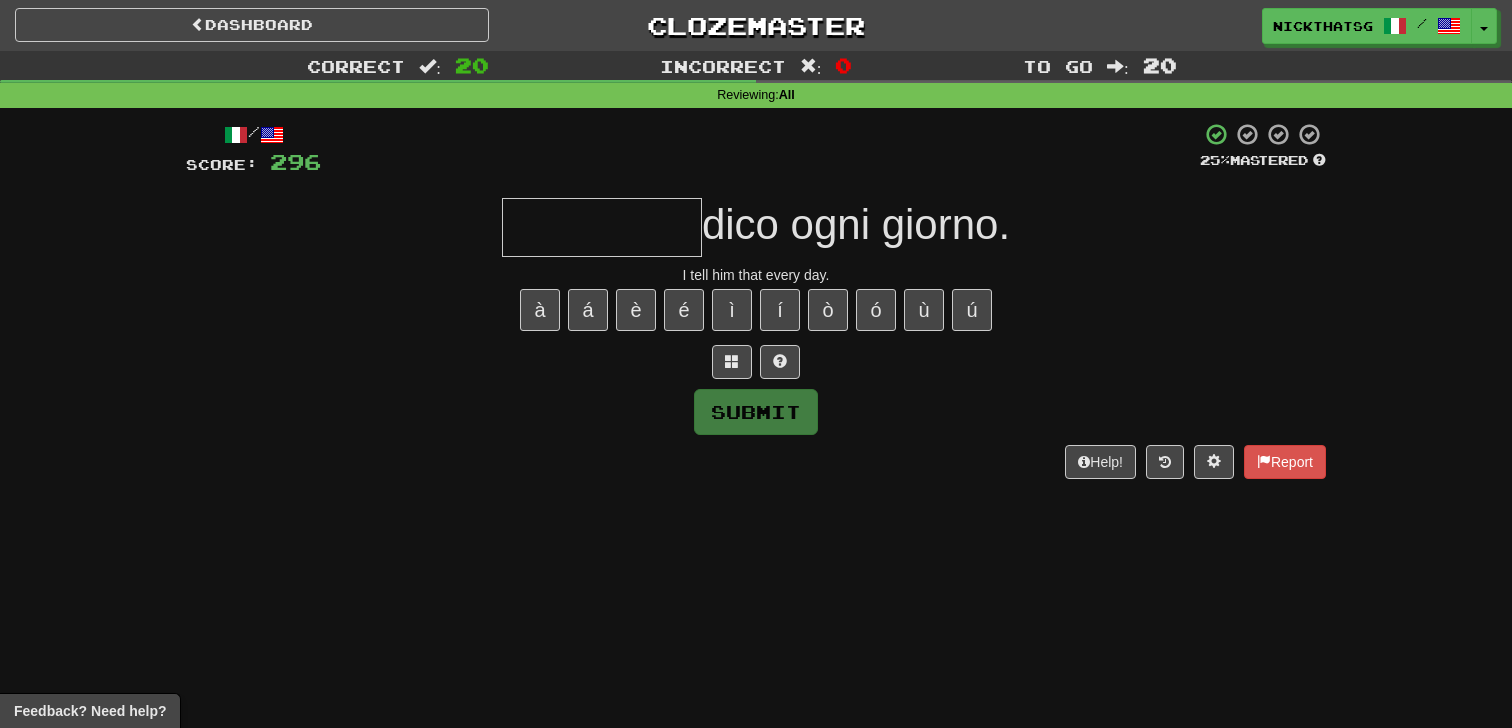 type on "*" 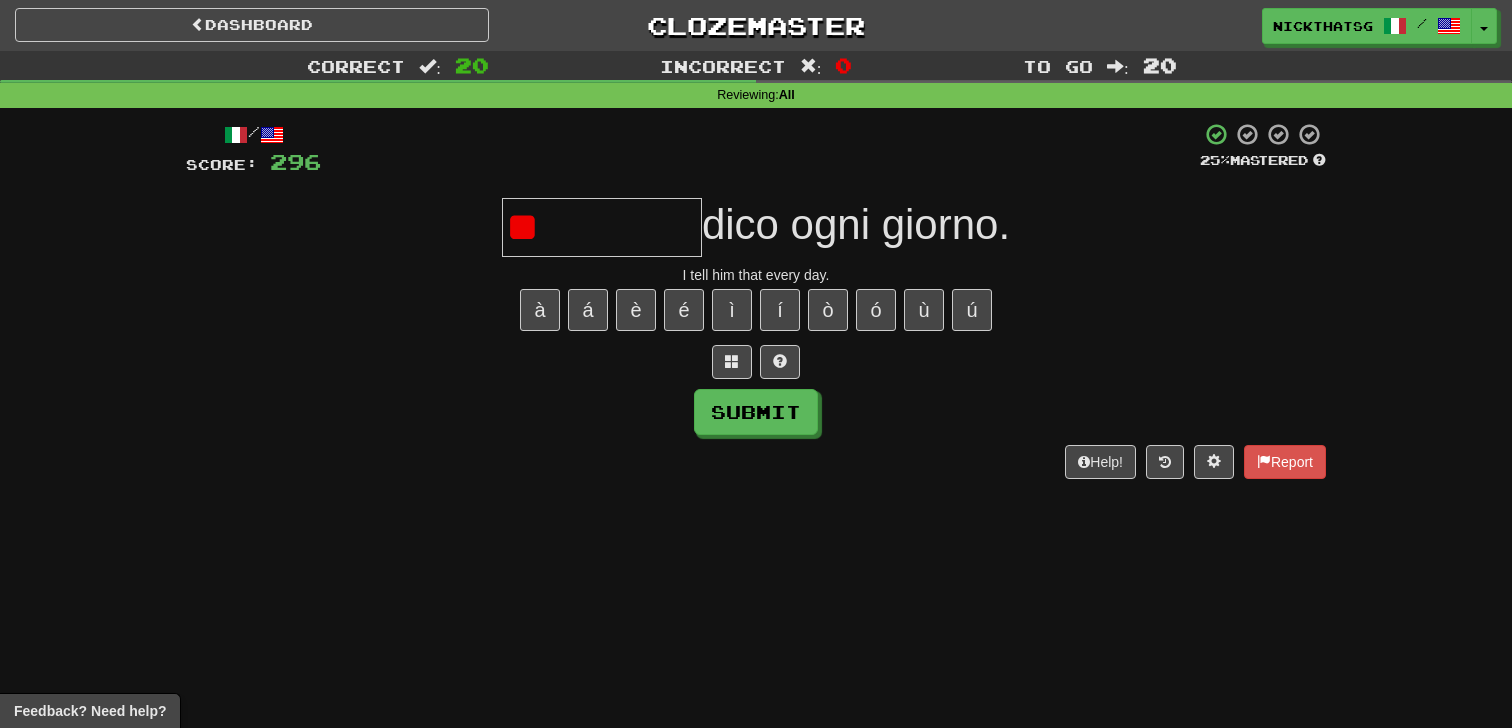 type on "*" 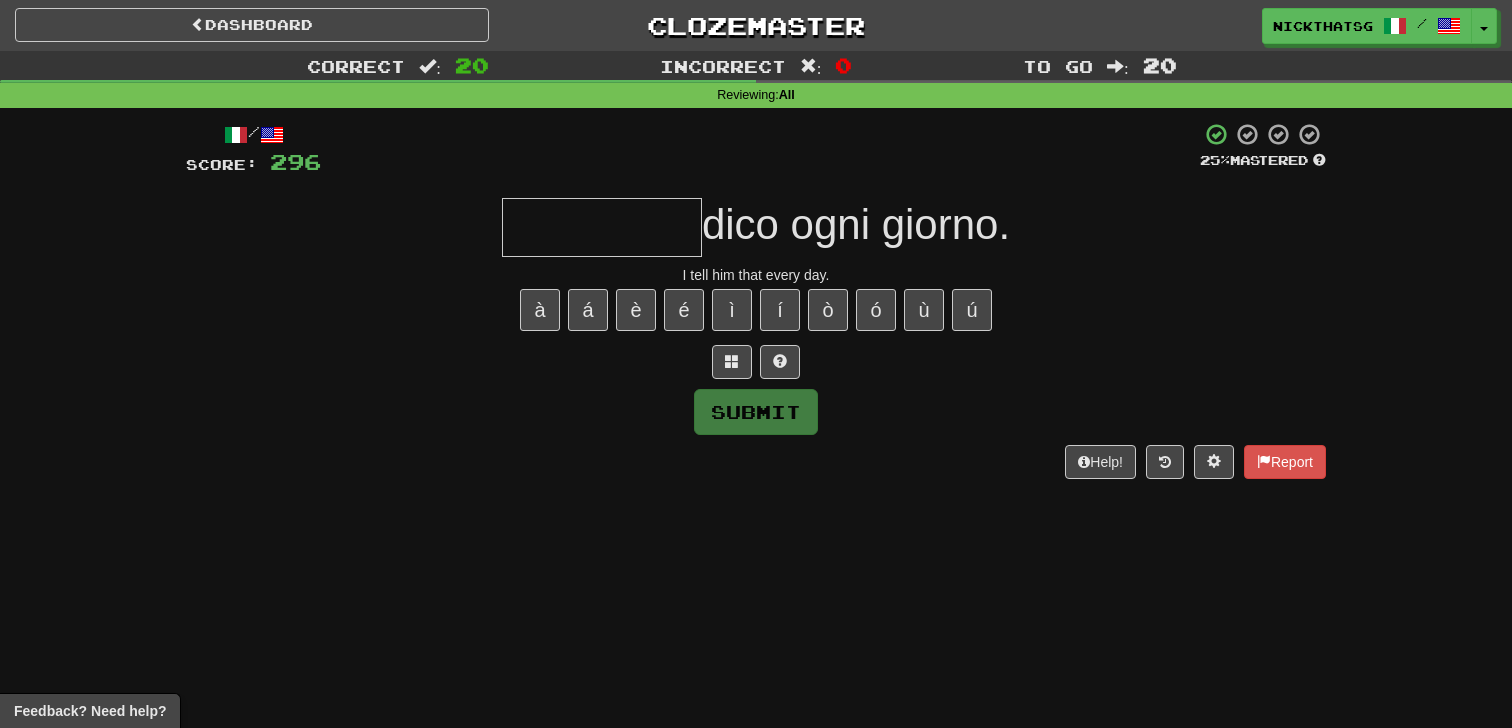 type on "*" 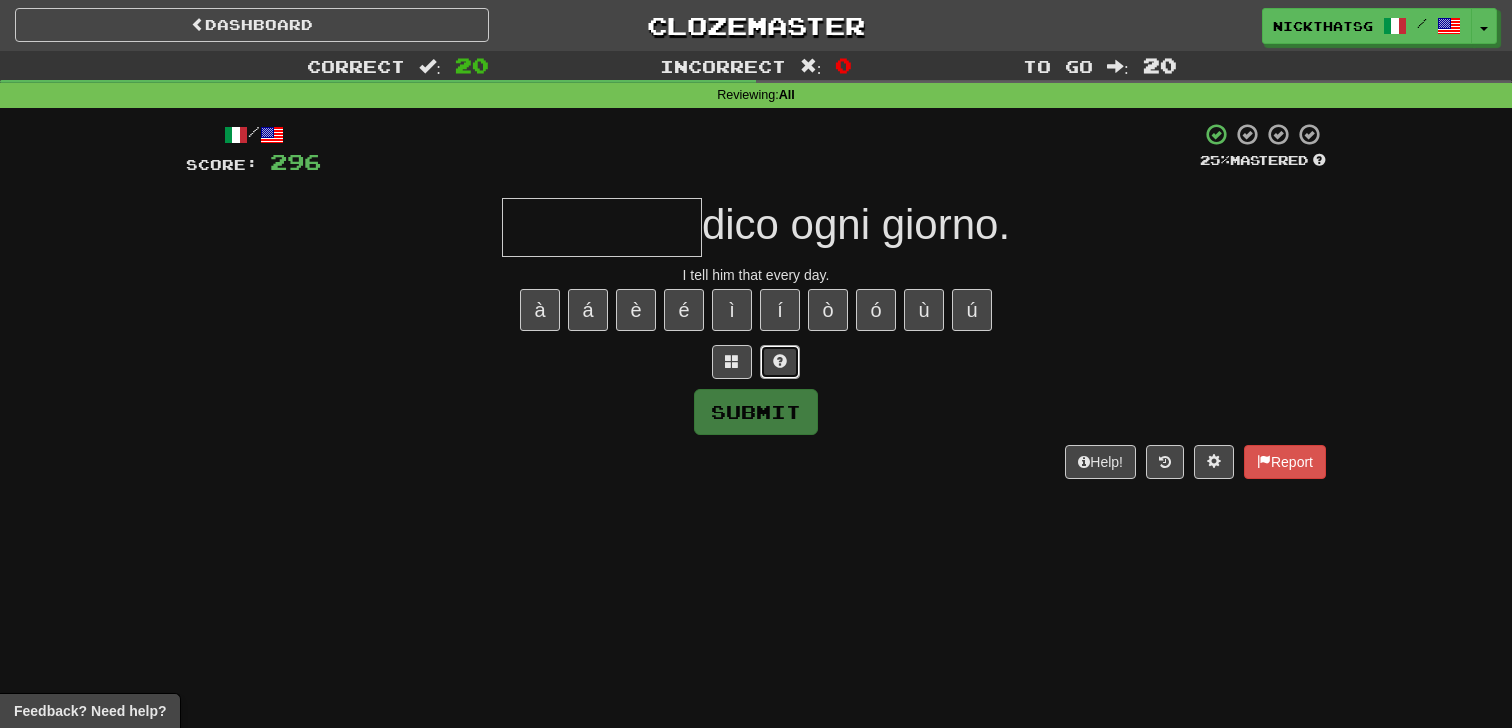 click at bounding box center (780, 361) 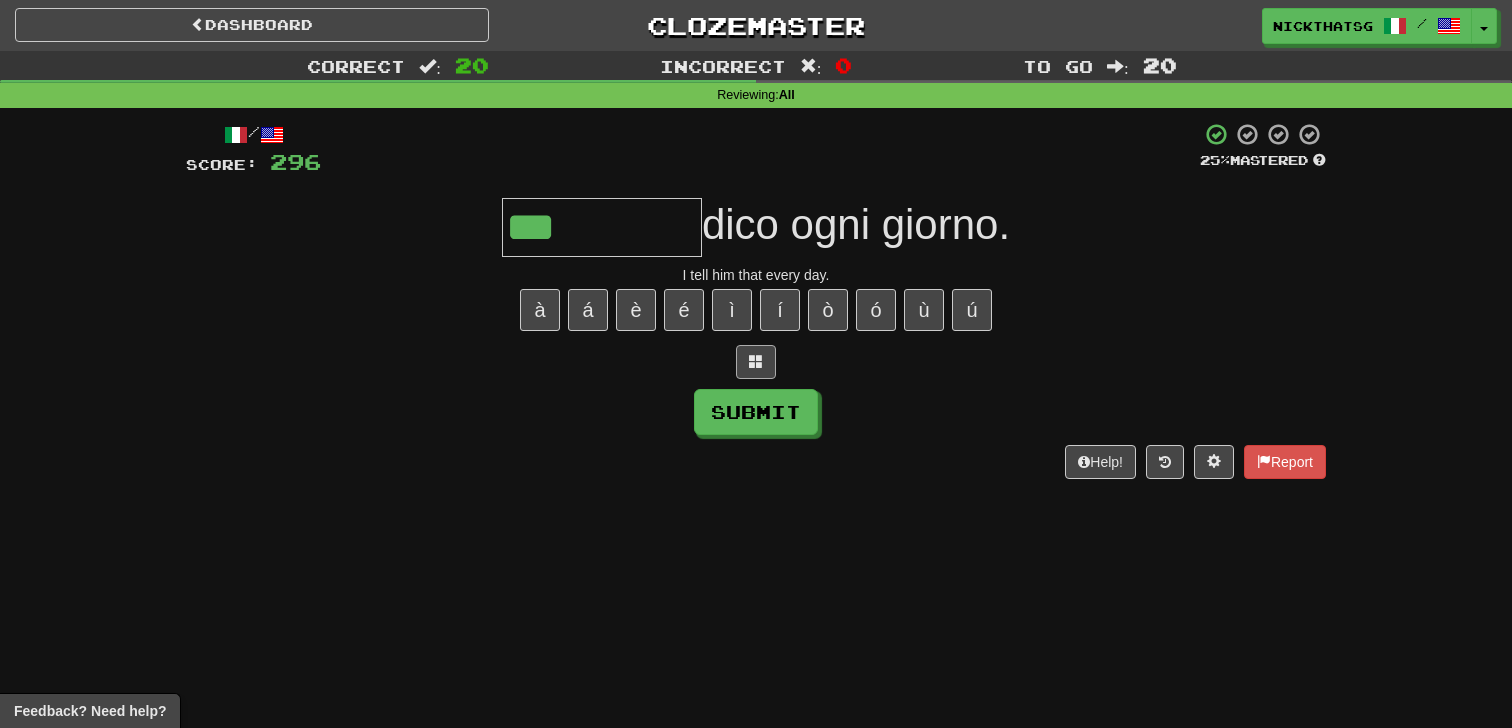 type on "******" 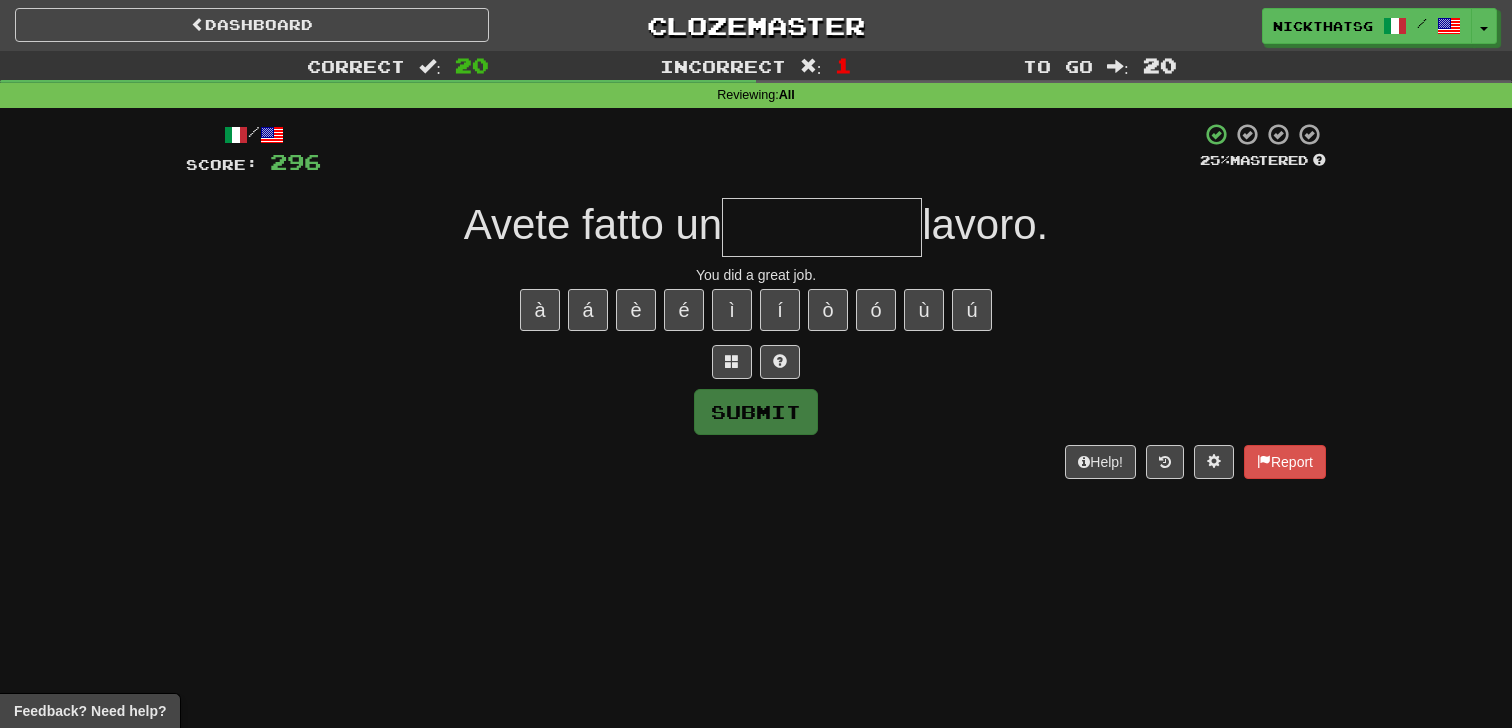 click at bounding box center (822, 227) 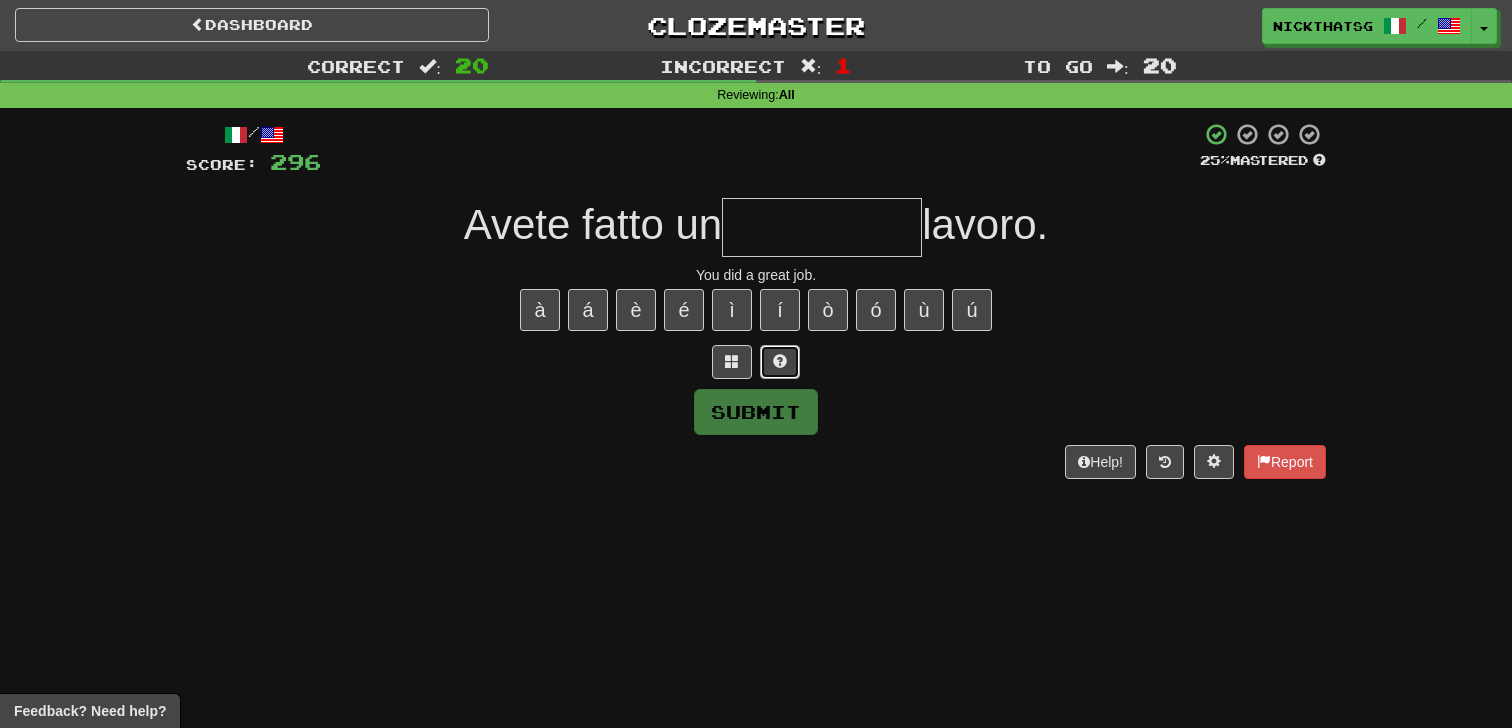 click at bounding box center [780, 362] 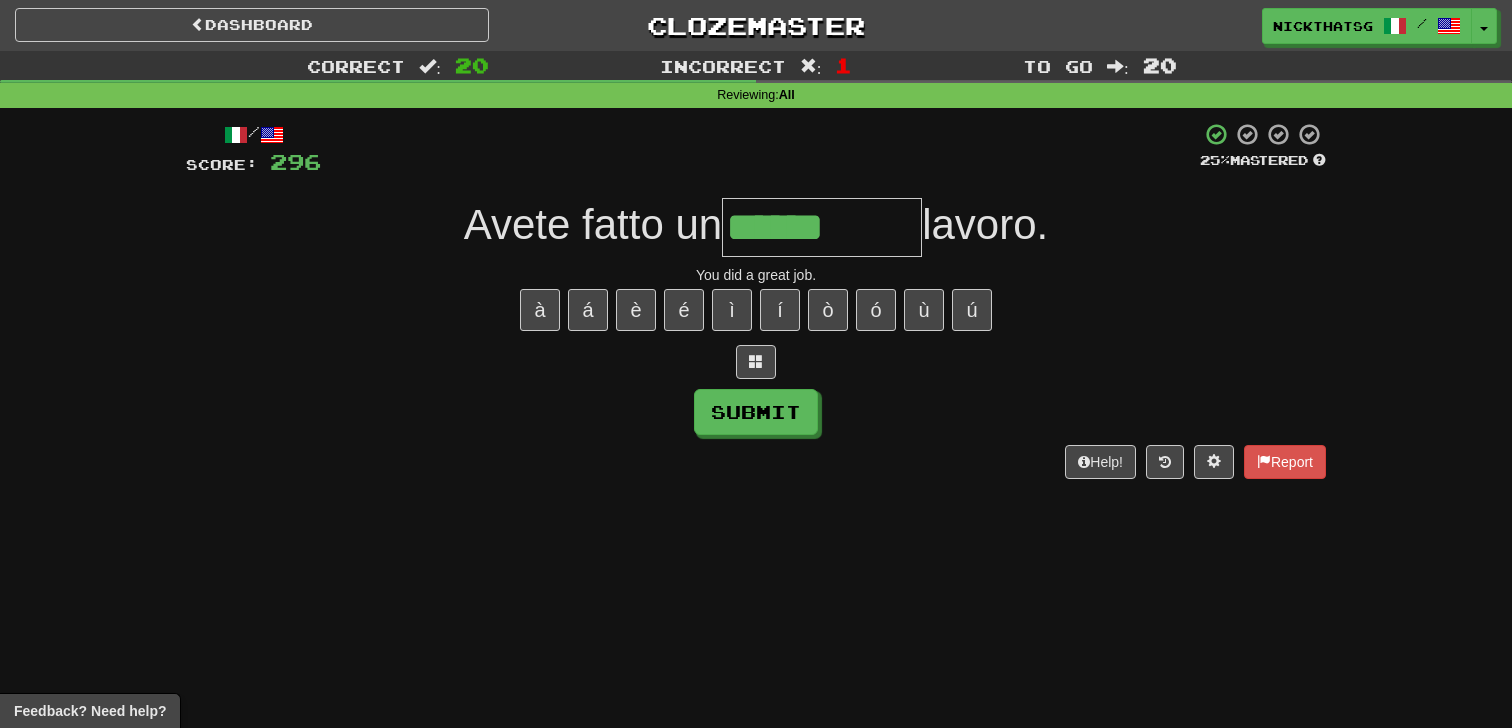 type on "******" 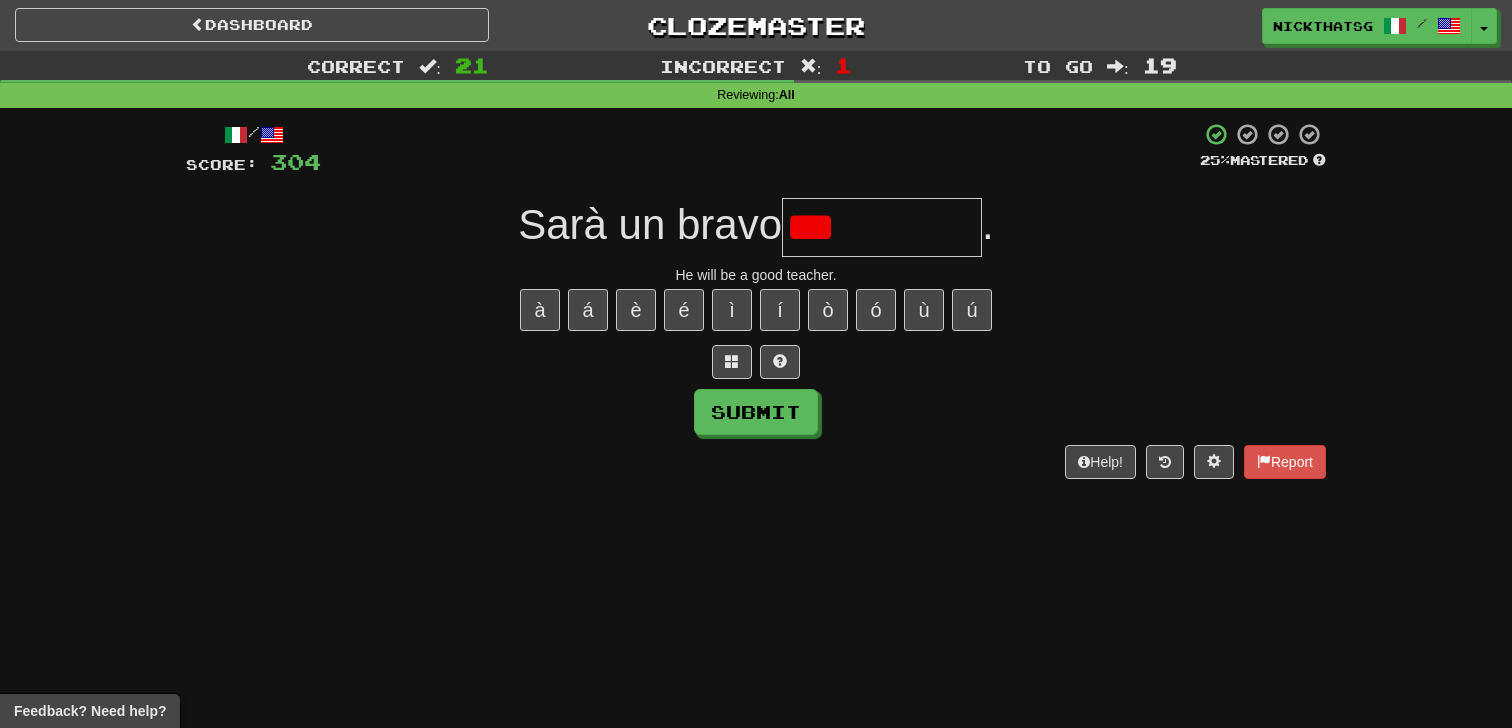type on "****" 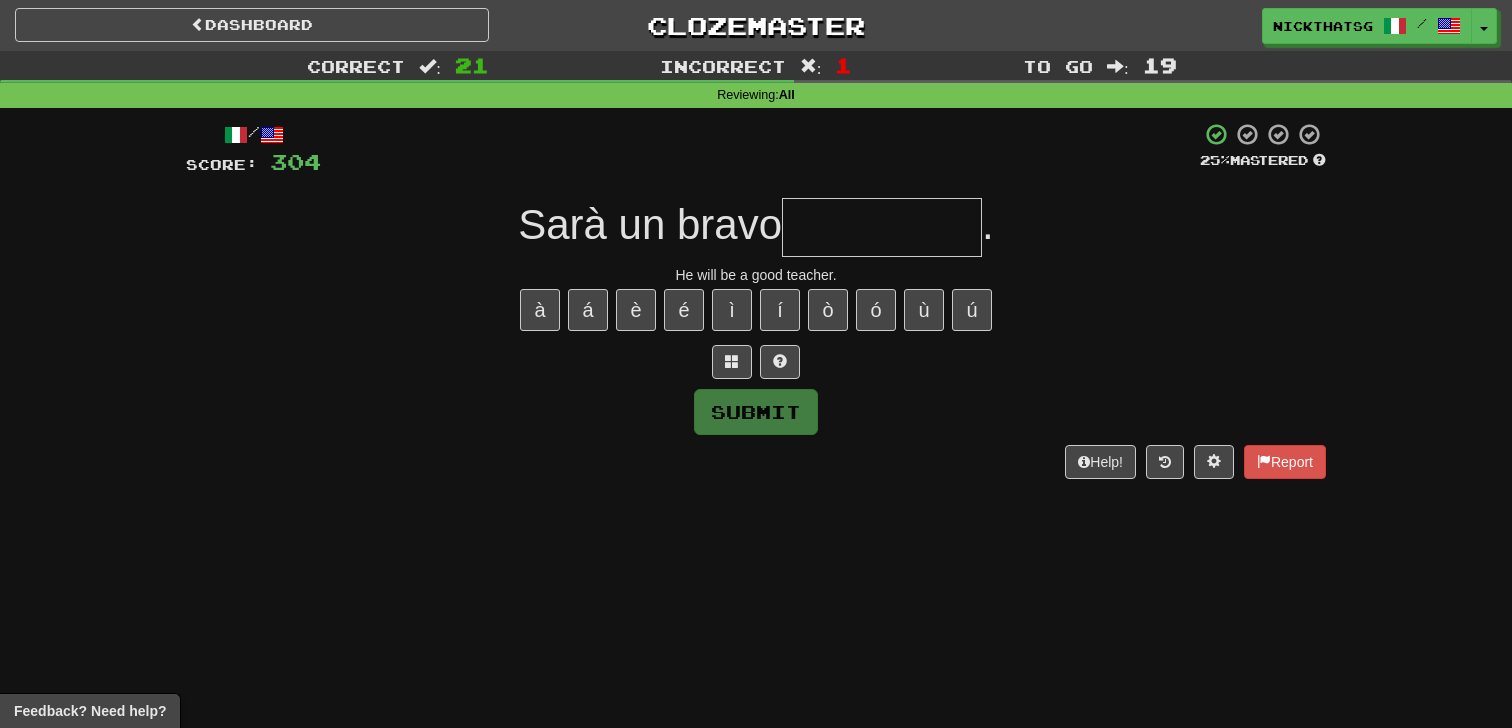 type on "*" 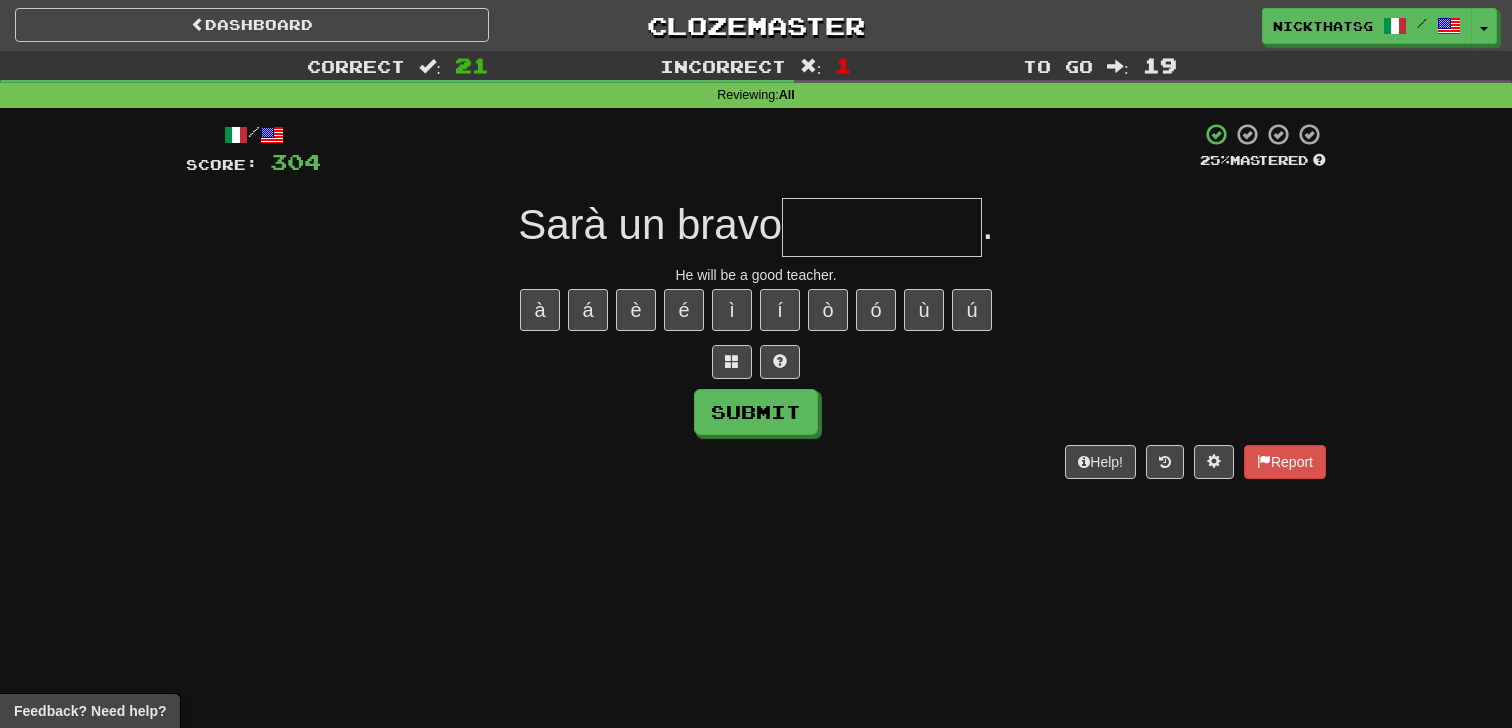 type on "*" 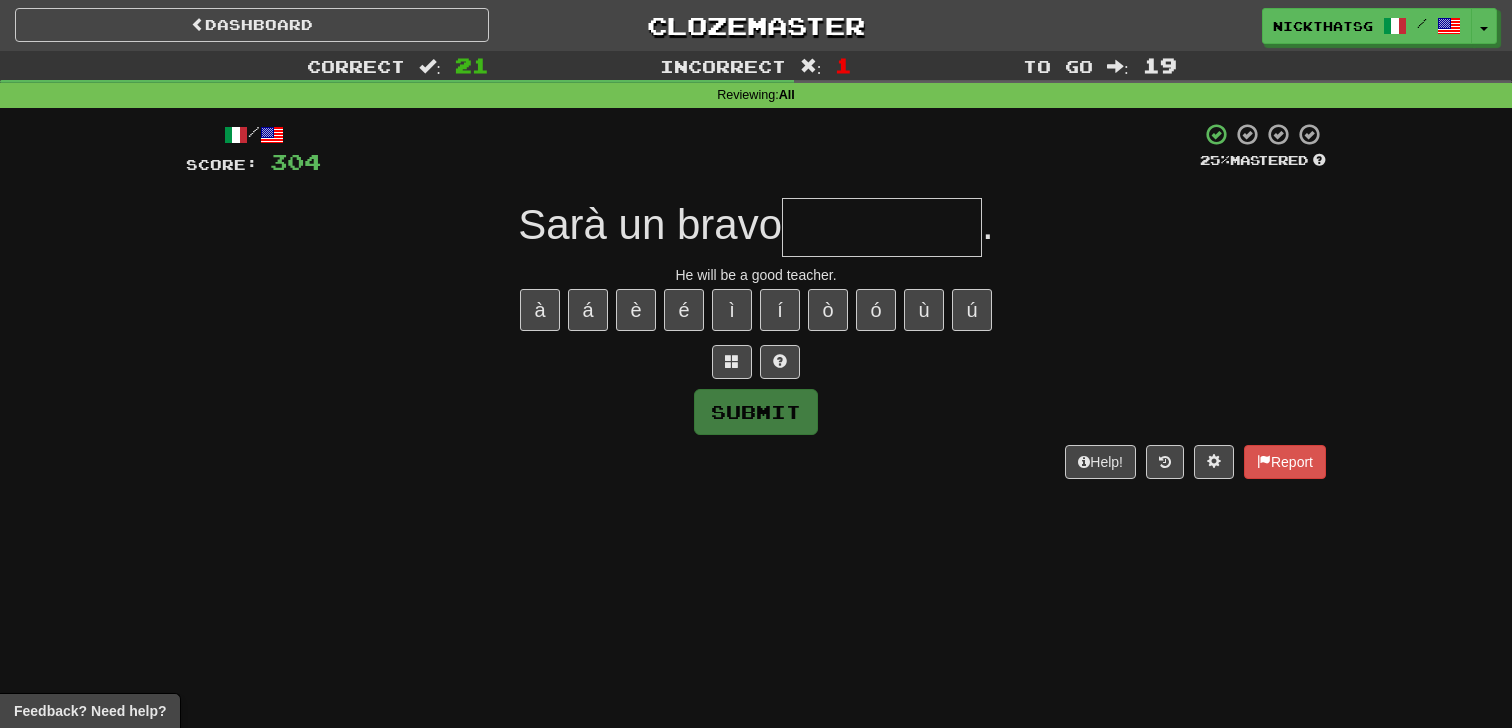 type on "*" 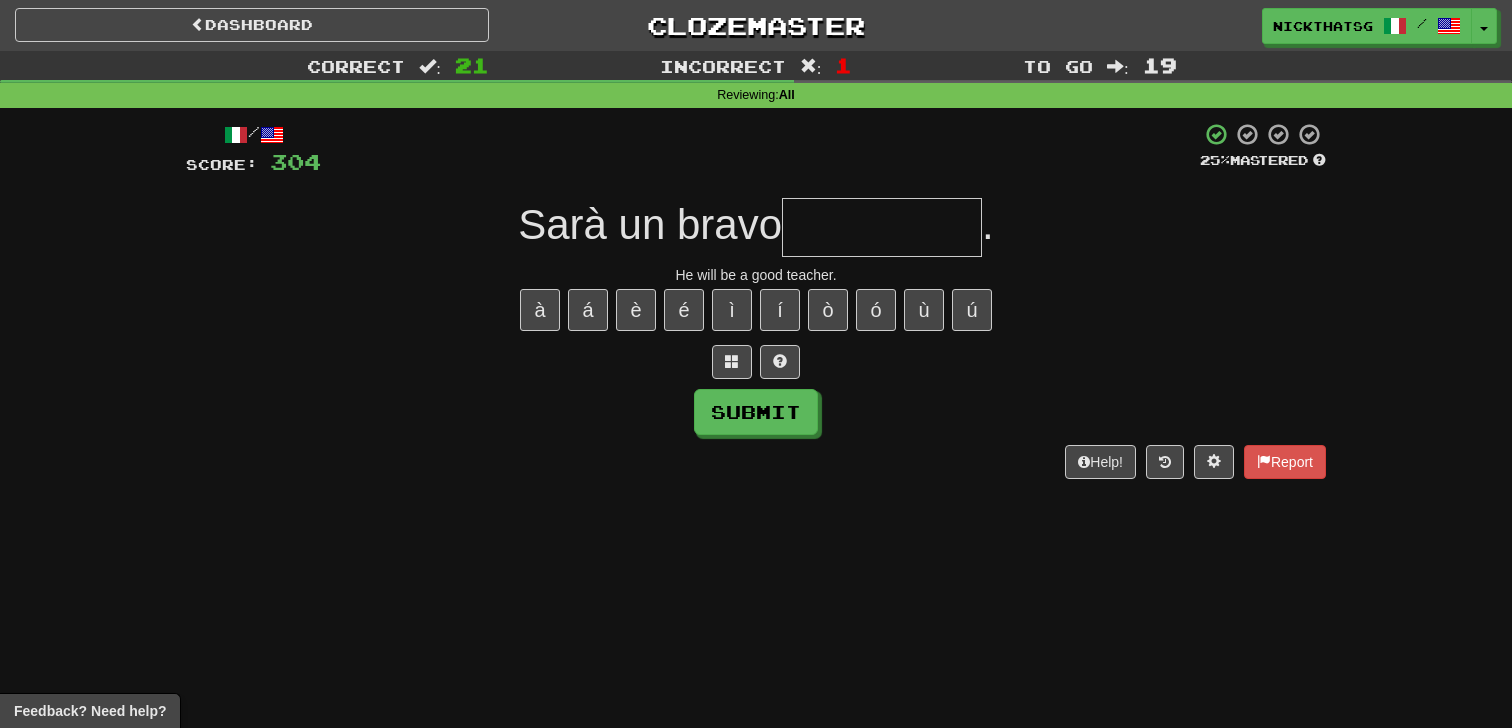 type on "*" 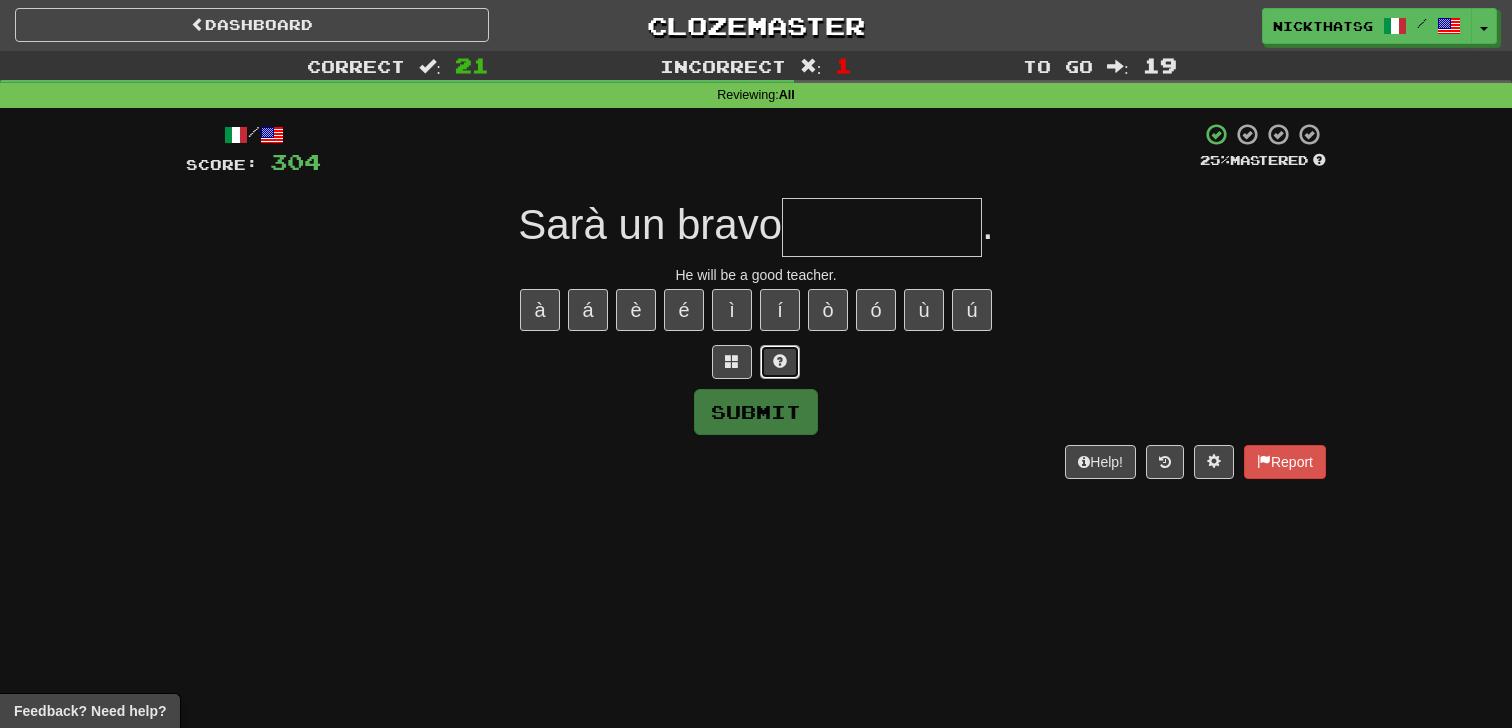 click at bounding box center [780, 362] 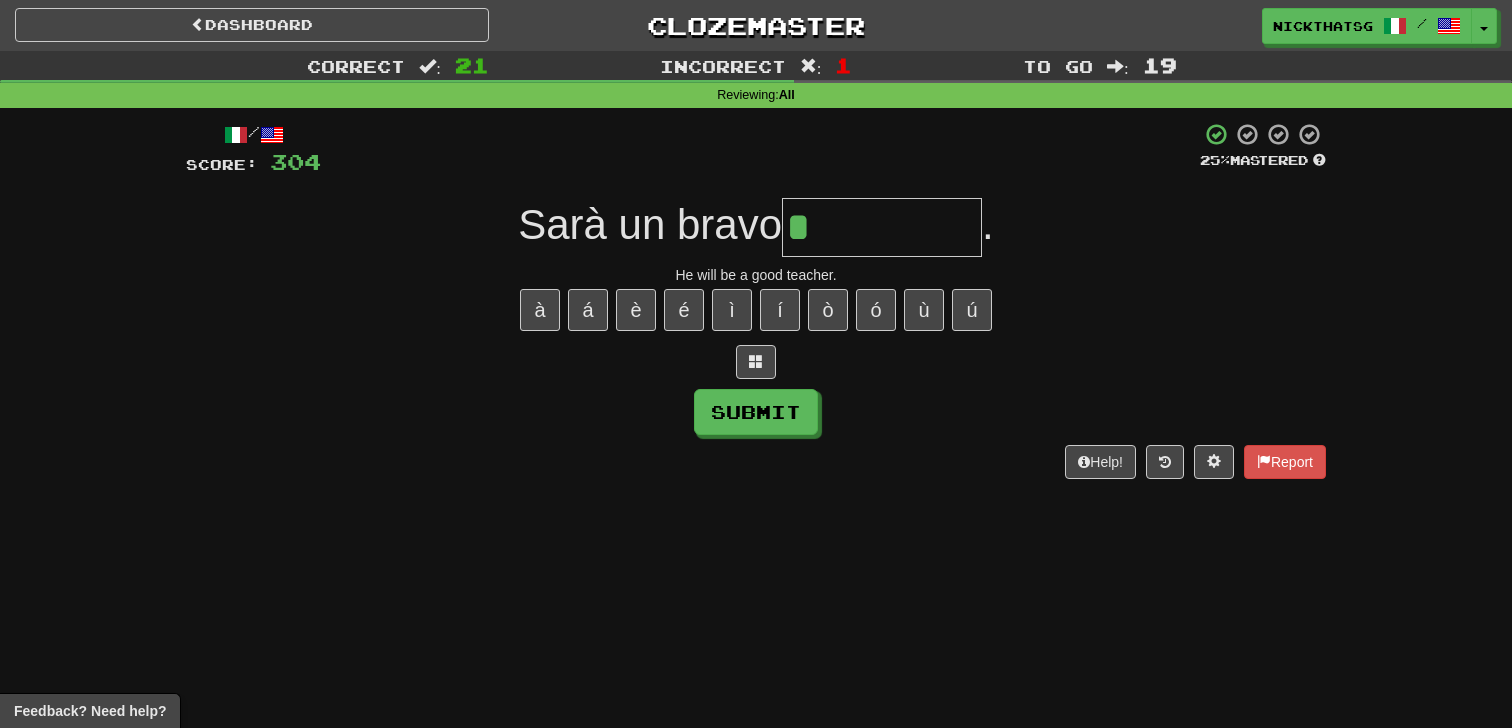 click on "/  Score:   304 25 %  Mastered Sarà un bravo  * . He will be a good teacher. à á è é ì í ò ó ù ú Submit  Help!  Report" at bounding box center [756, 300] 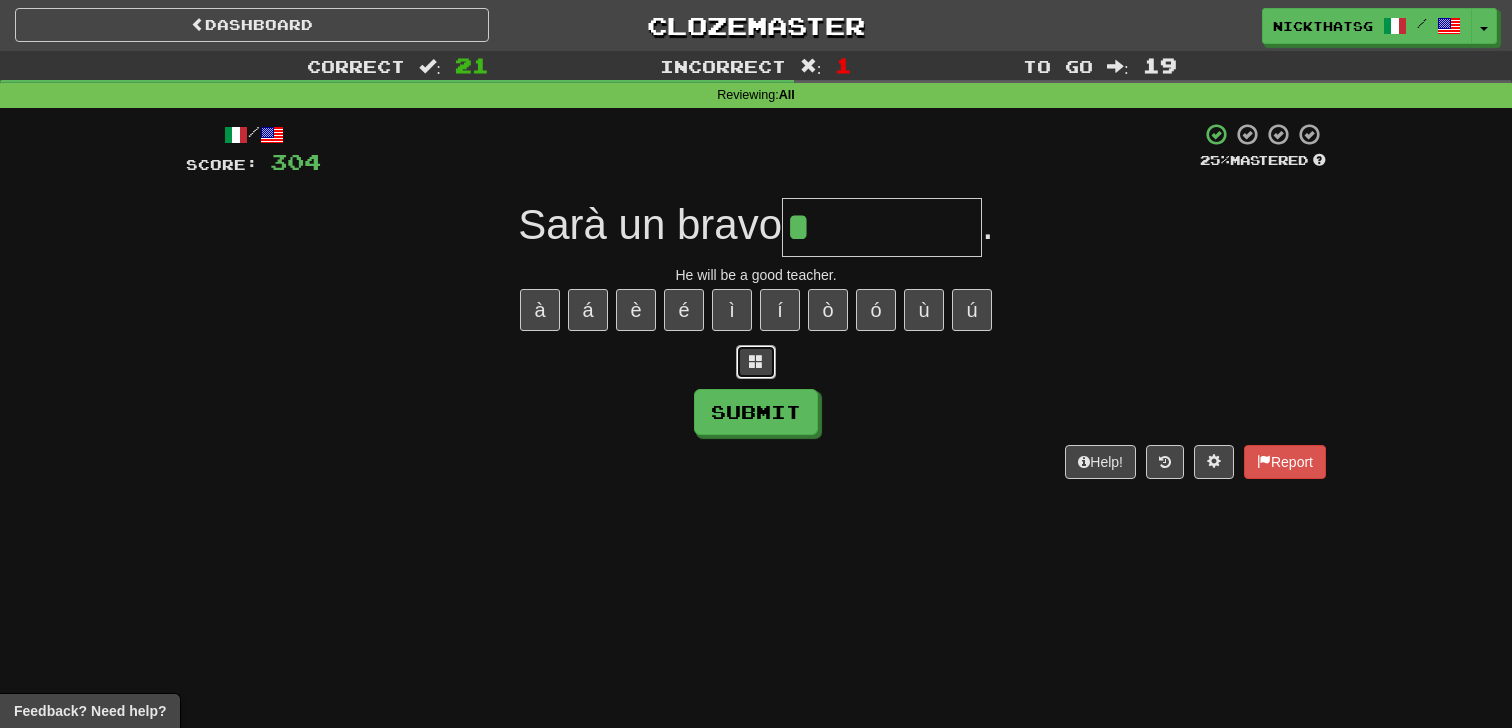 click at bounding box center (756, 361) 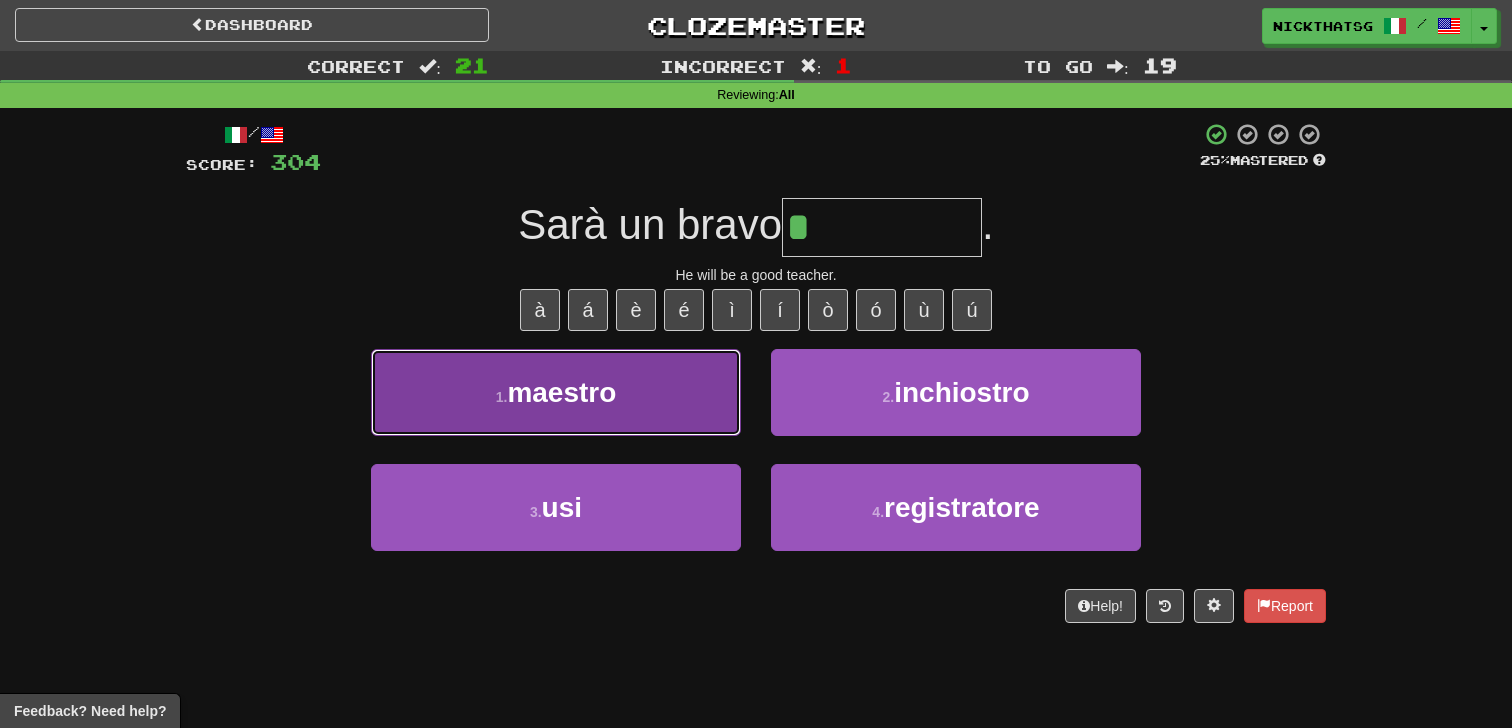 click on "1 .  maestro" at bounding box center [556, 392] 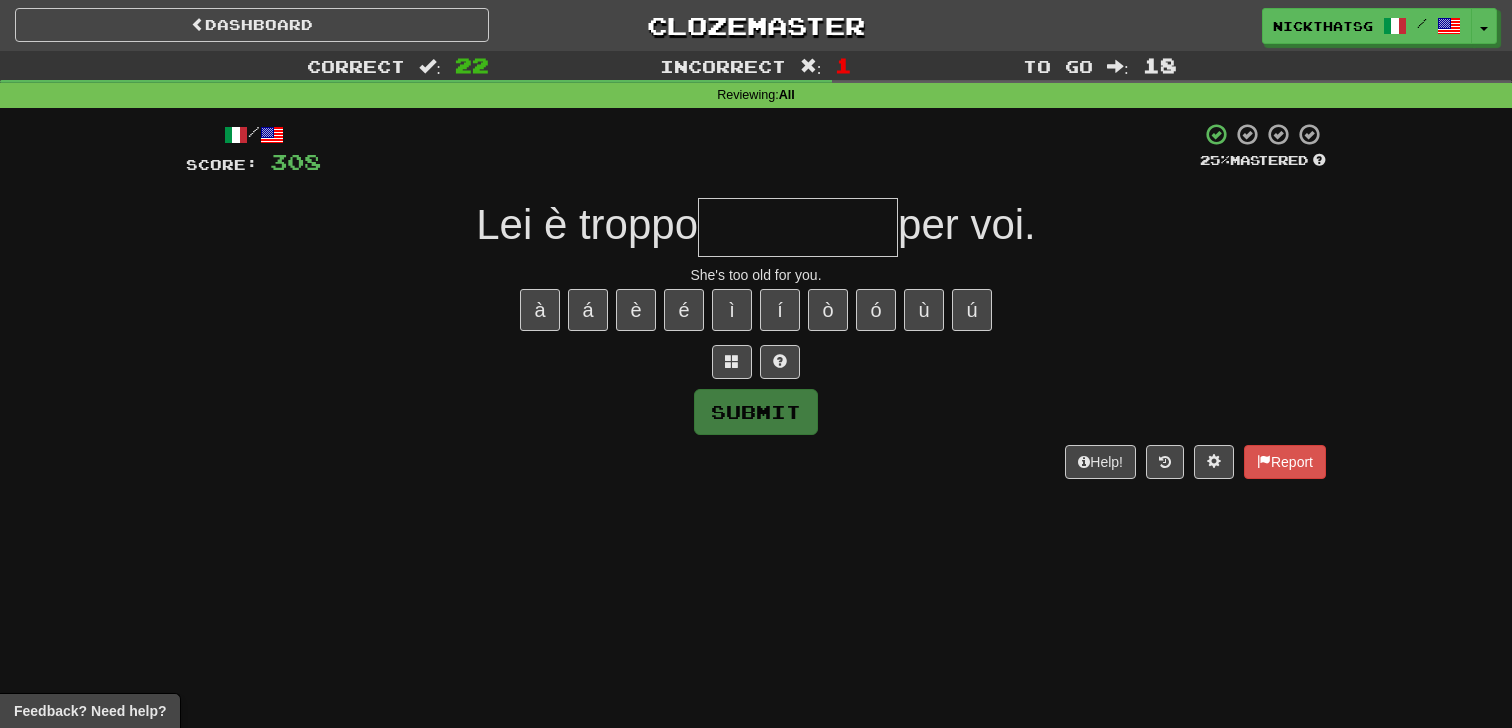 type on "*" 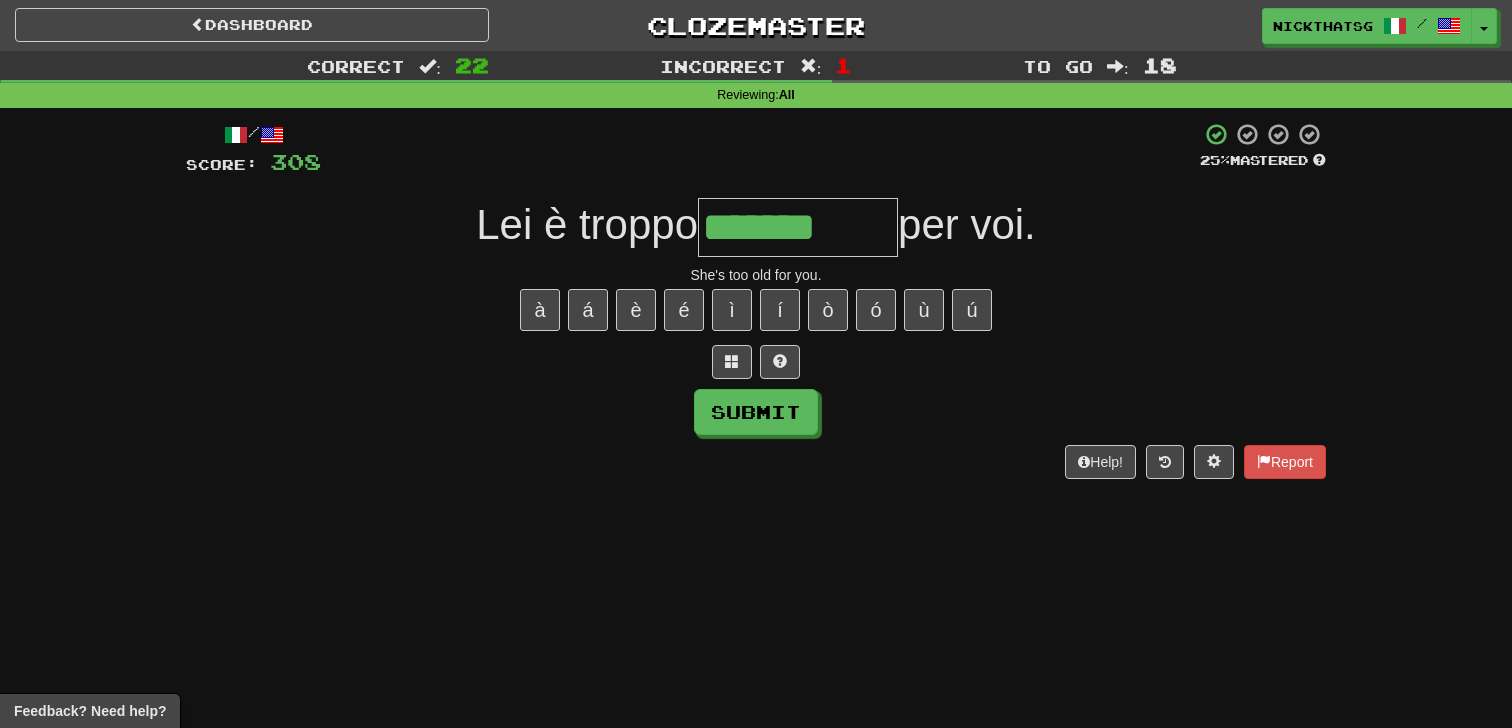 type on "*******" 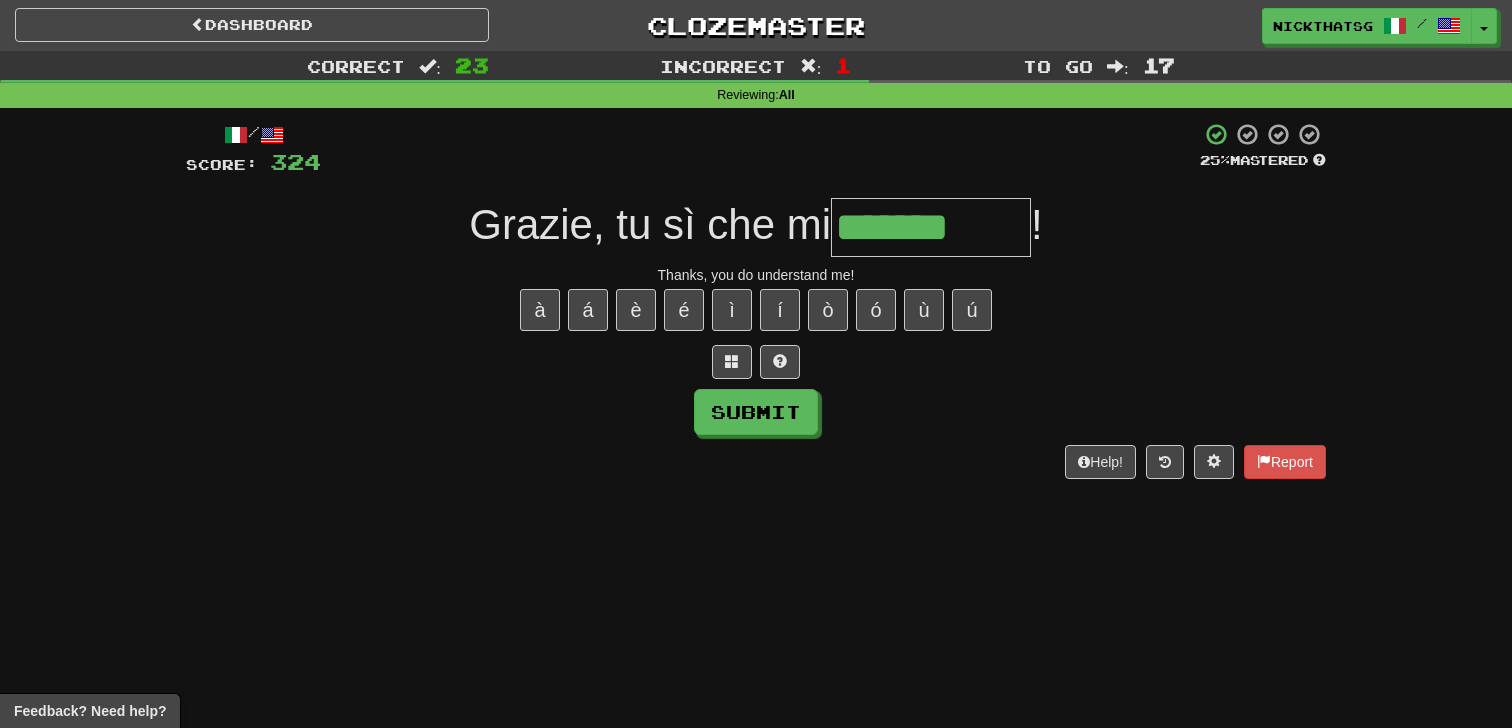 type on "*******" 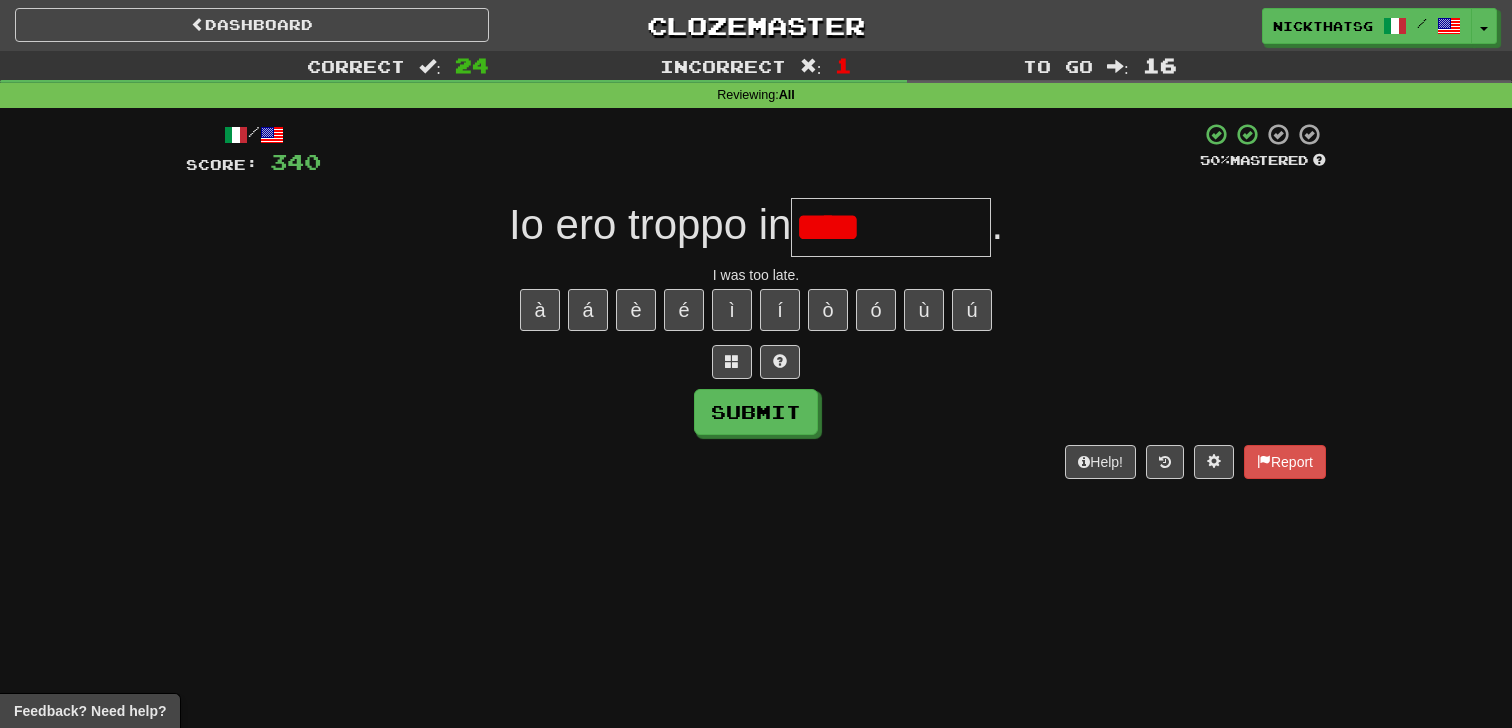 type on "***" 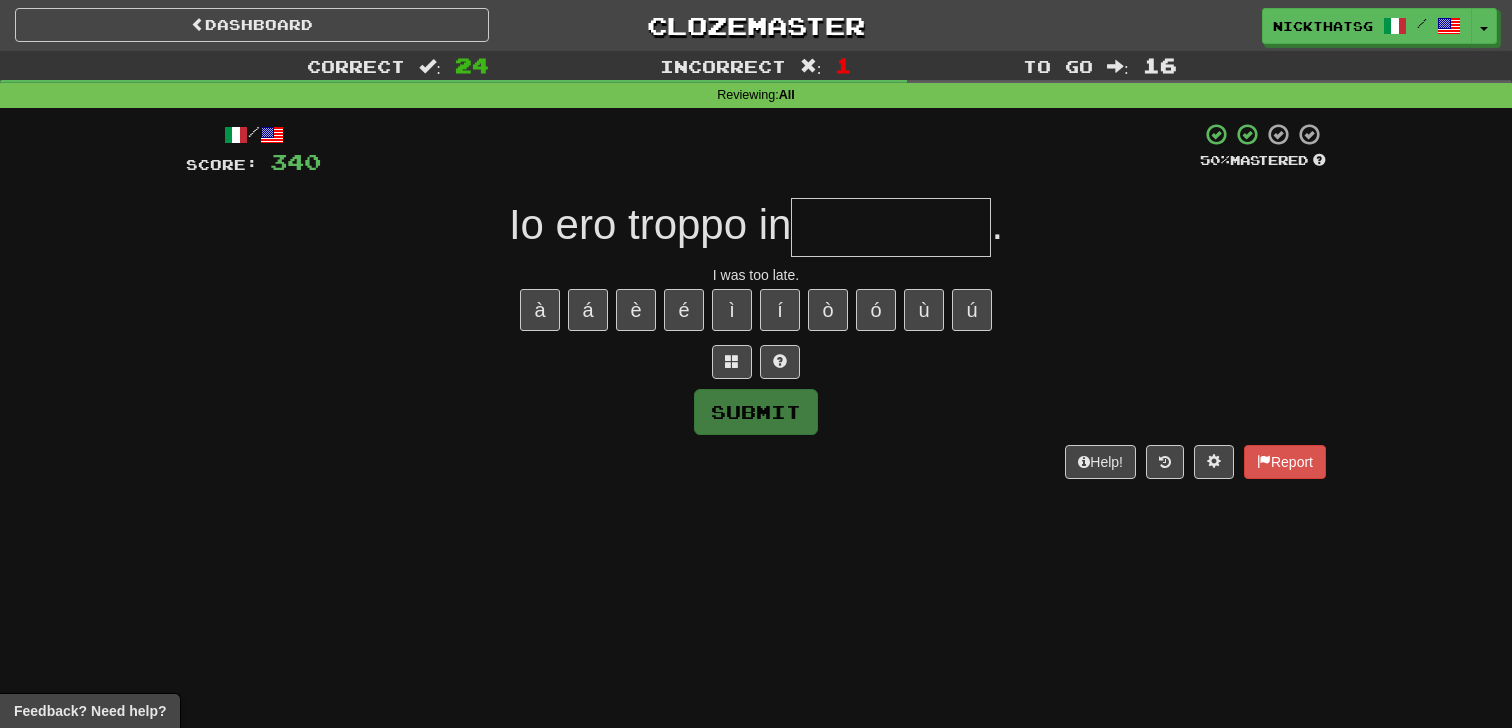 type on "*" 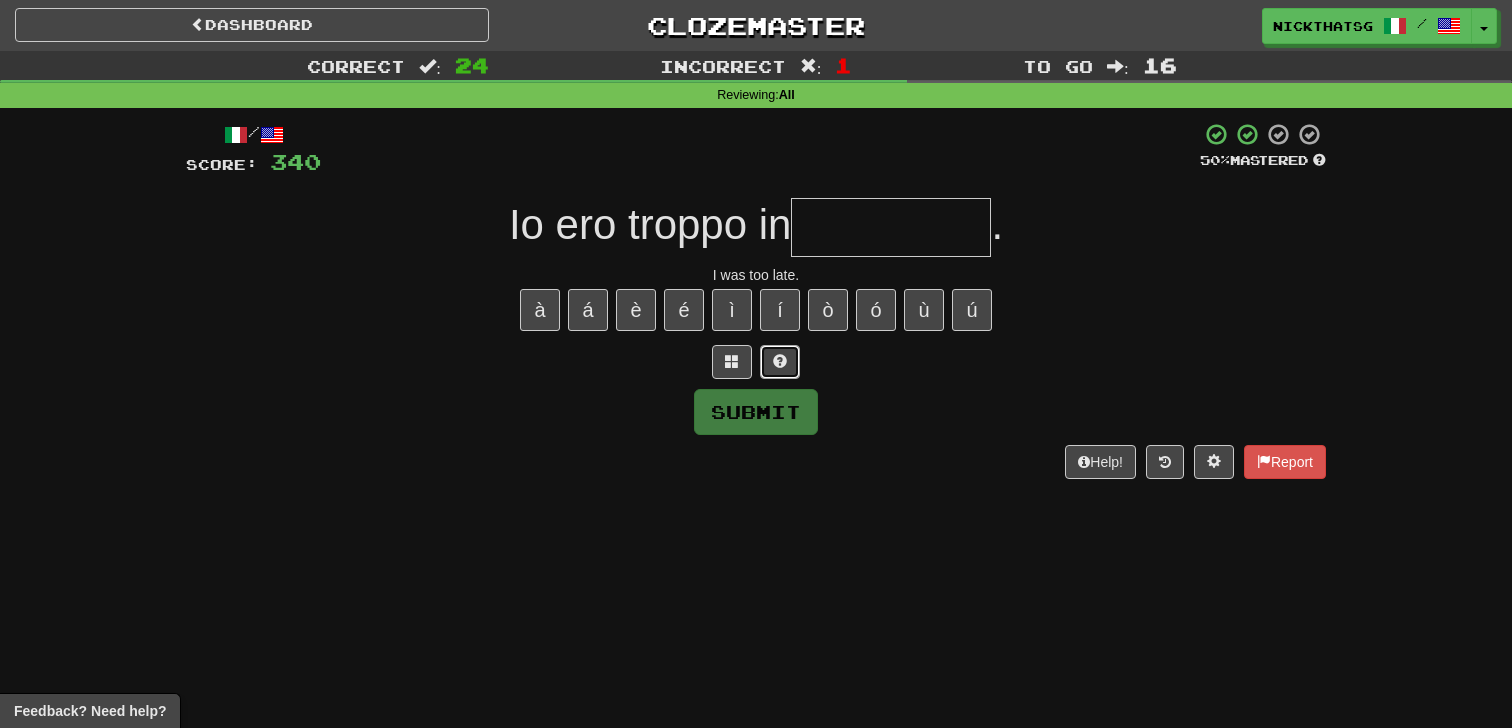 click at bounding box center [780, 362] 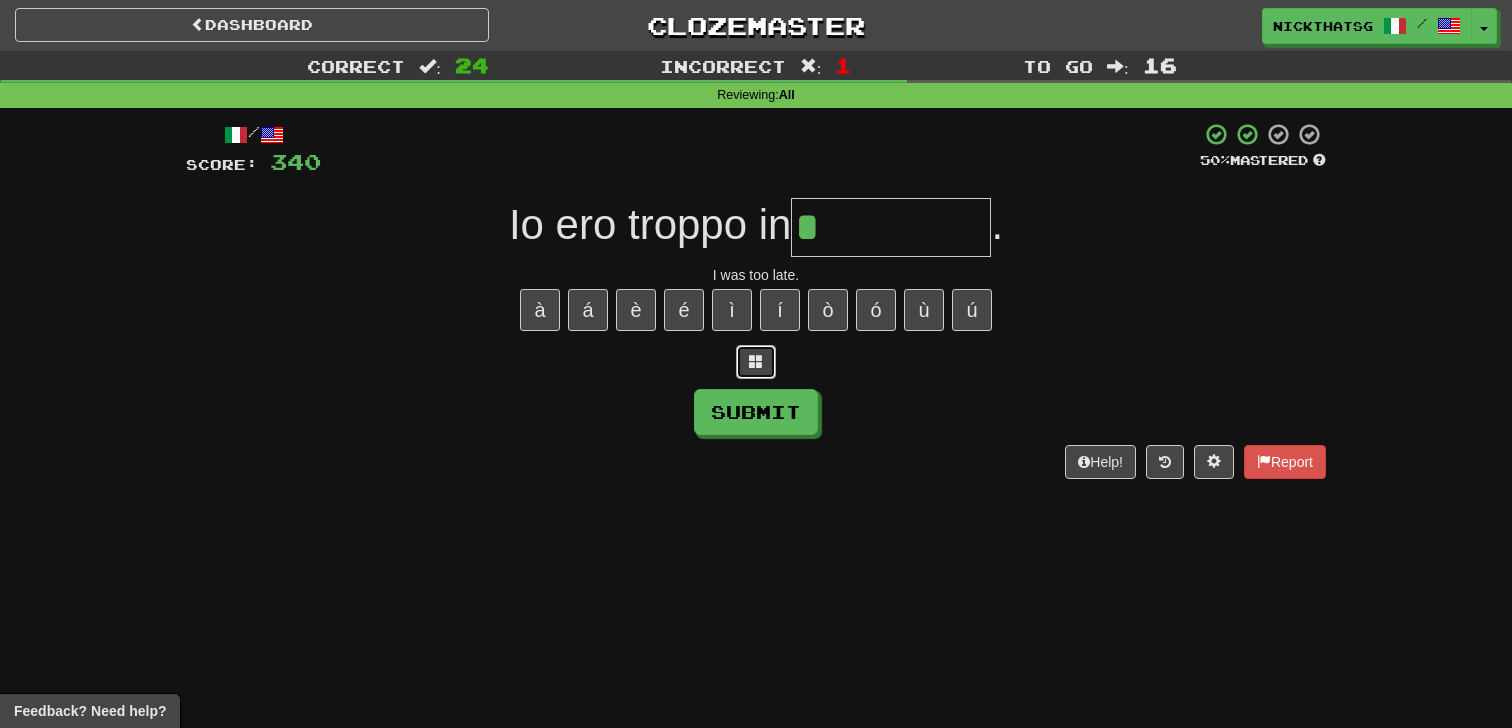 click at bounding box center [756, 362] 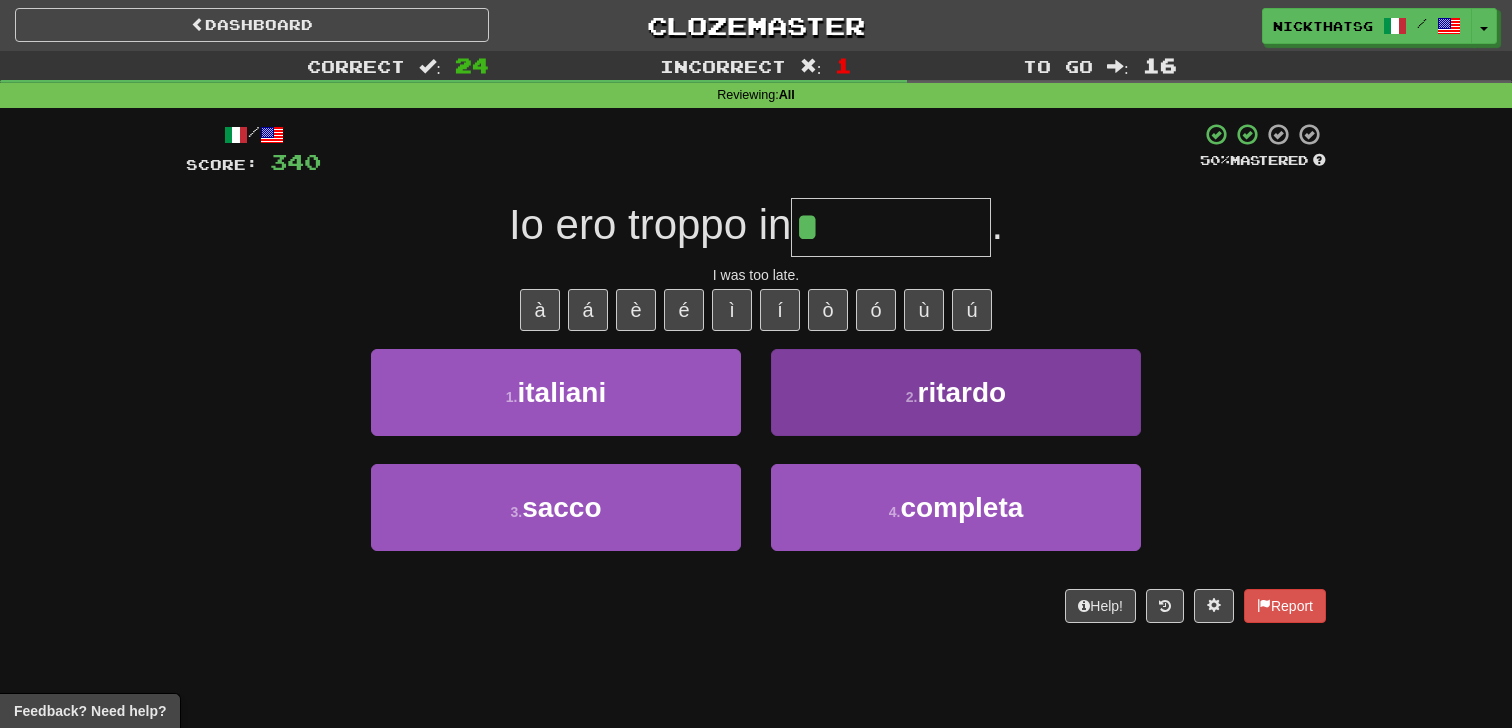 drag, startPoint x: 943, startPoint y: 462, endPoint x: 883, endPoint y: 383, distance: 99.20181 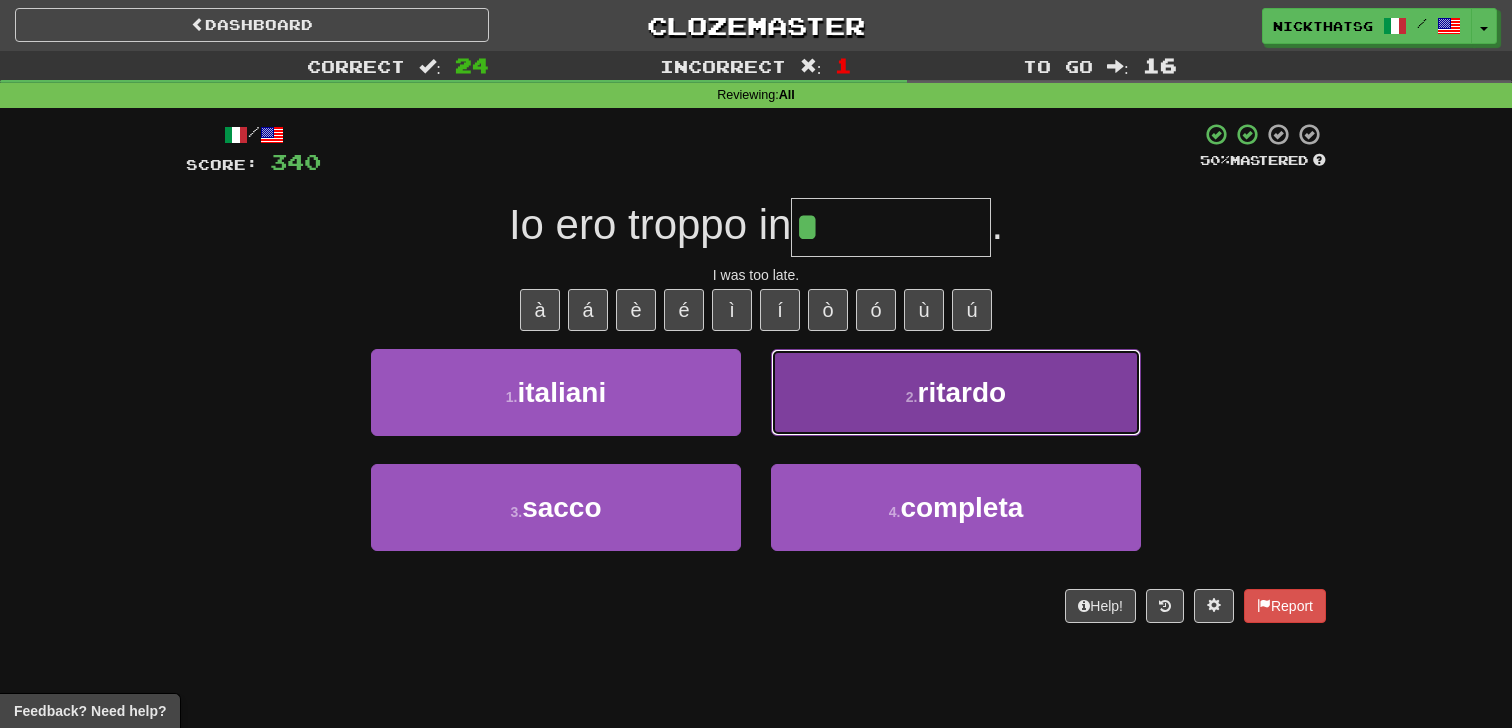 click on "2 .  ritardo" at bounding box center [956, 392] 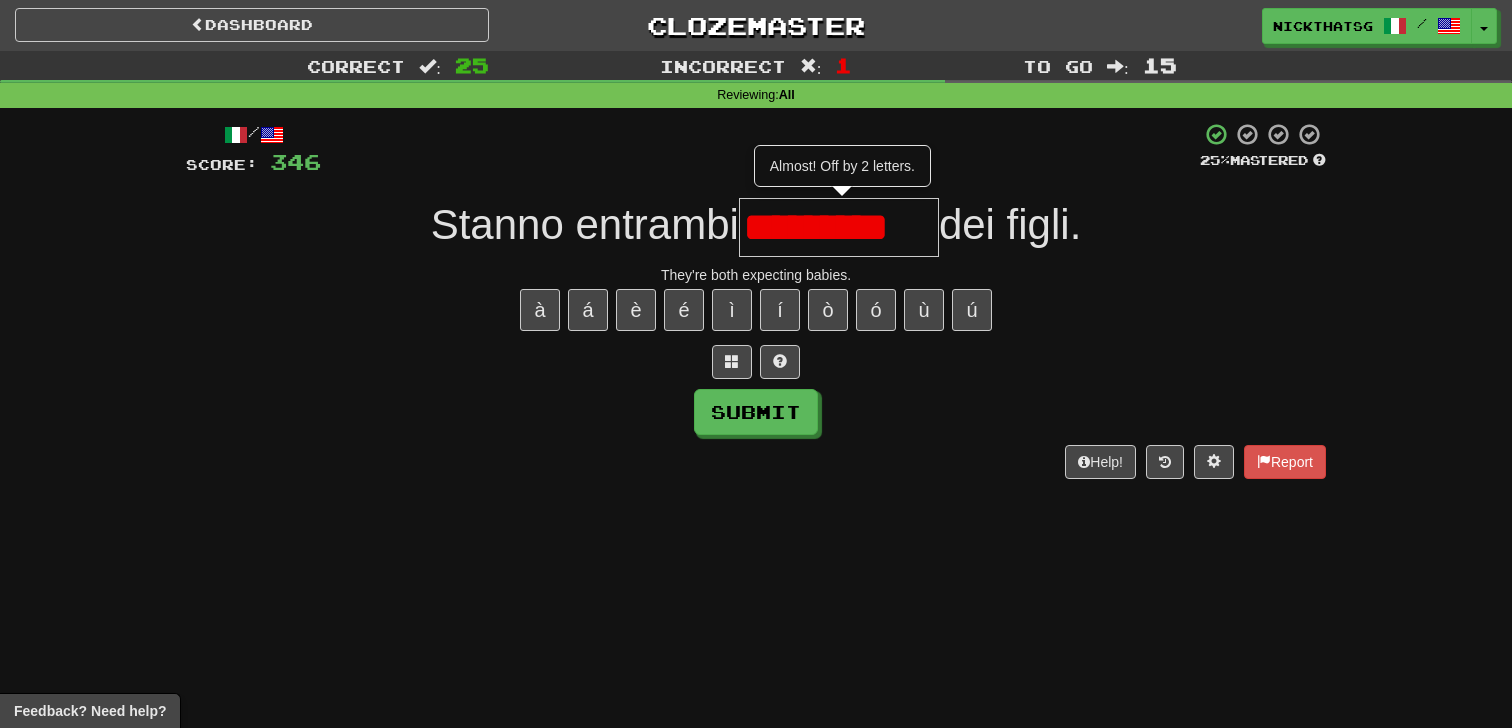 scroll, scrollTop: 0, scrollLeft: 0, axis: both 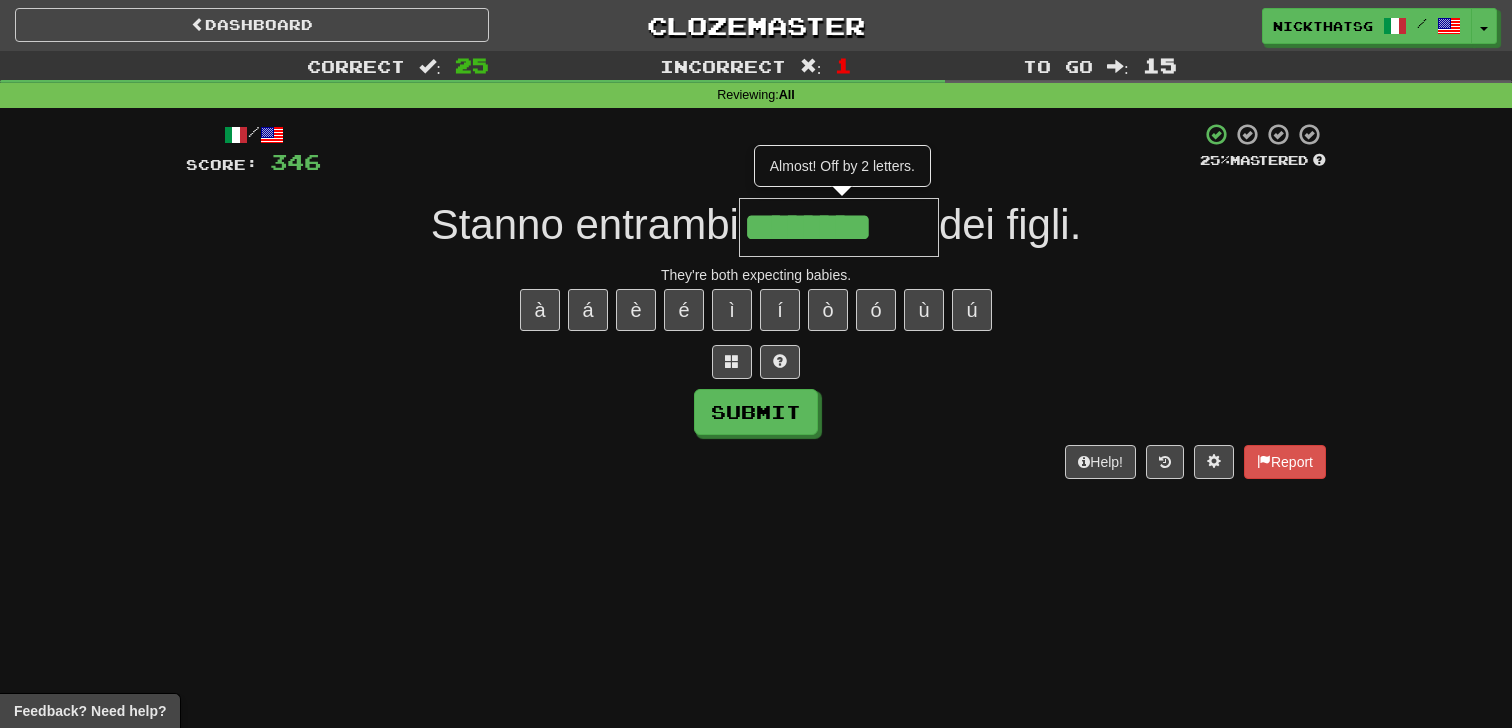 click on "/  Score:   346 25 %  Mastered Stanno entrambi  ******** Almost! Off by 2 letters.  dei figli. They're both expecting babies. à á è é ì í ò ó ù ú Submit  Help!  Report" at bounding box center [756, 300] 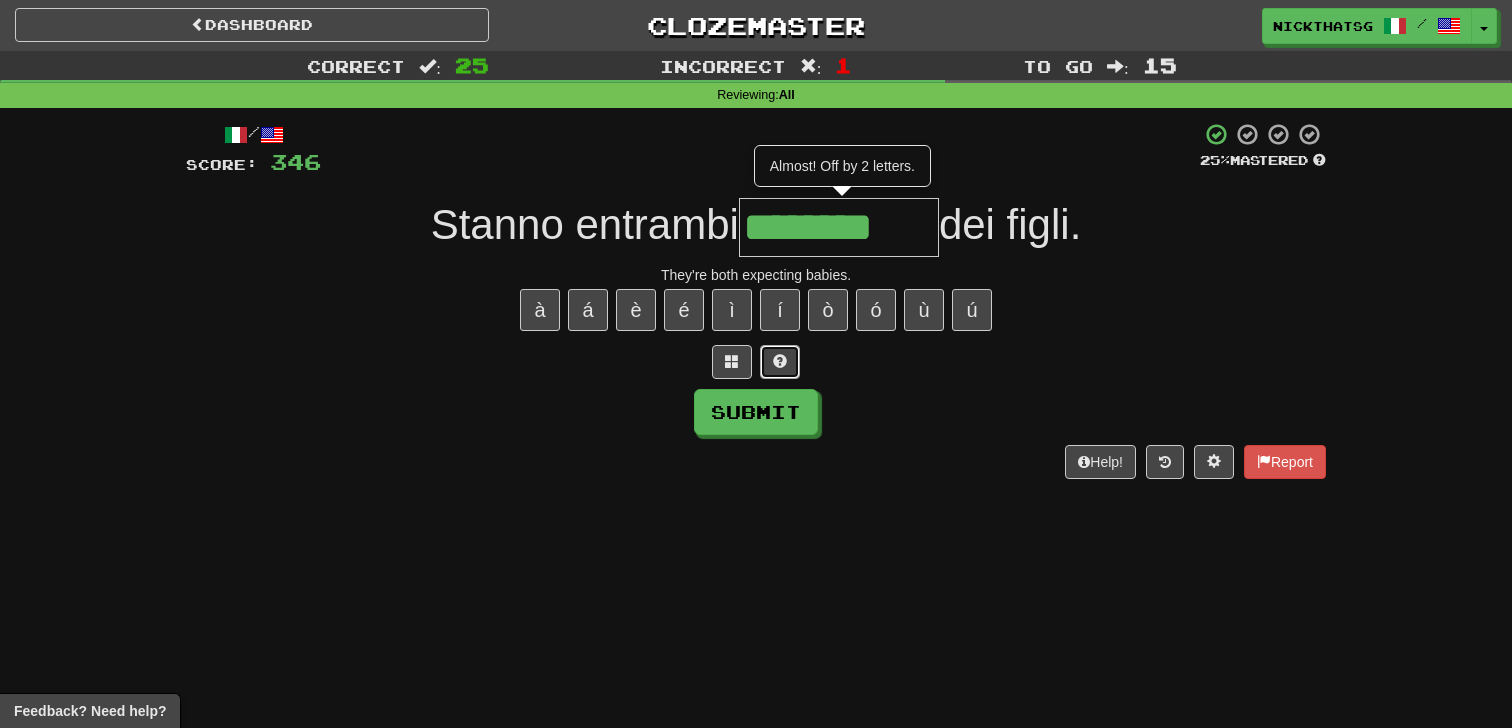 click at bounding box center [780, 362] 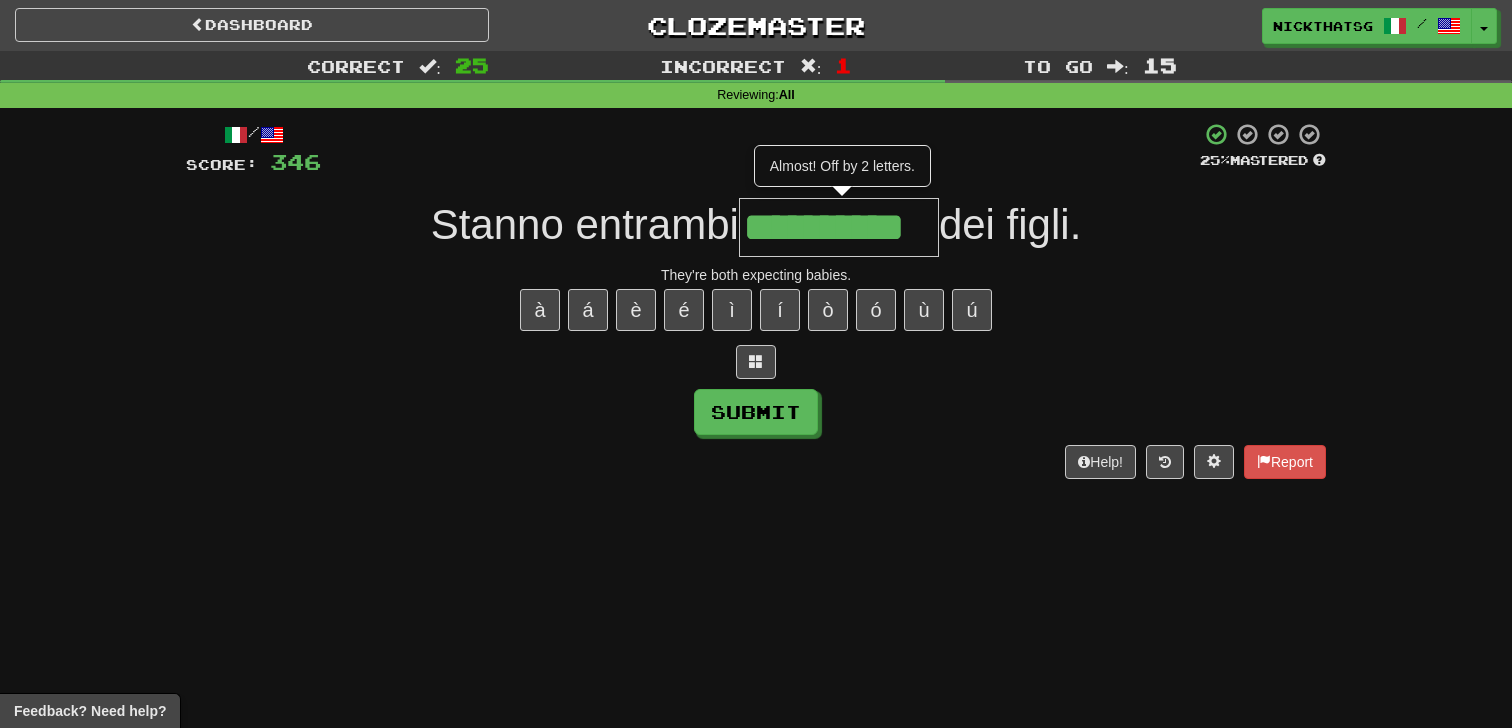 scroll, scrollTop: 0, scrollLeft: 20, axis: horizontal 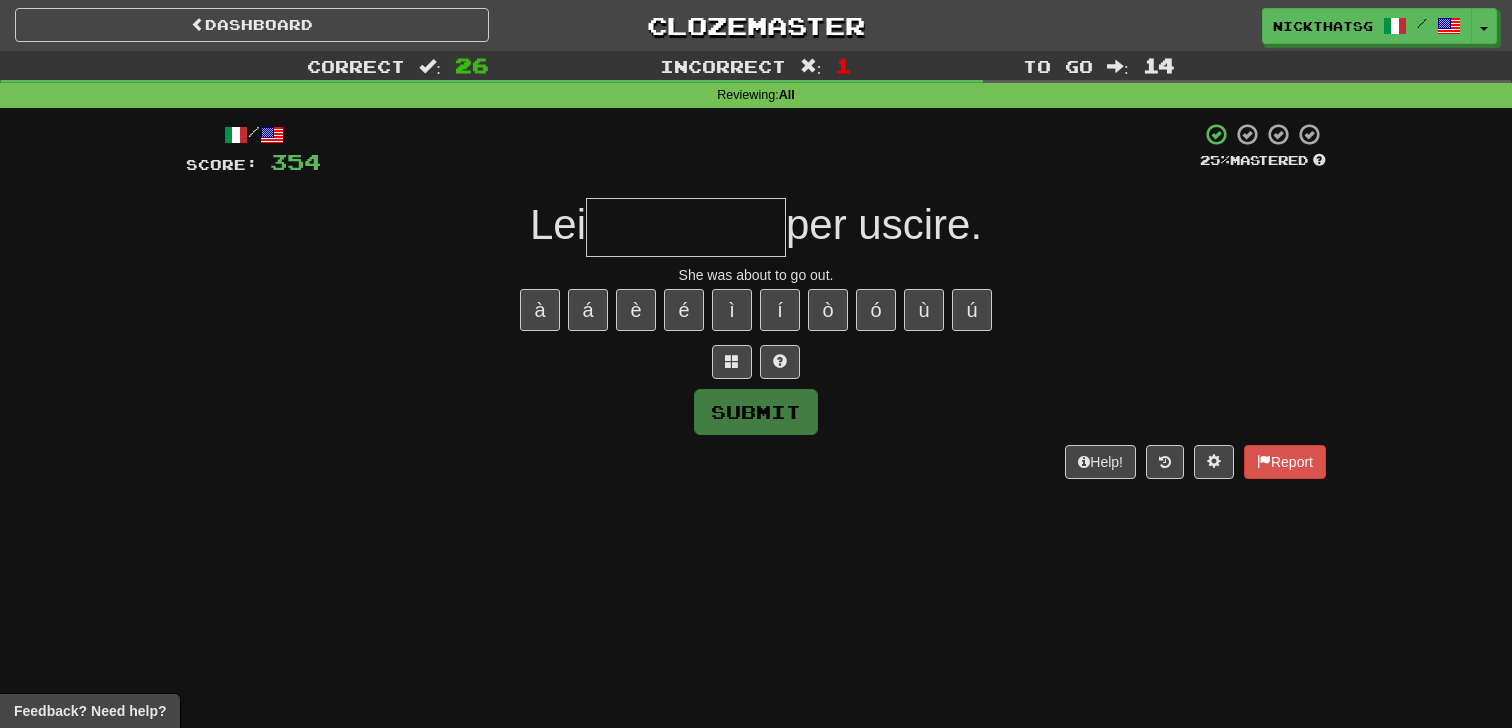 type on "*" 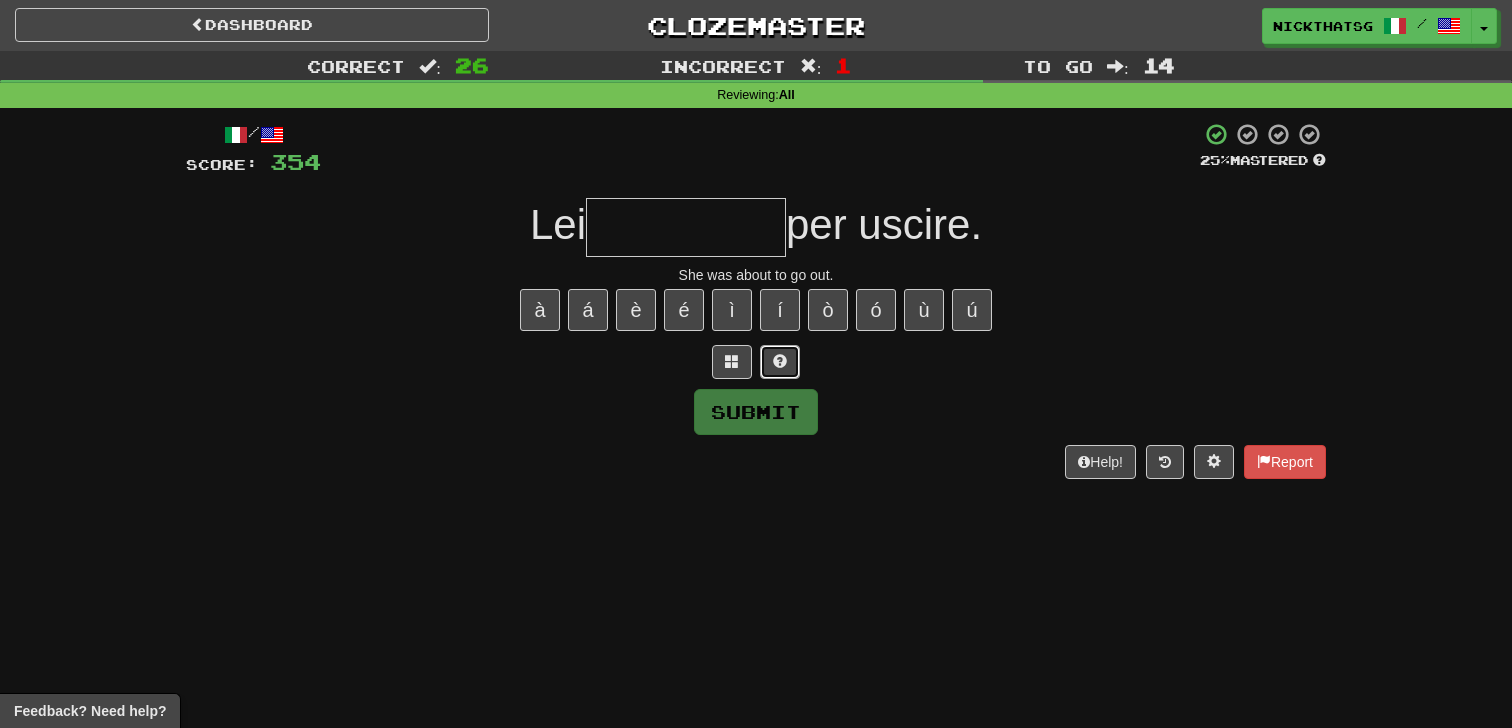 click at bounding box center [780, 362] 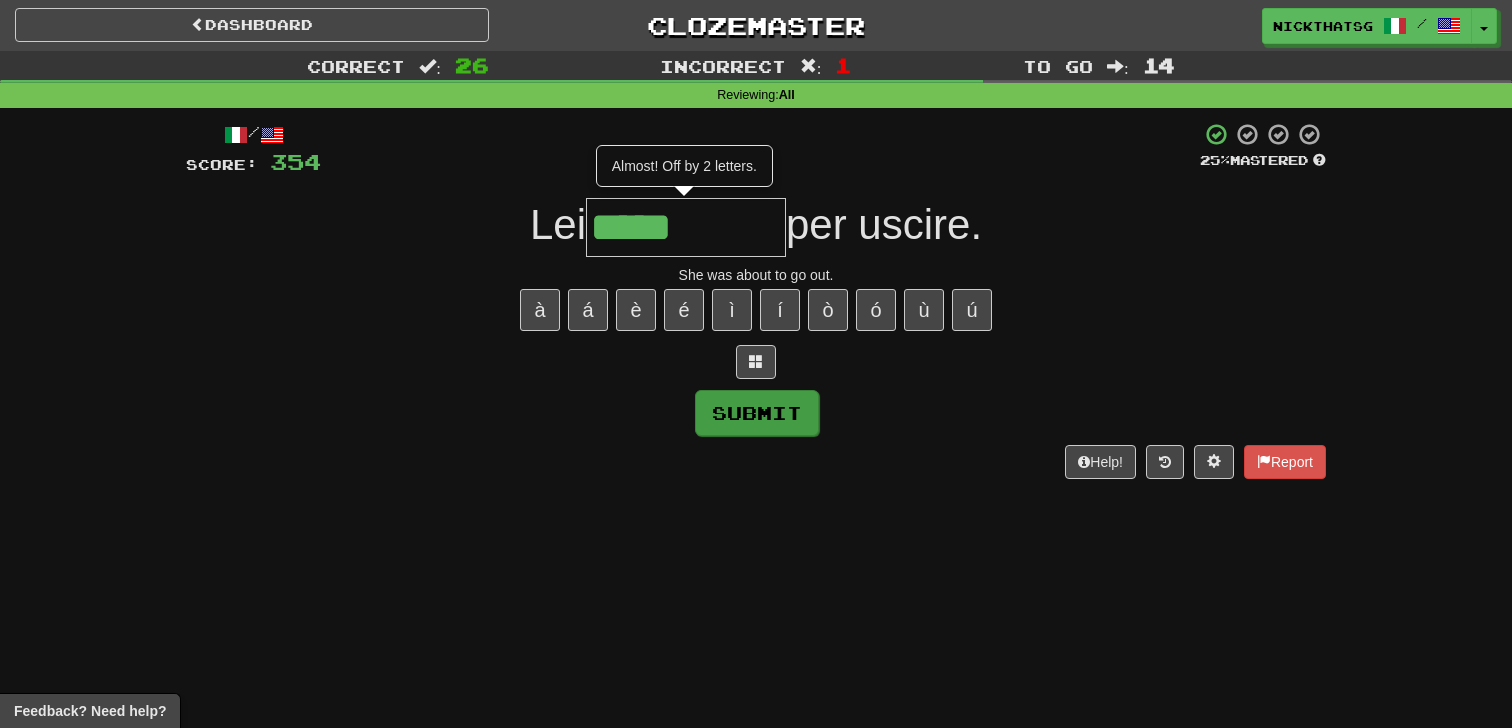 type on "*****" 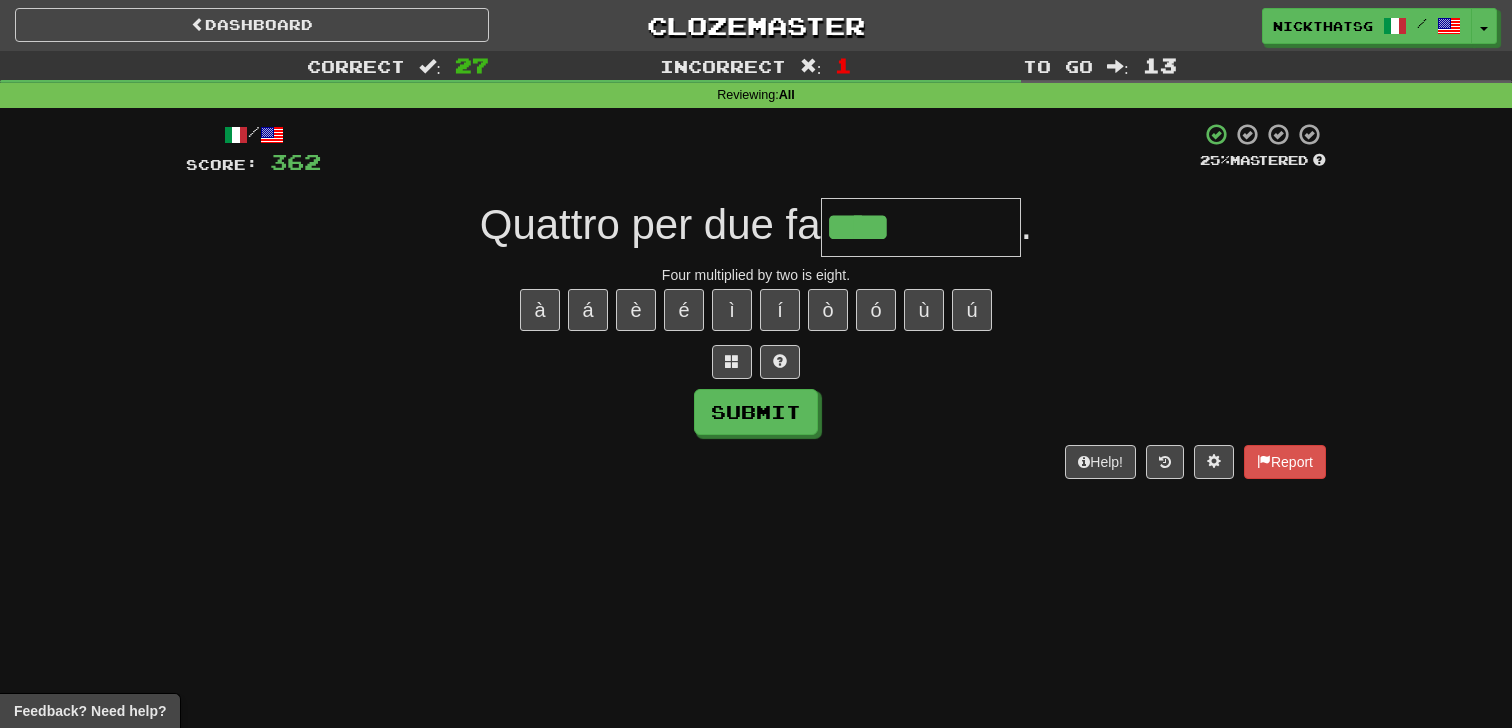 type on "****" 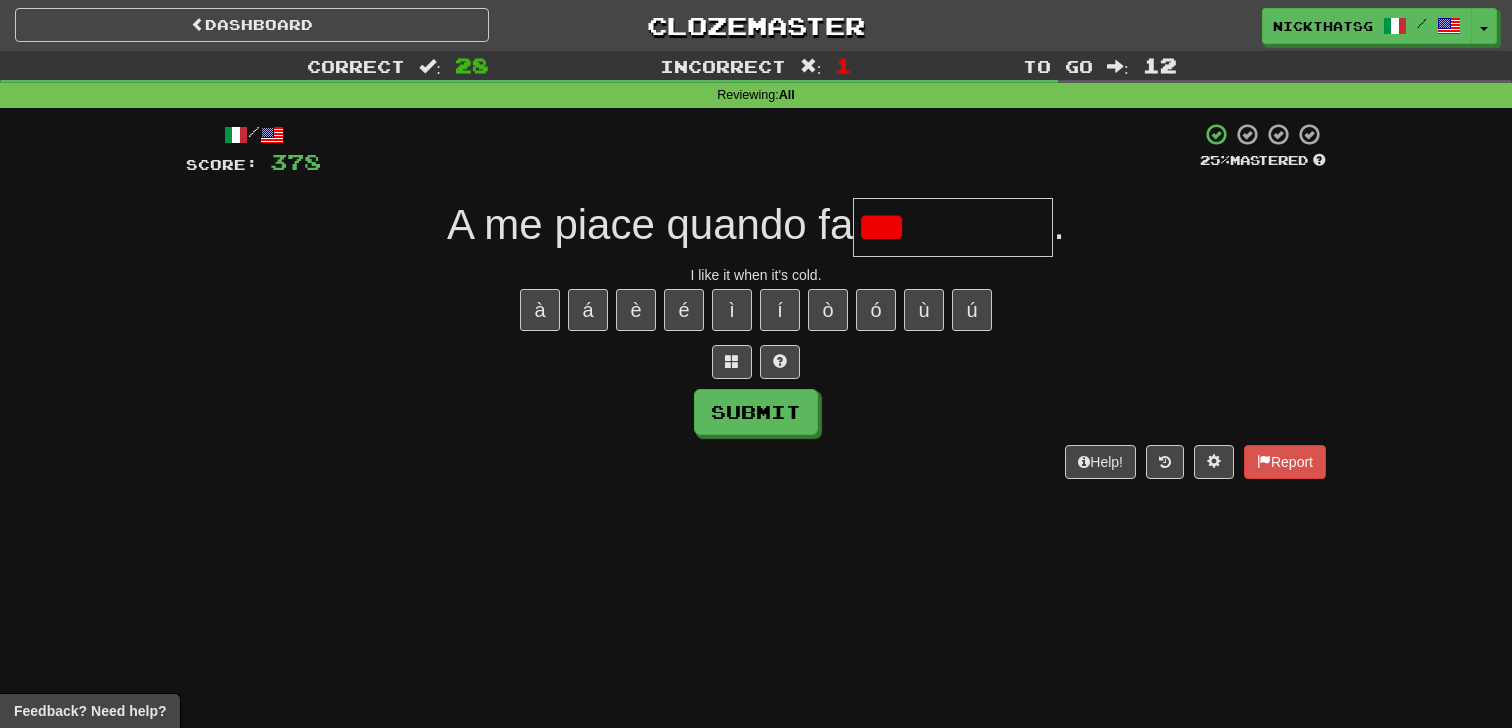 type on "****" 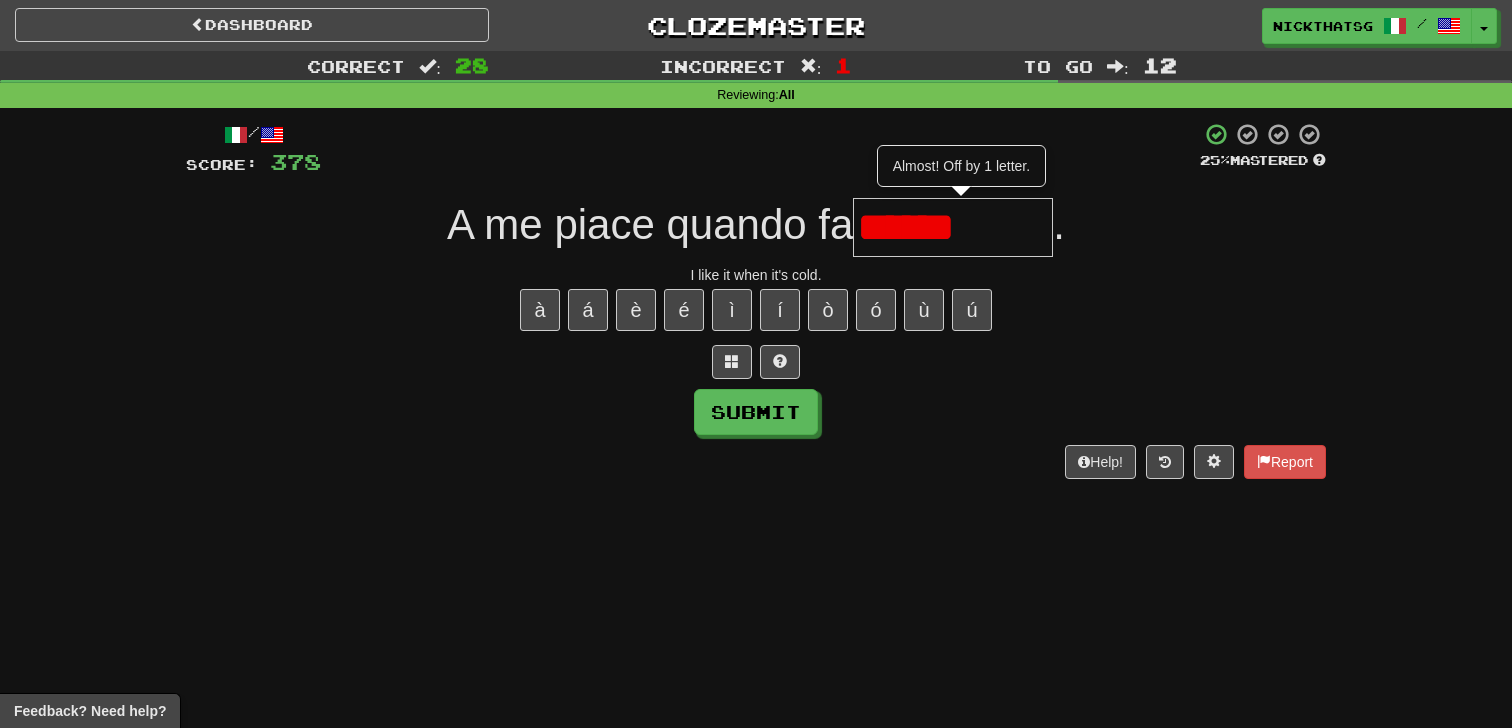 type on "******" 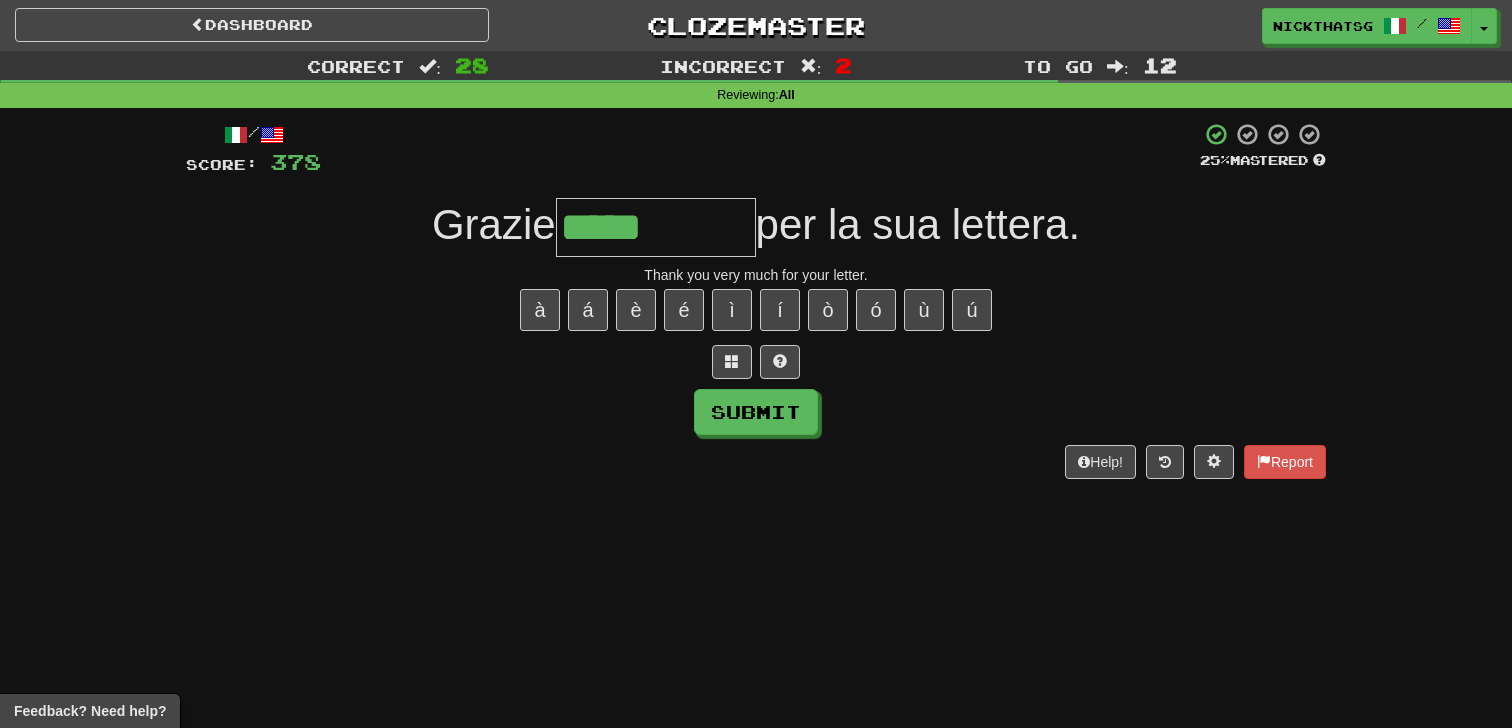 type on "*****" 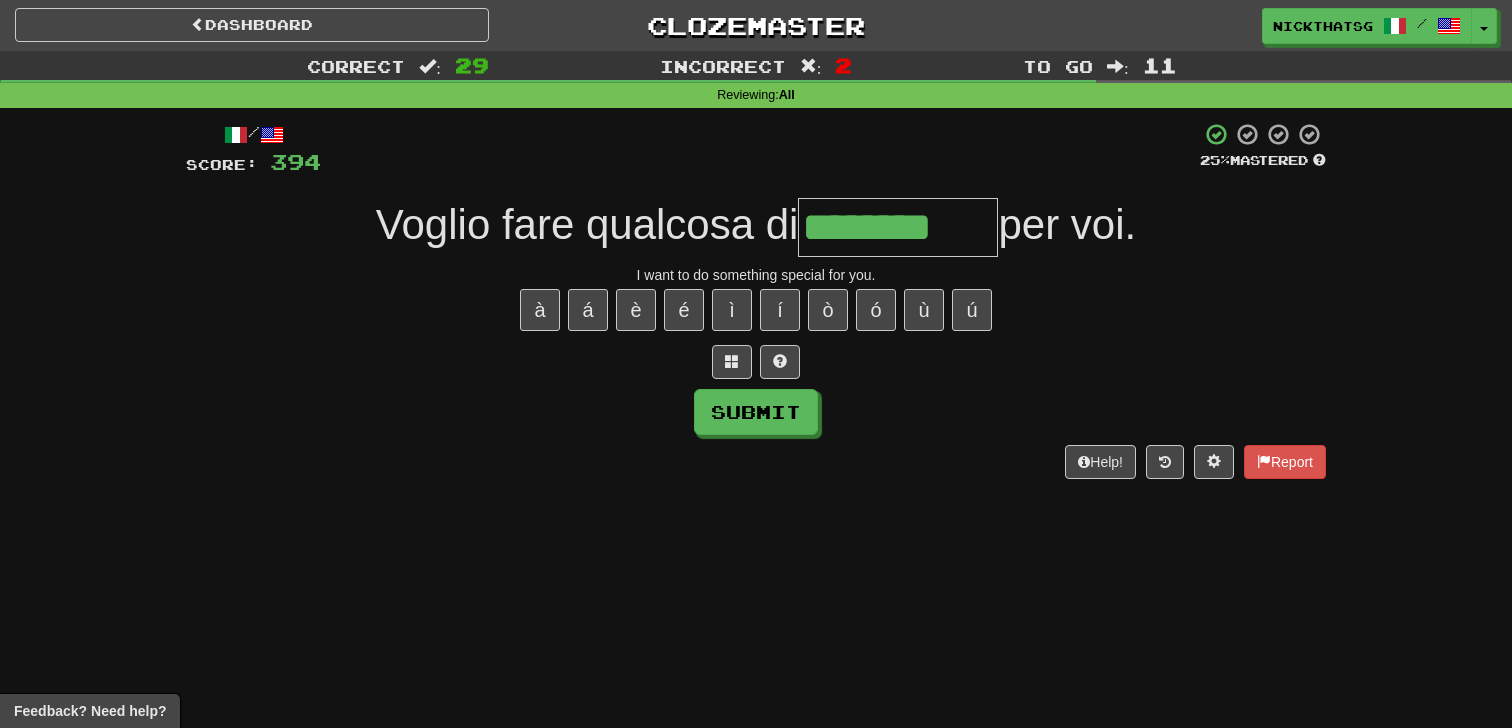 type on "********" 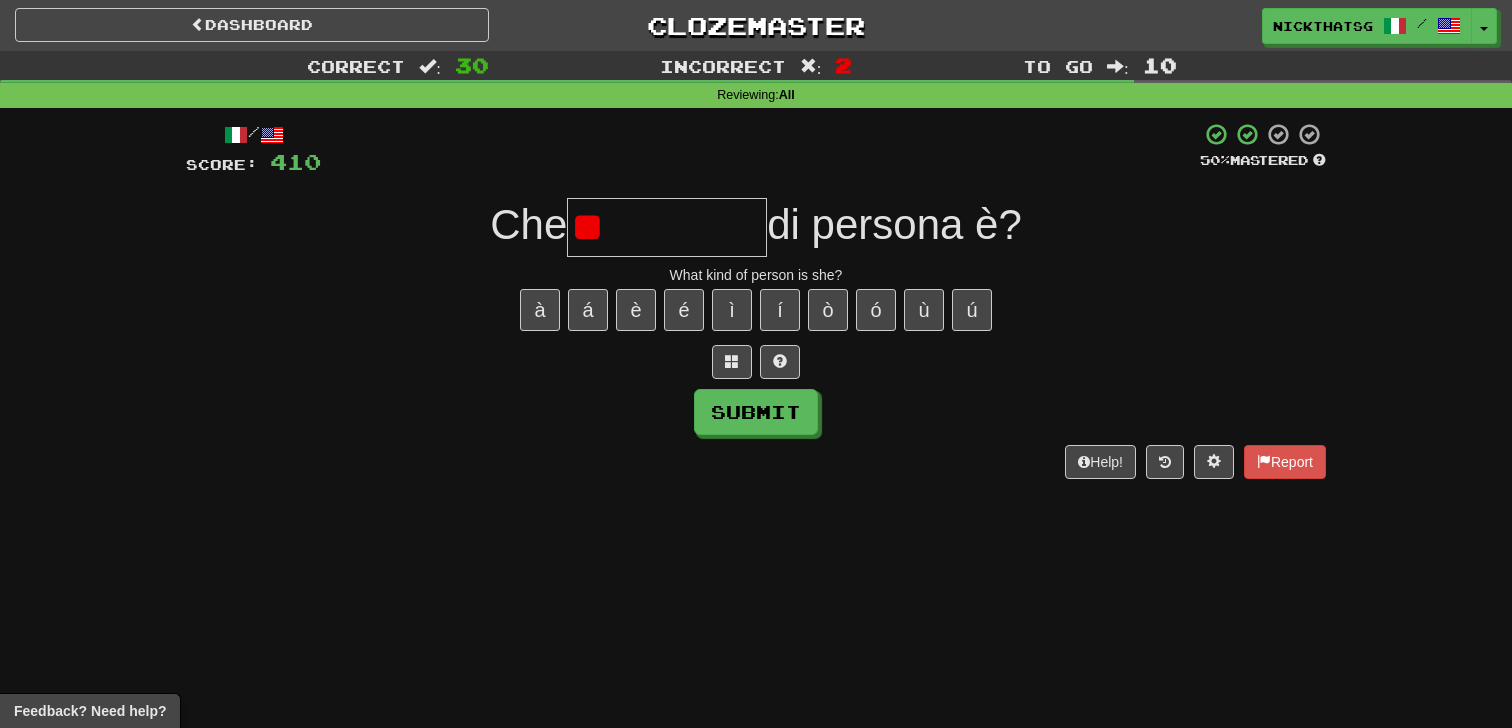 type on "***" 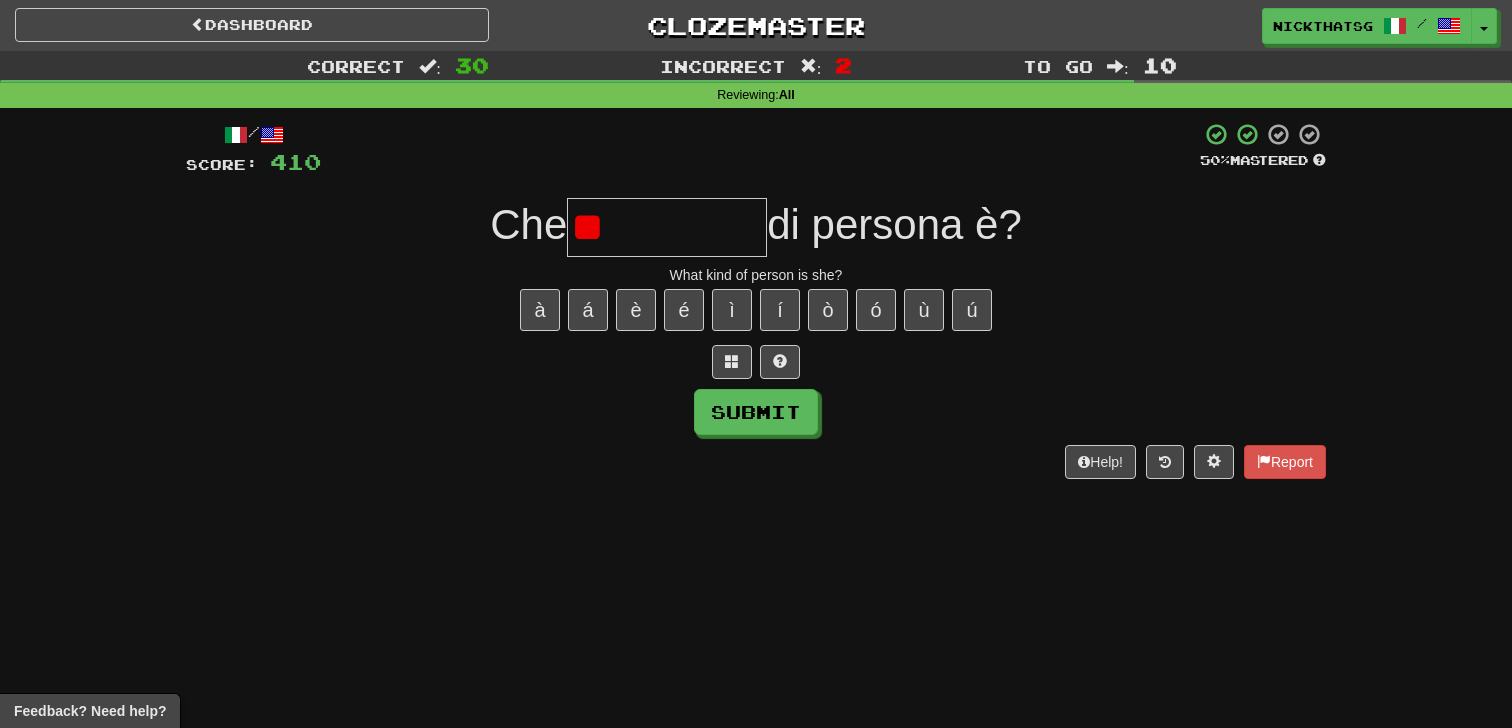 type on "*" 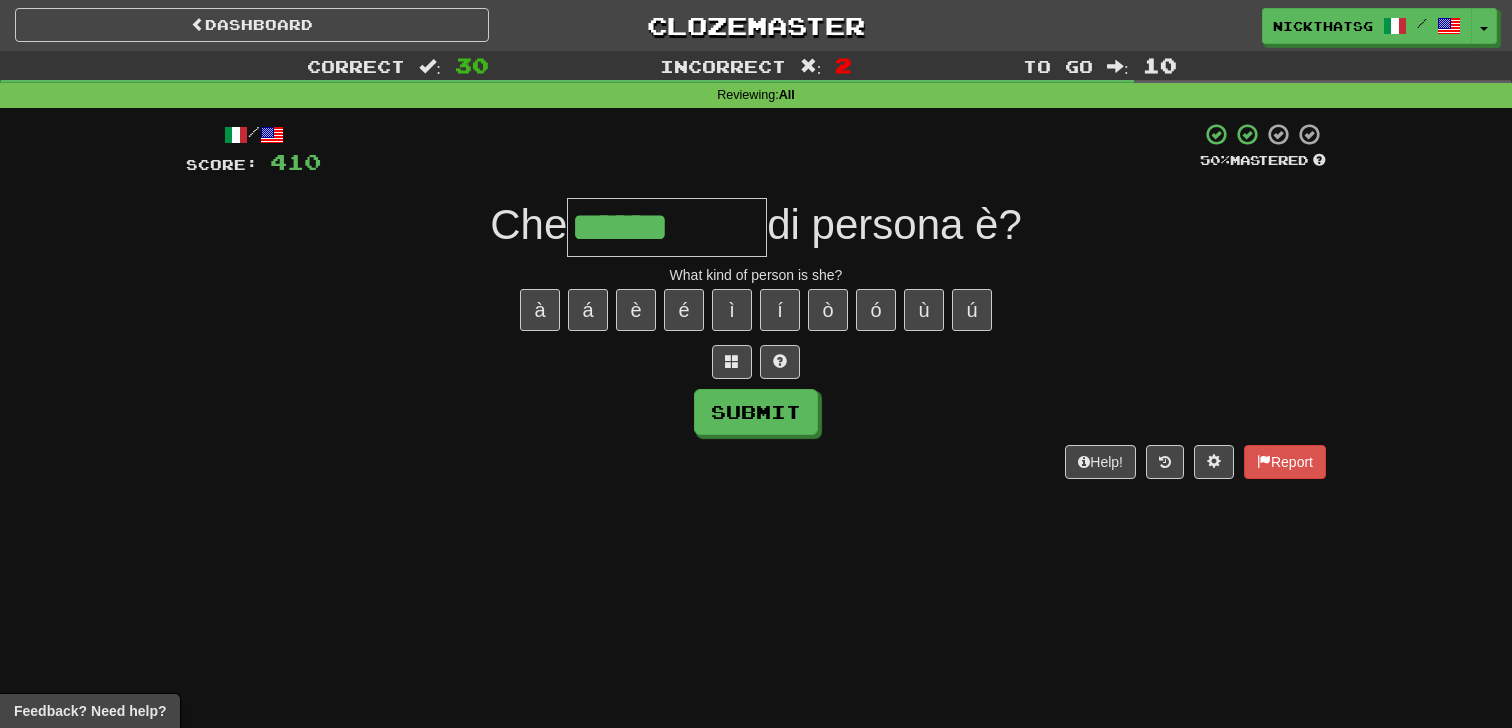 type on "******" 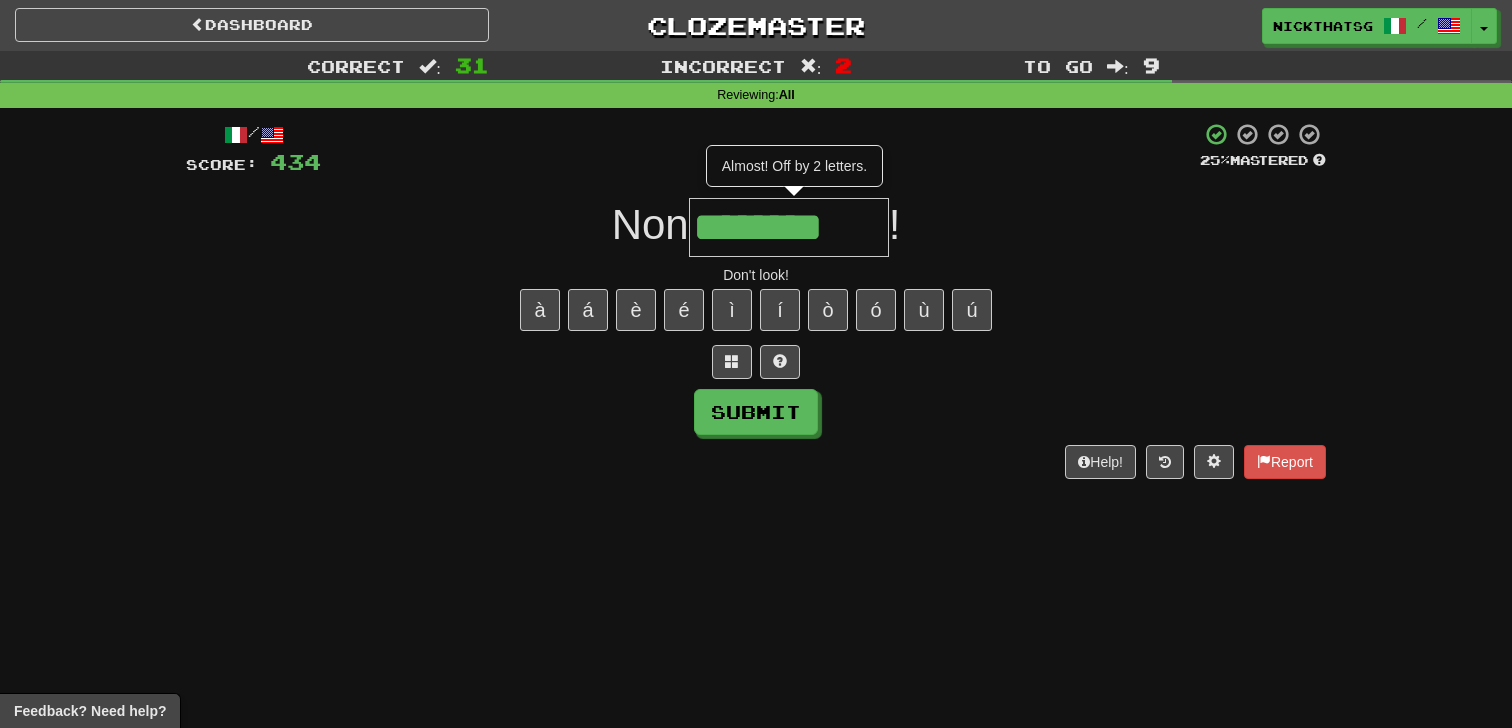 type on "********" 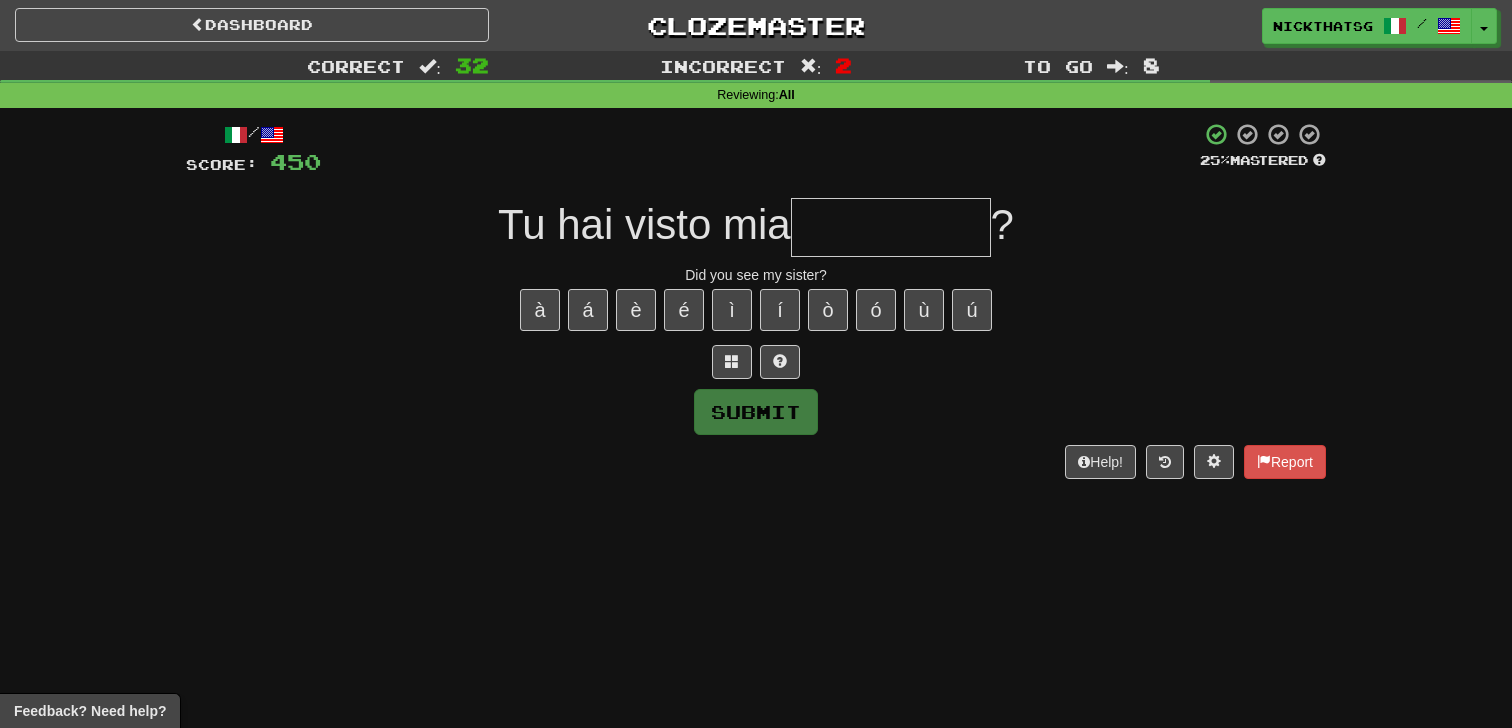 type on "*" 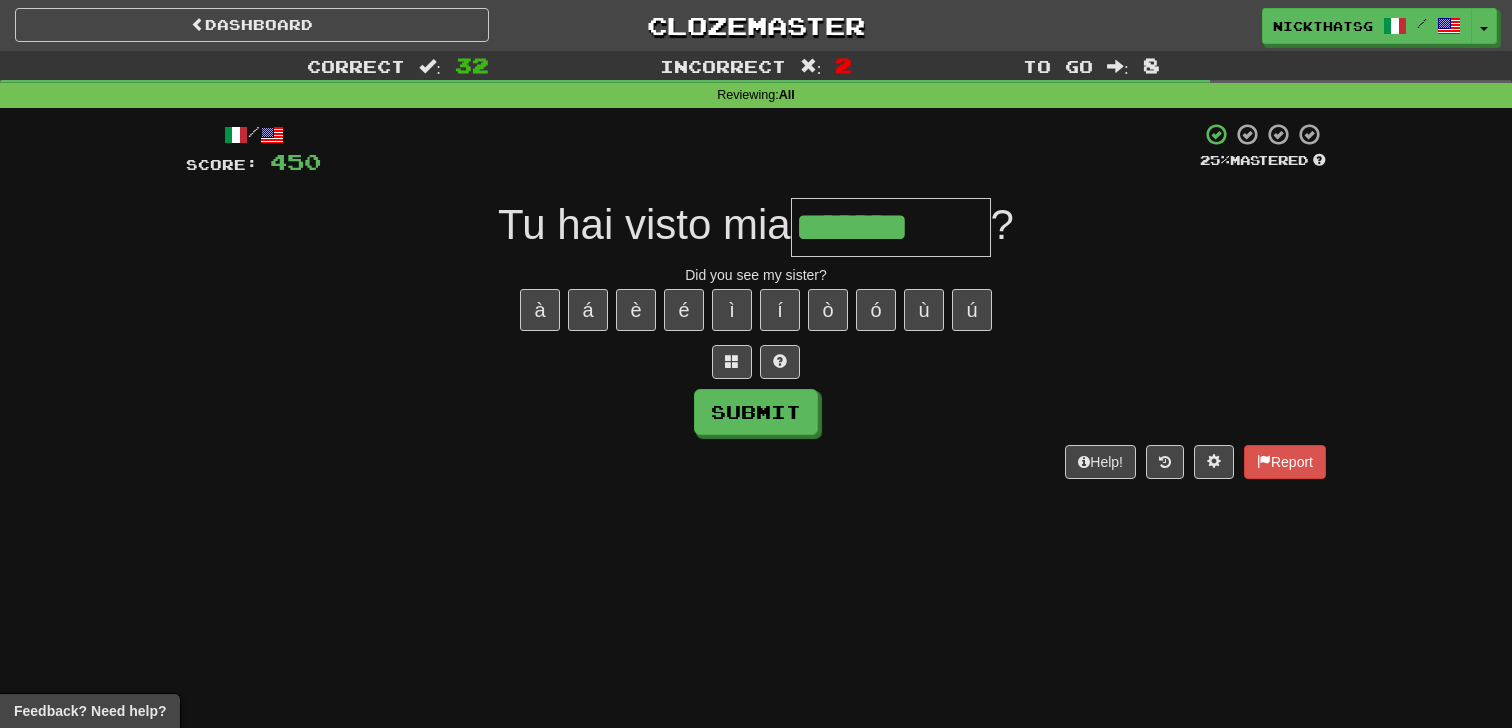 type on "*******" 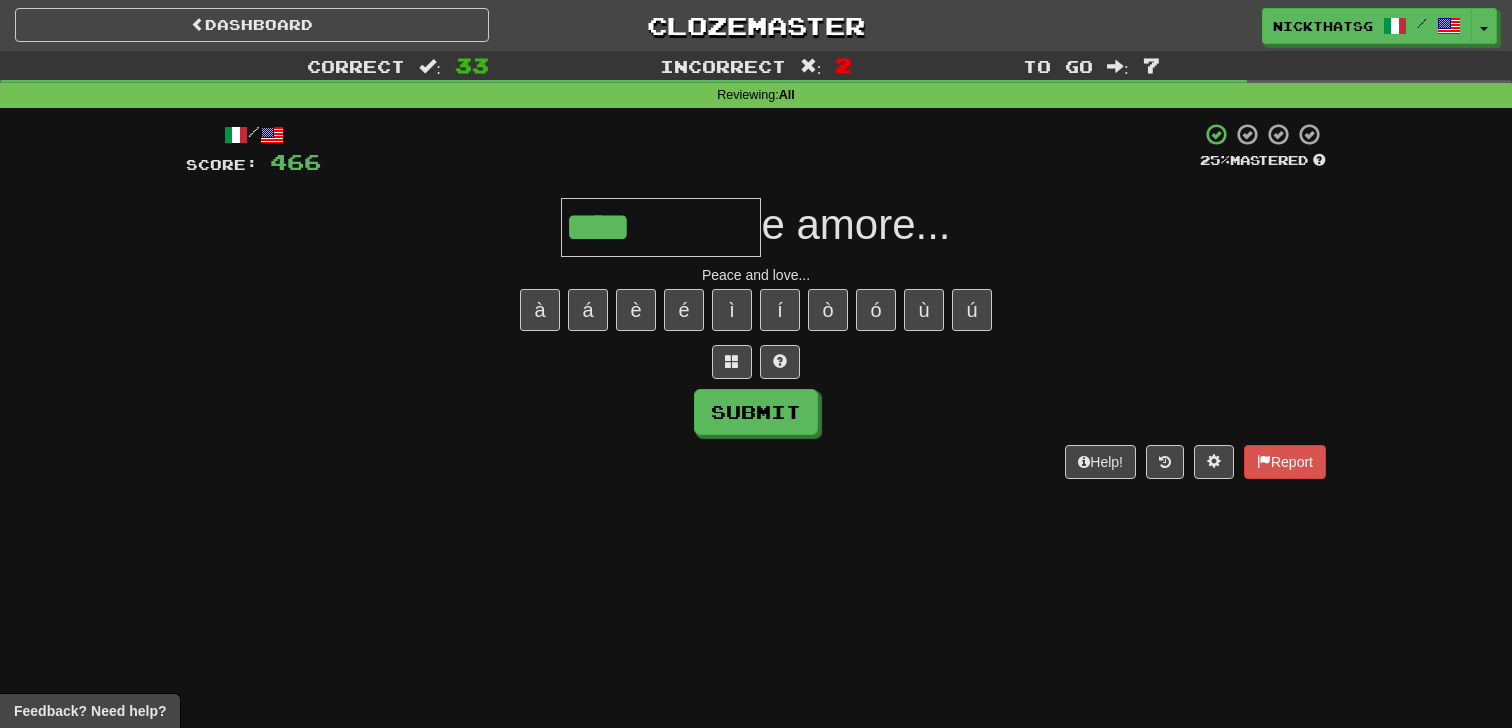 type on "****" 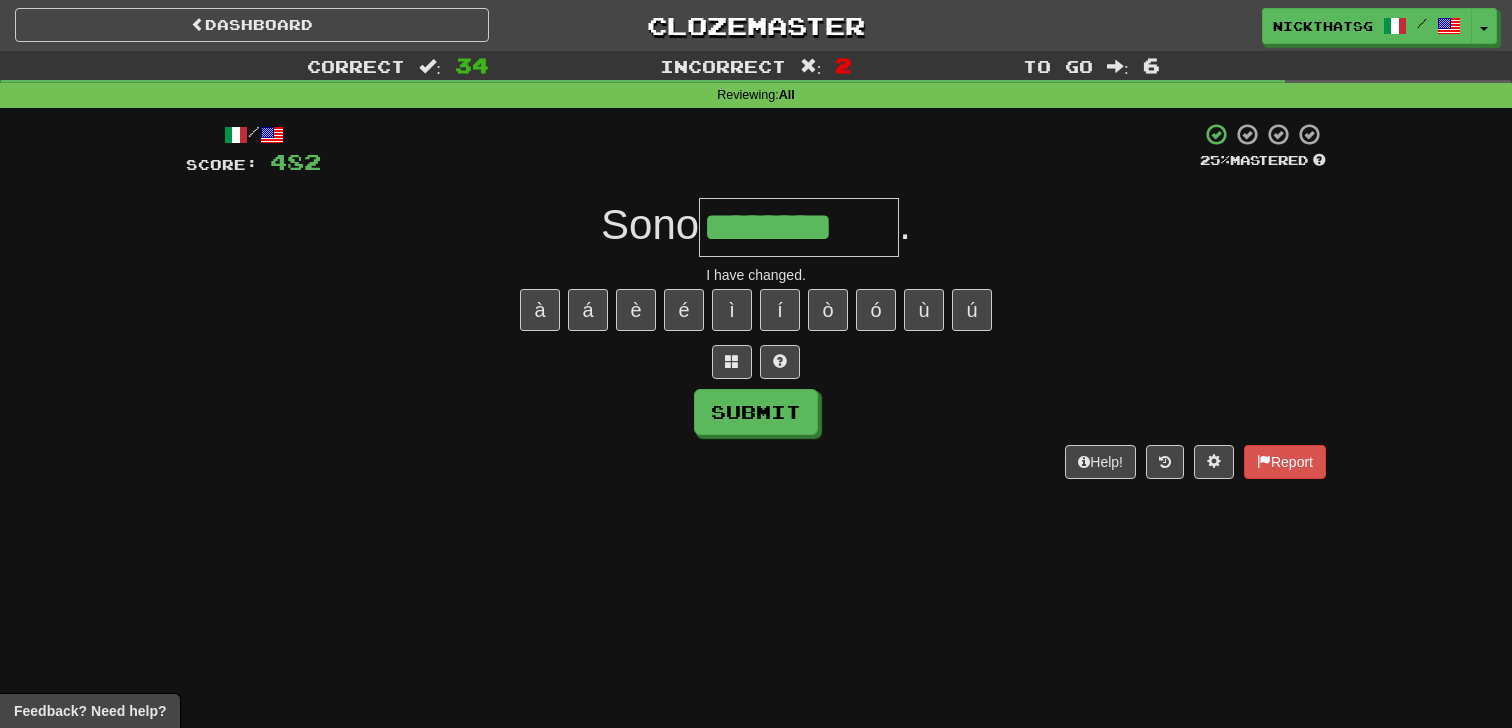 type on "********" 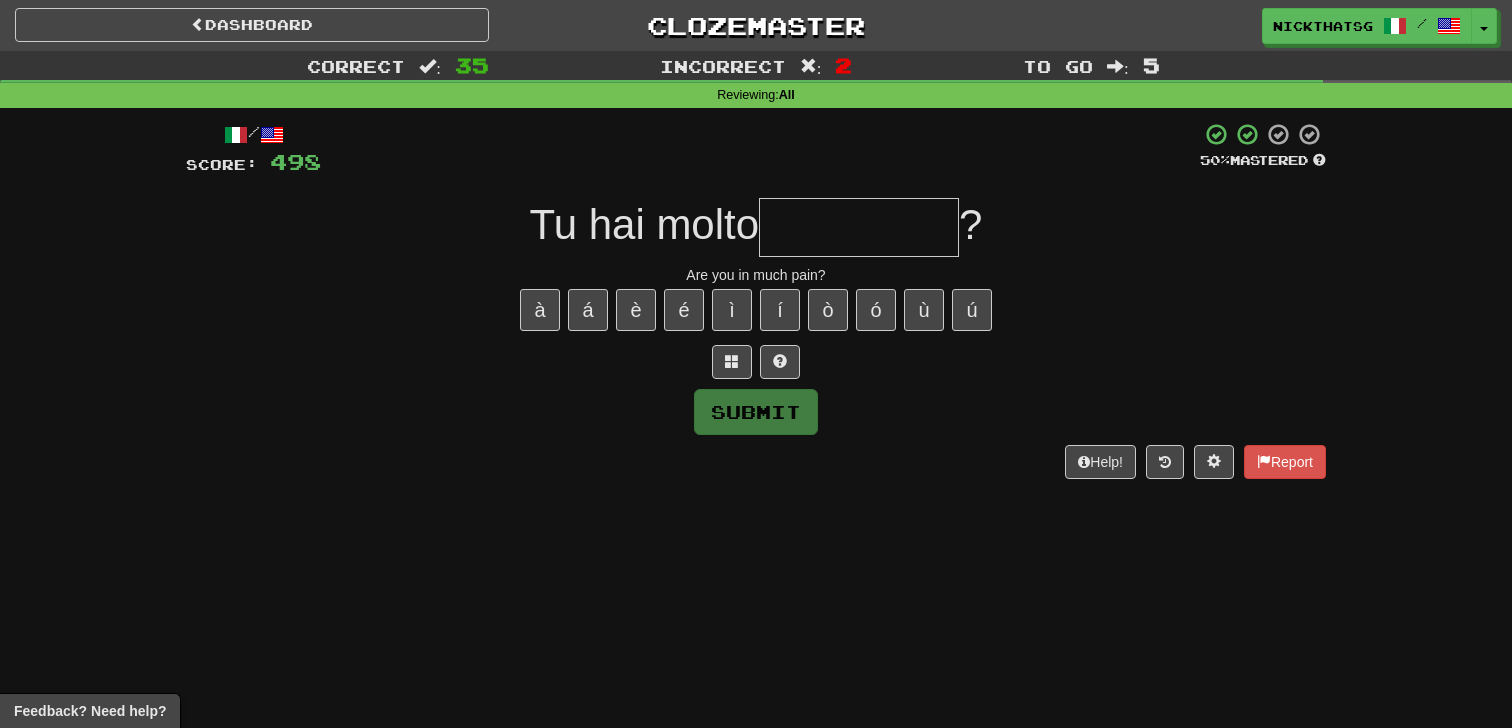 type on "*" 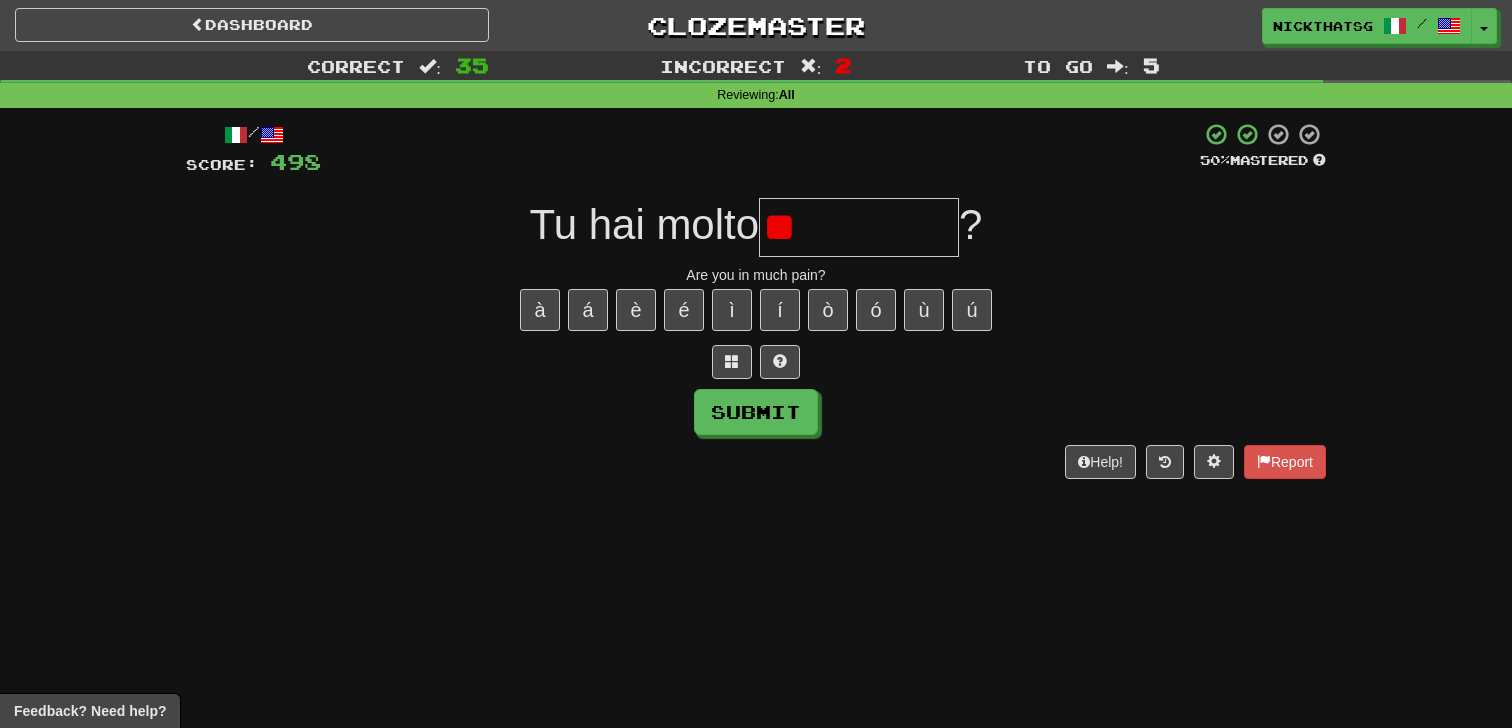 type on "*" 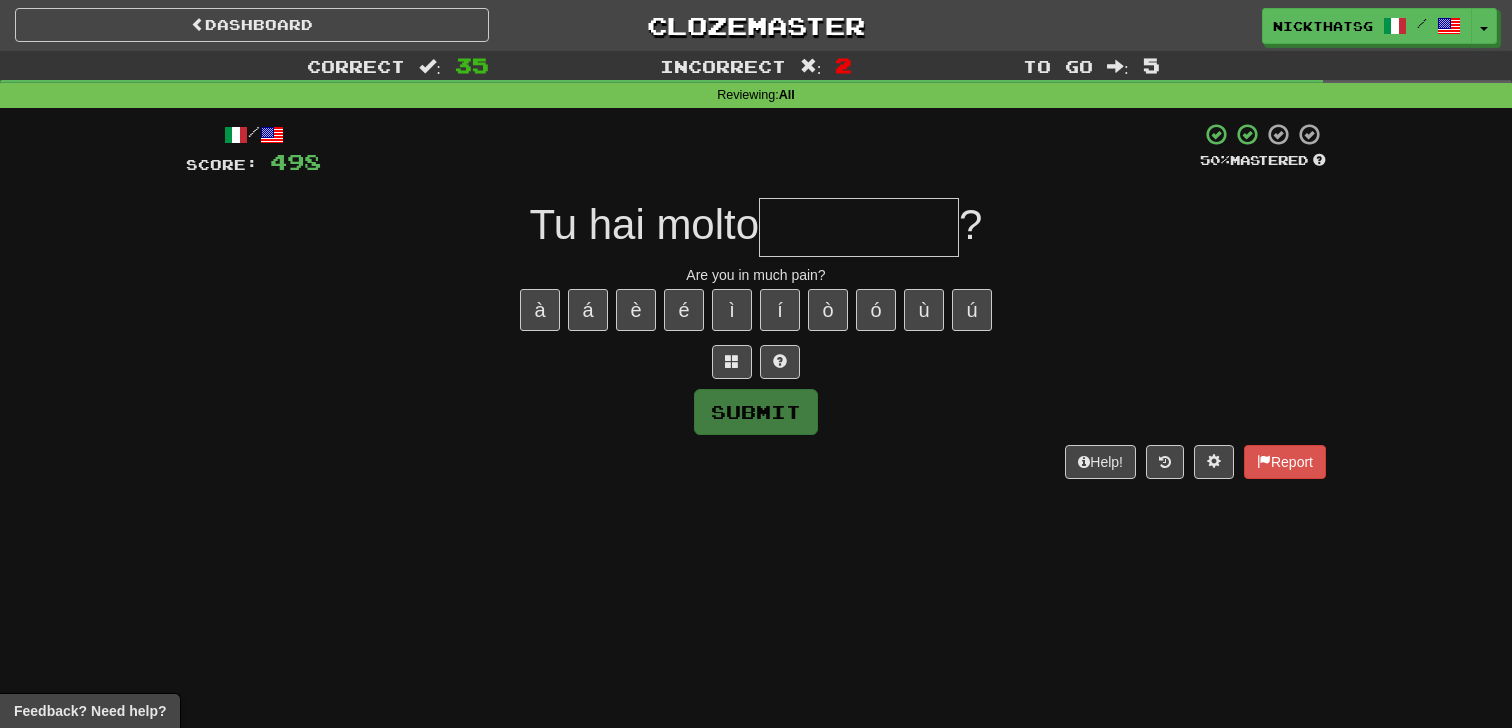 type on "*" 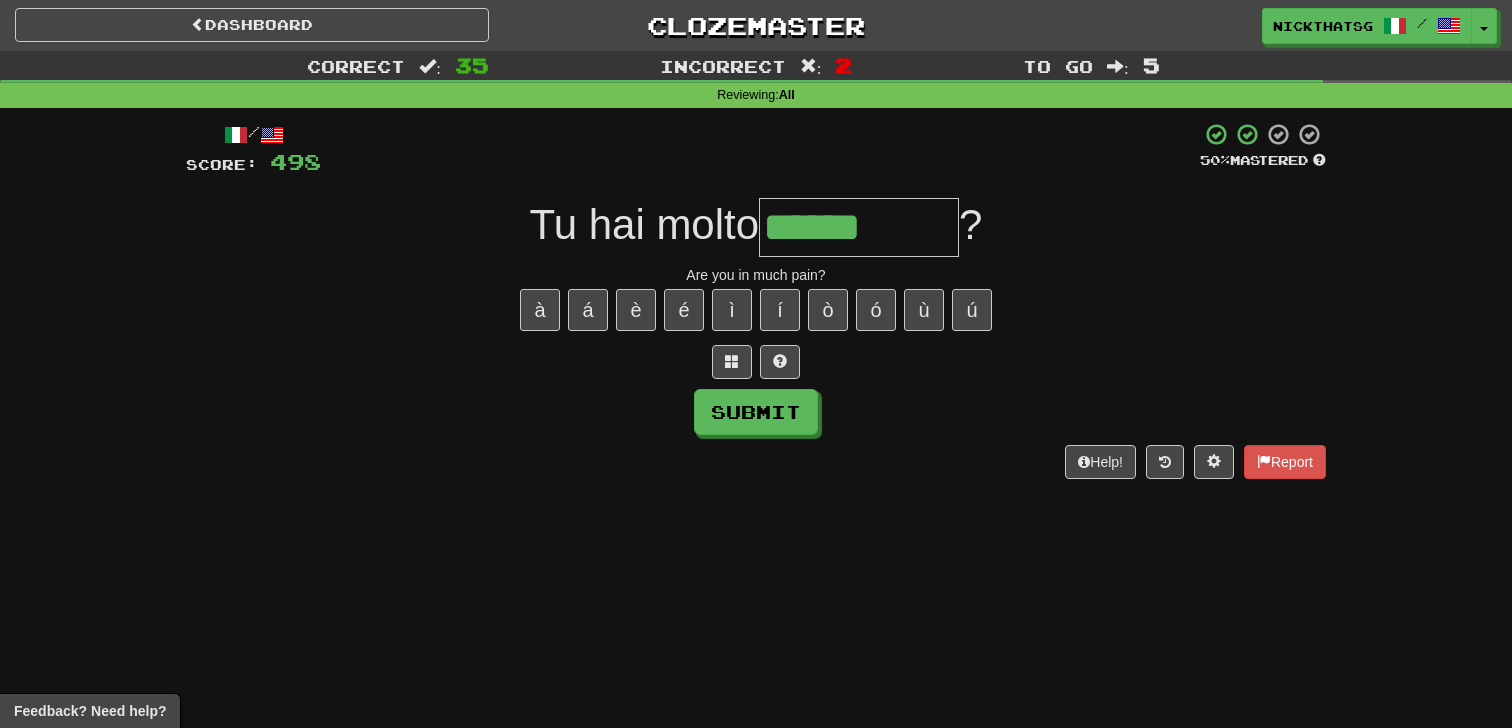 type on "******" 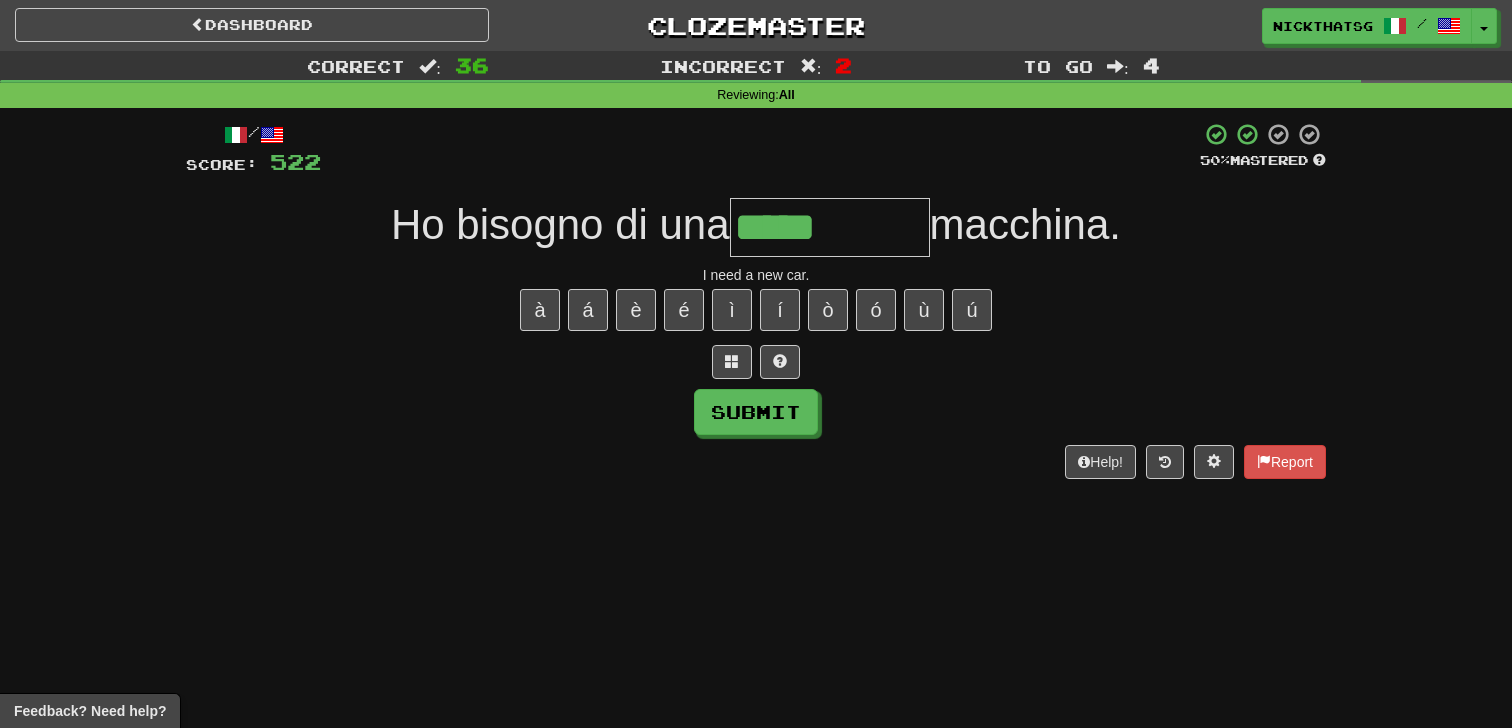 type on "*****" 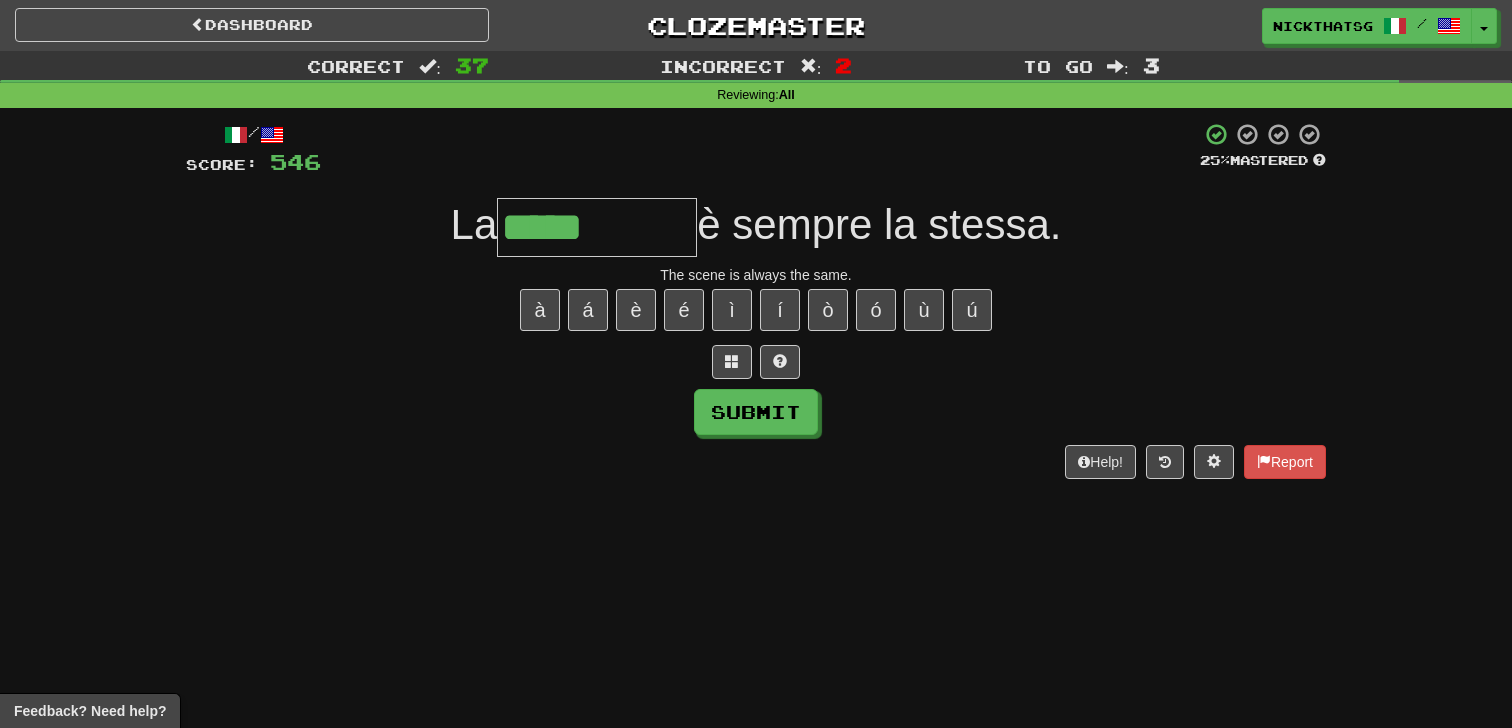 type on "*****" 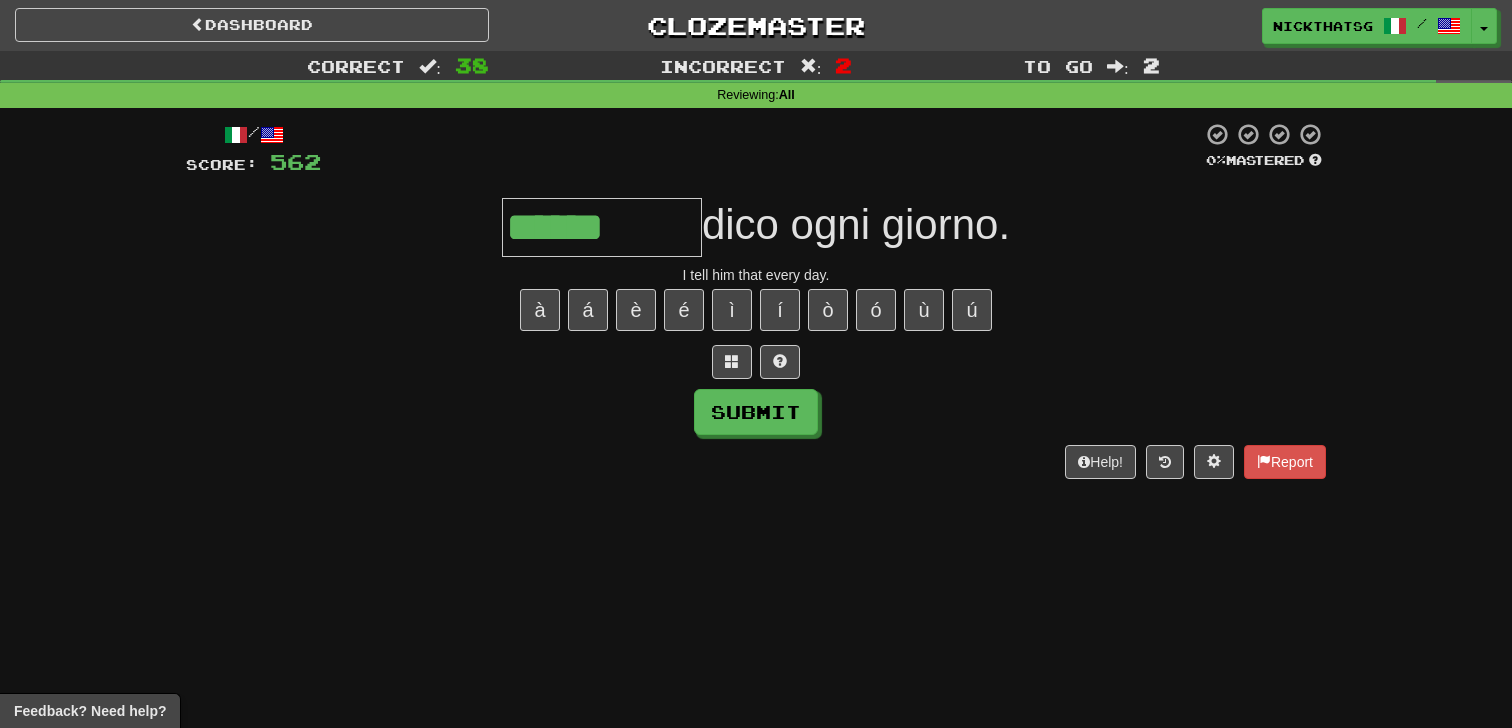 type on "******" 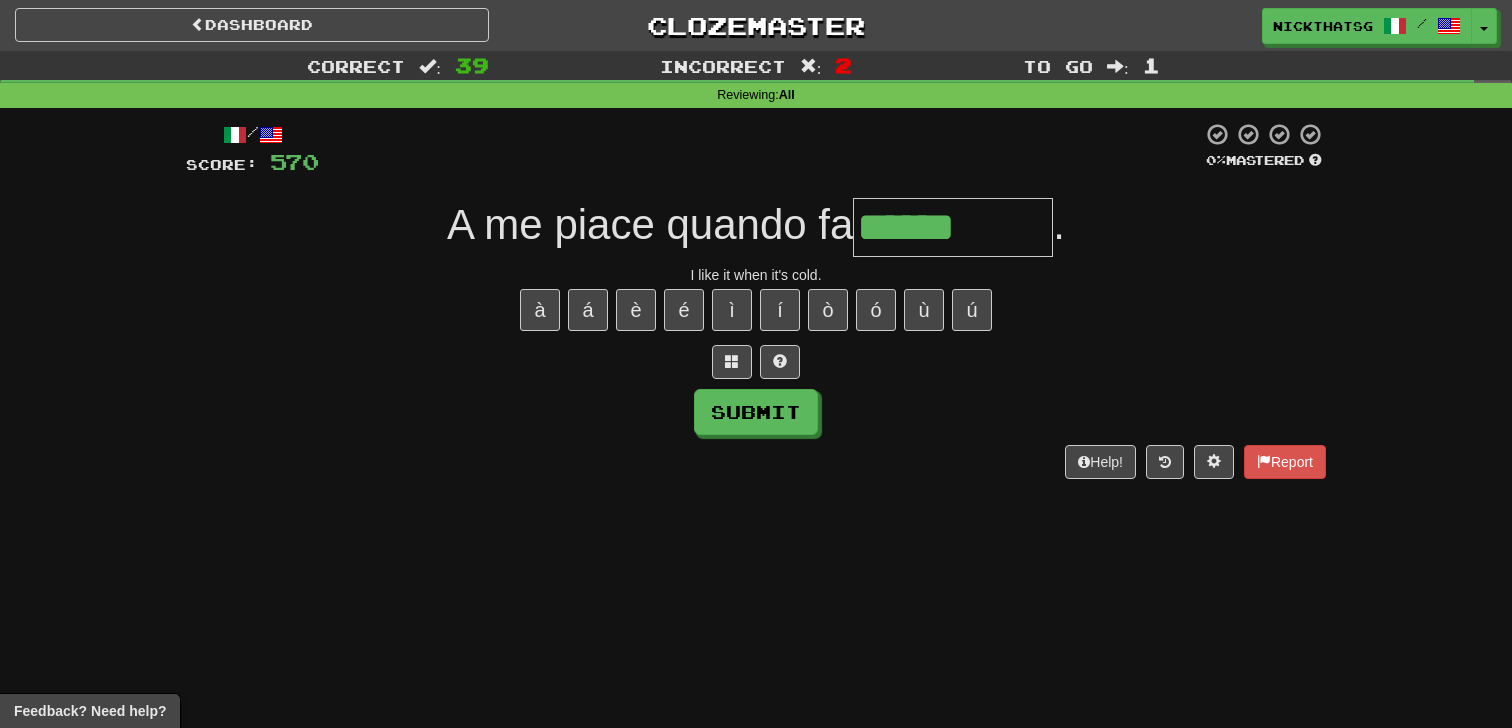 type on "******" 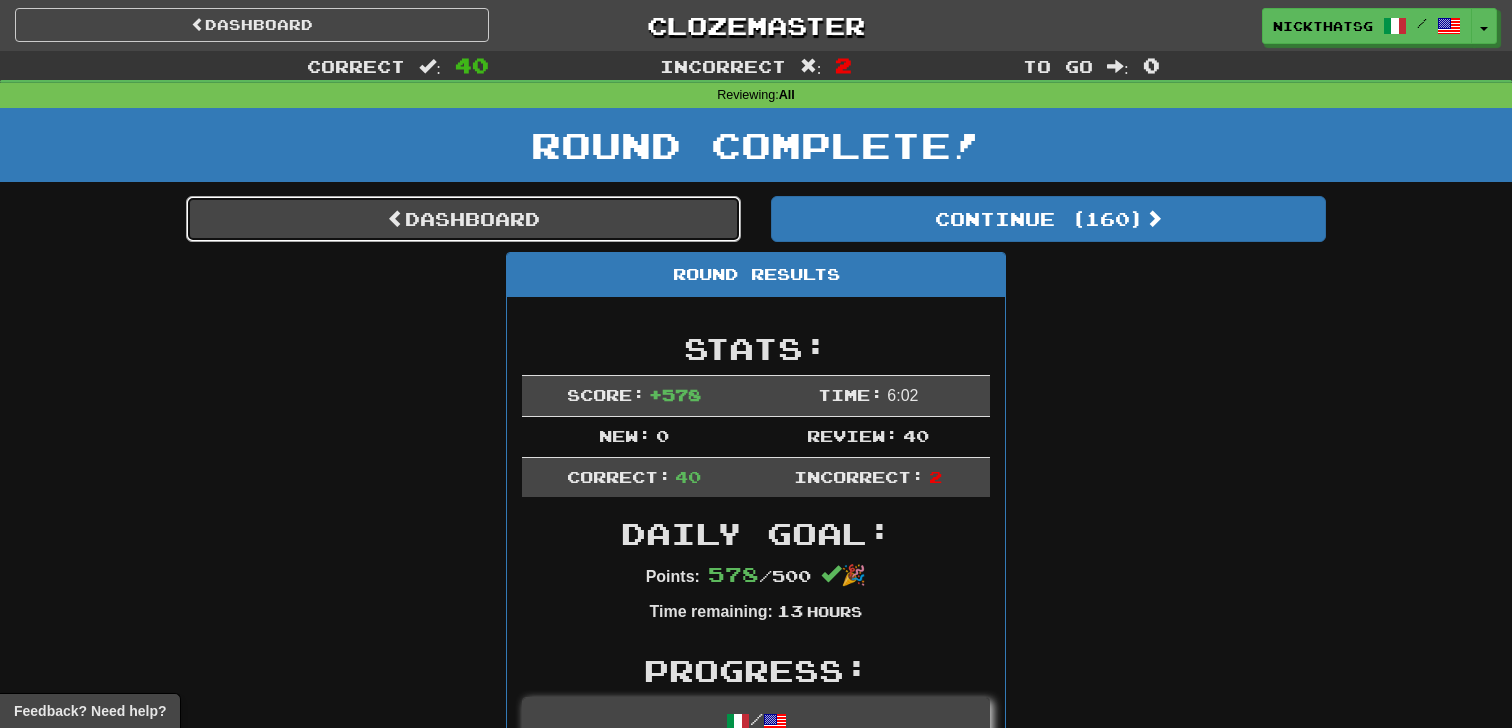 click on "Dashboard" at bounding box center [463, 219] 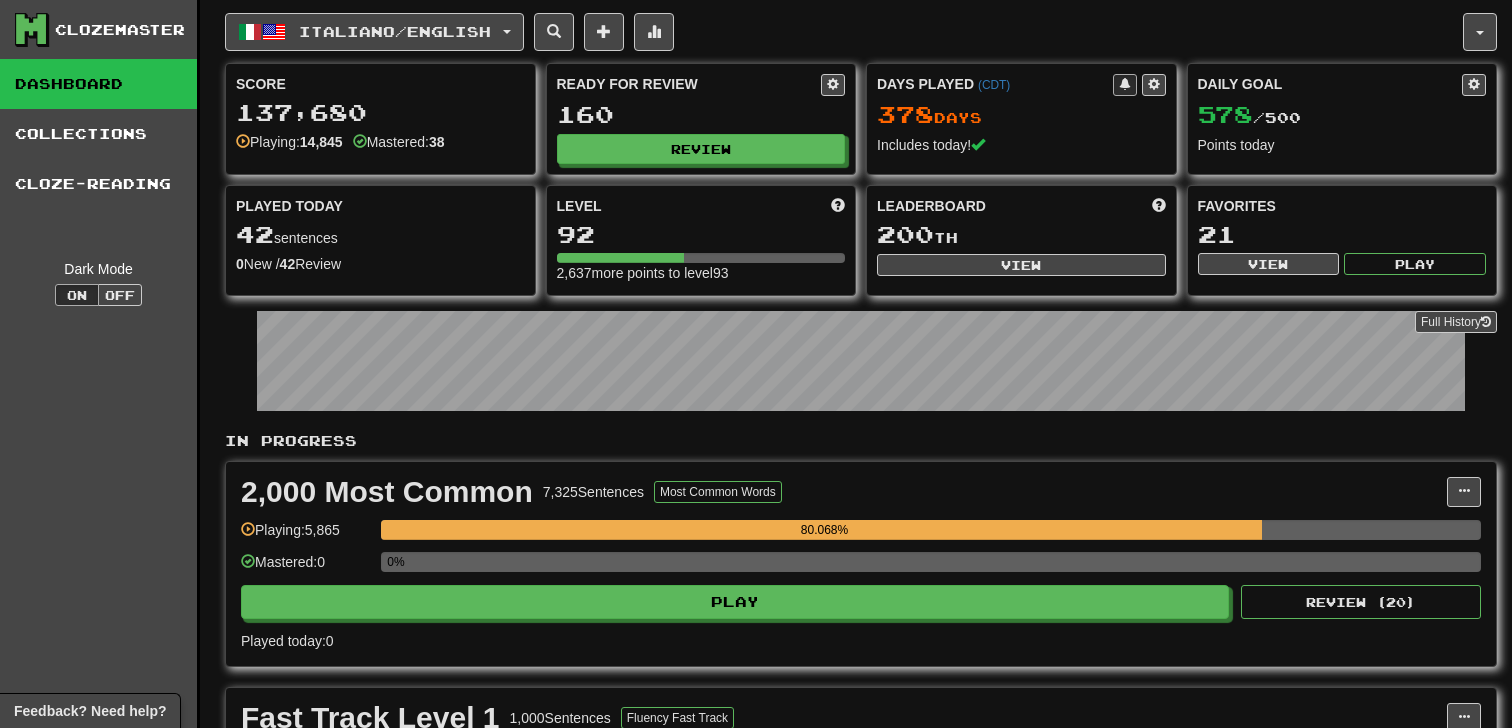 scroll, scrollTop: 0, scrollLeft: 0, axis: both 